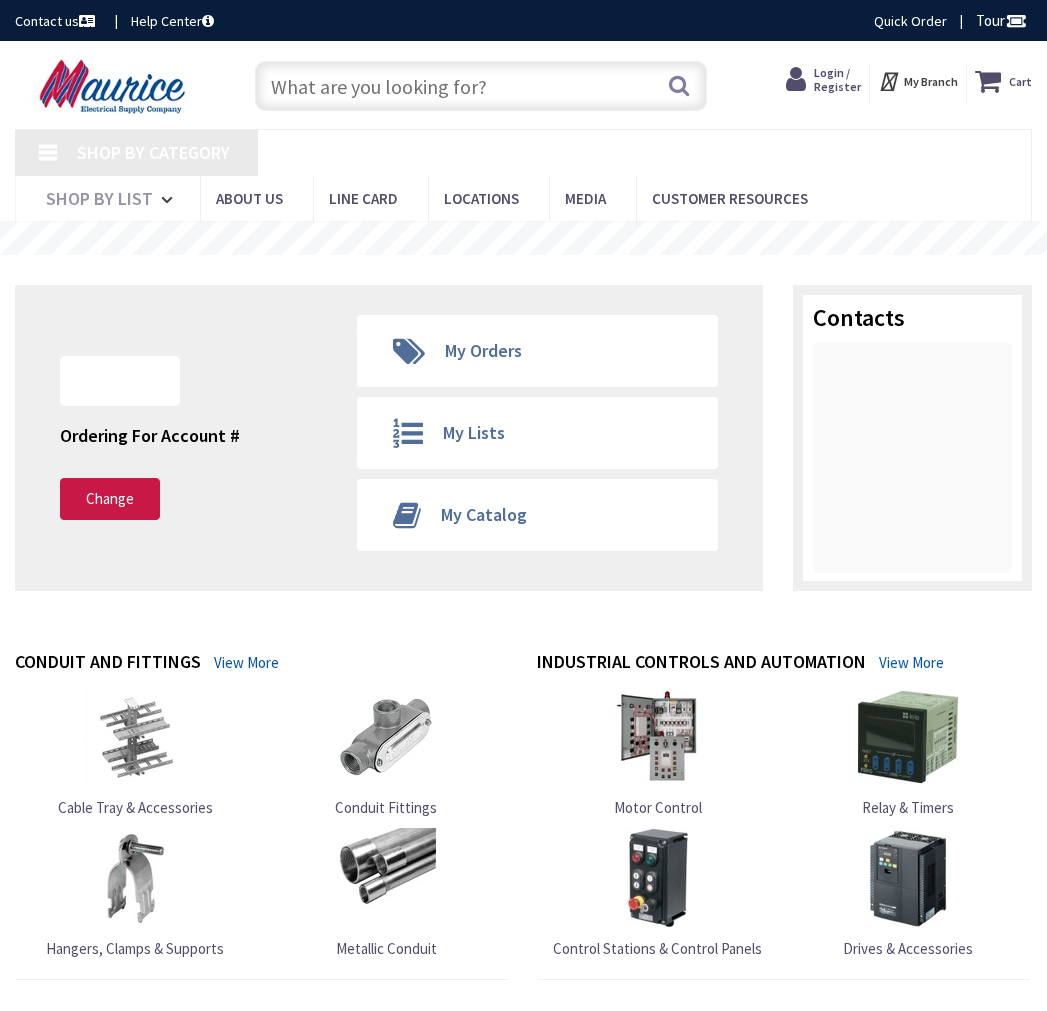 scroll, scrollTop: 0, scrollLeft: 0, axis: both 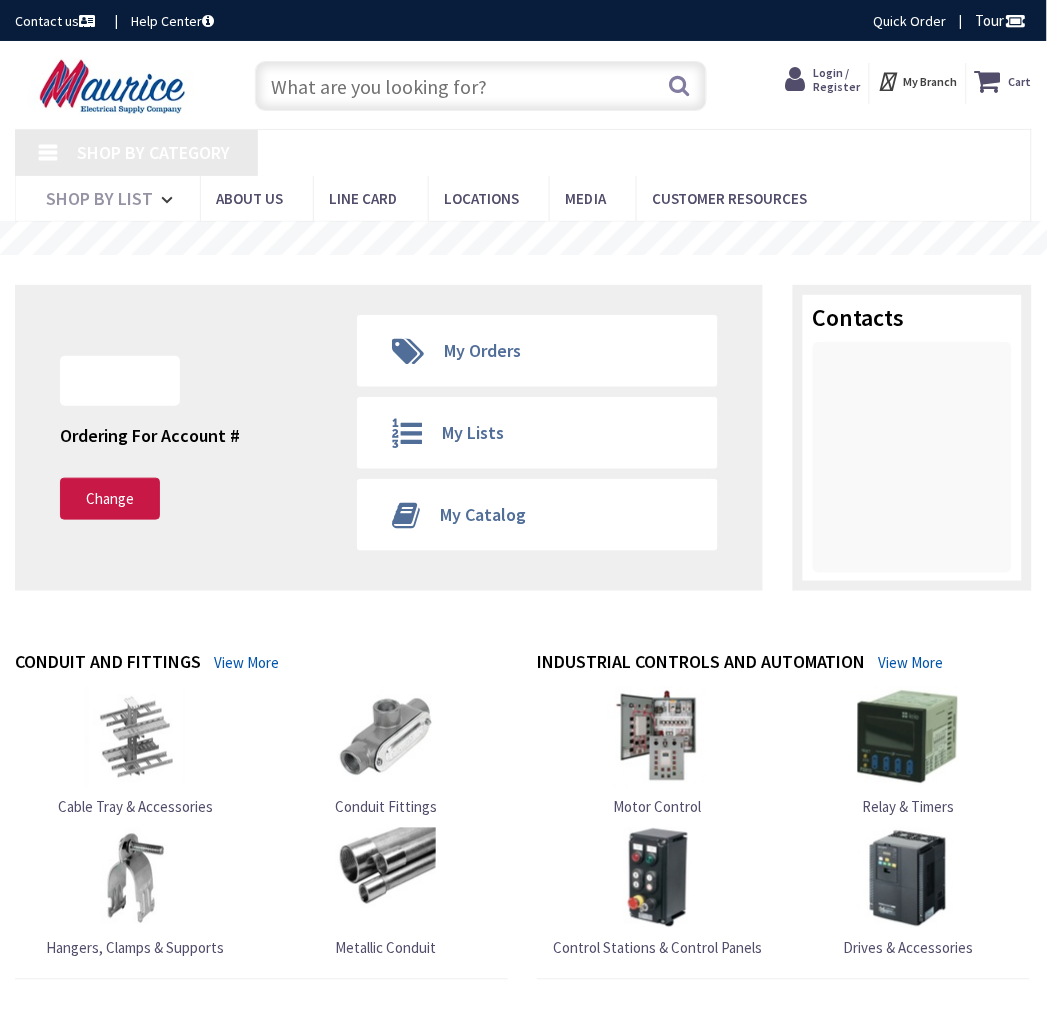 click at bounding box center (481, 86) 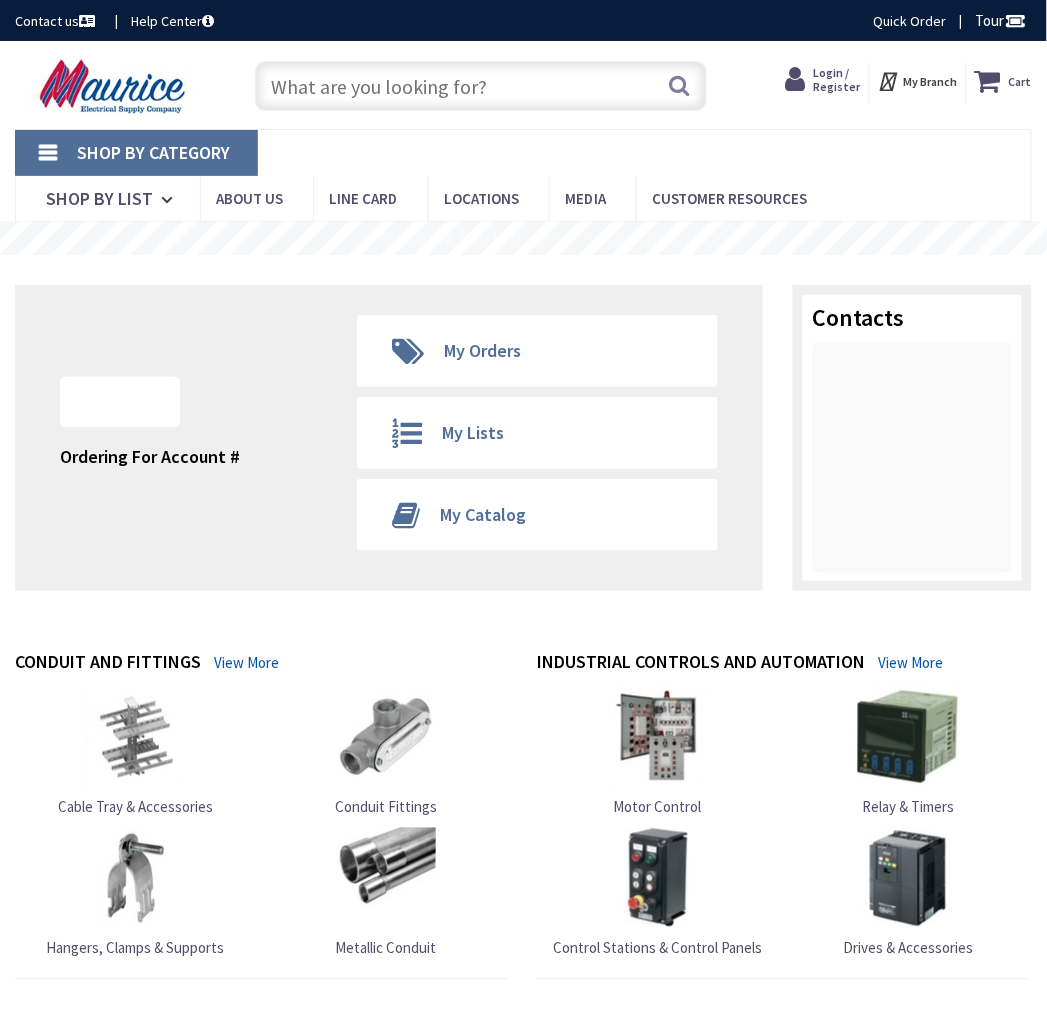 scroll, scrollTop: 0, scrollLeft: 0, axis: both 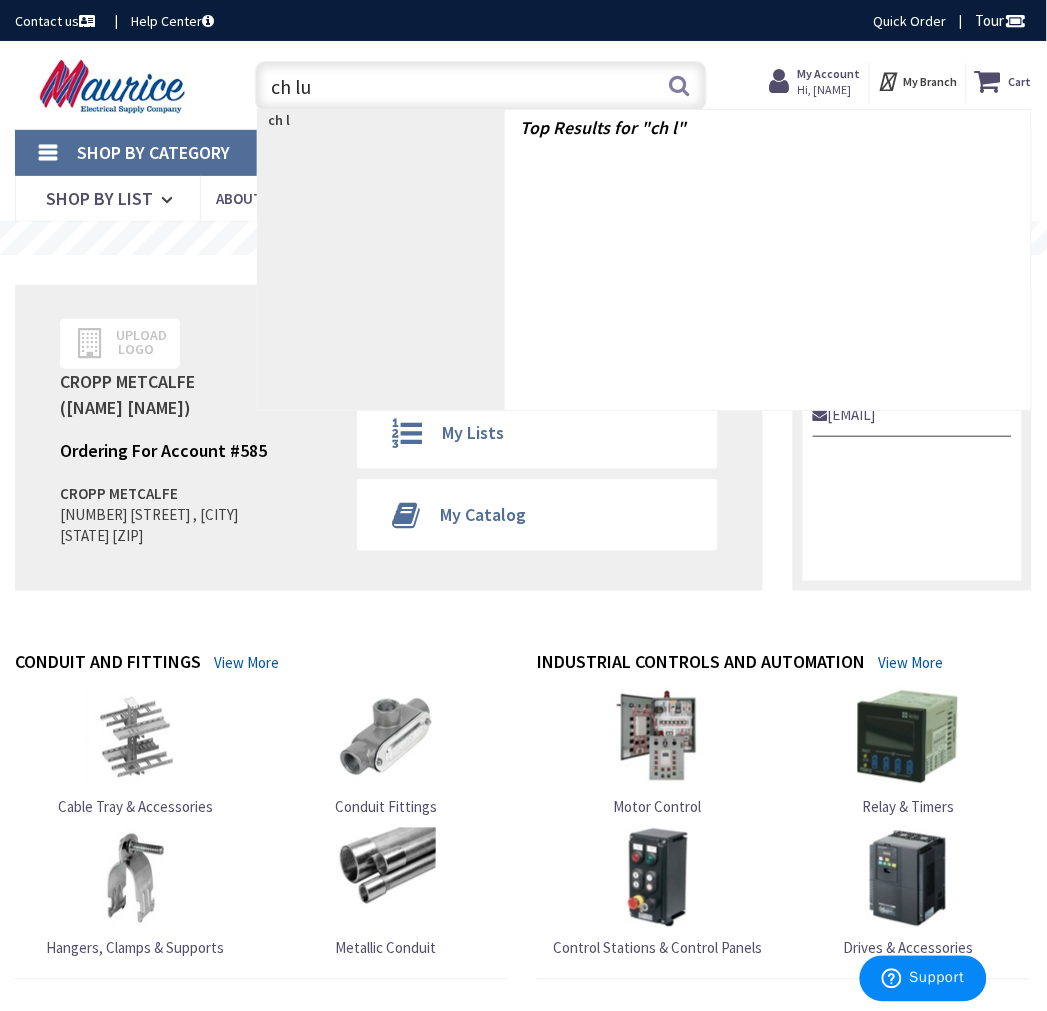 type on "ch lug" 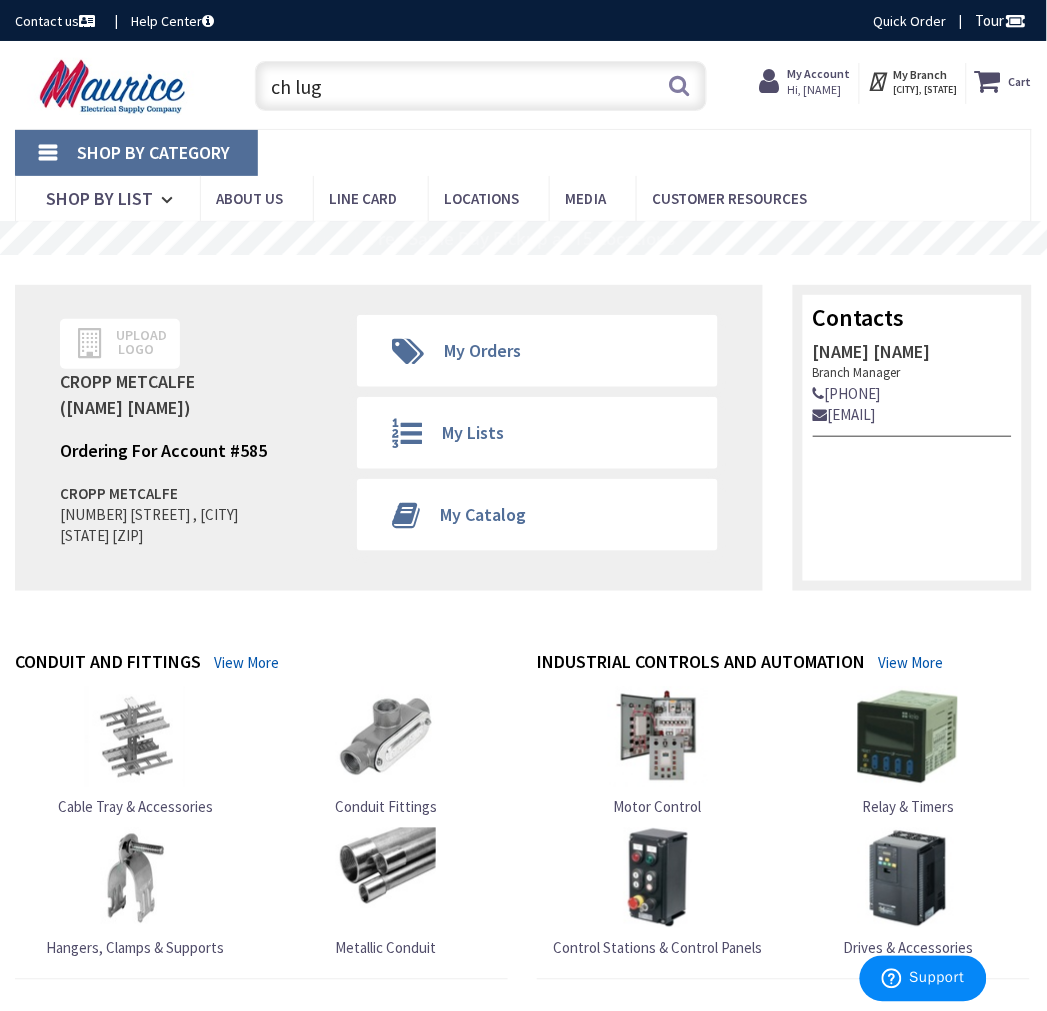 scroll, scrollTop: 0, scrollLeft: 0, axis: both 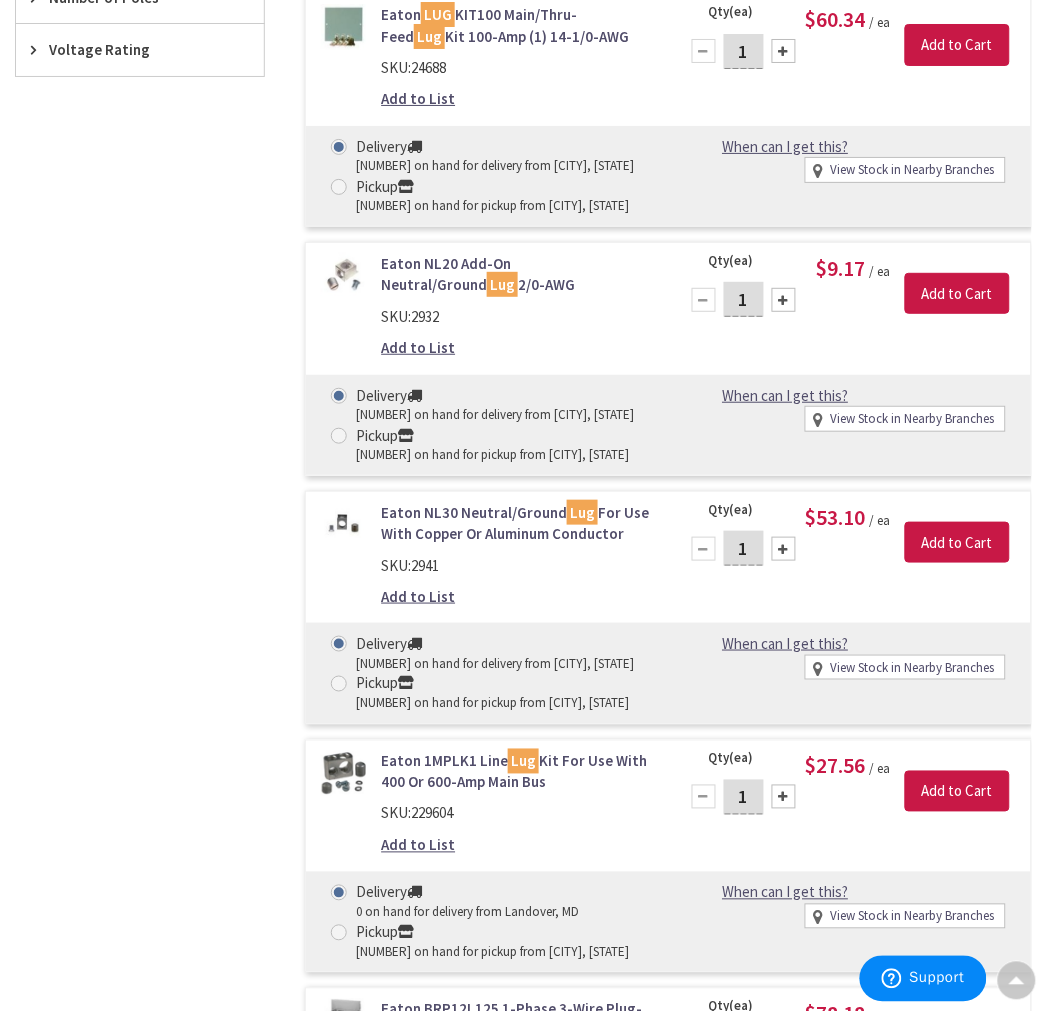 click on "Eaton NL20 Add-On Neutral/Ground  Lug  2/0-AWG" at bounding box center [517, 274] 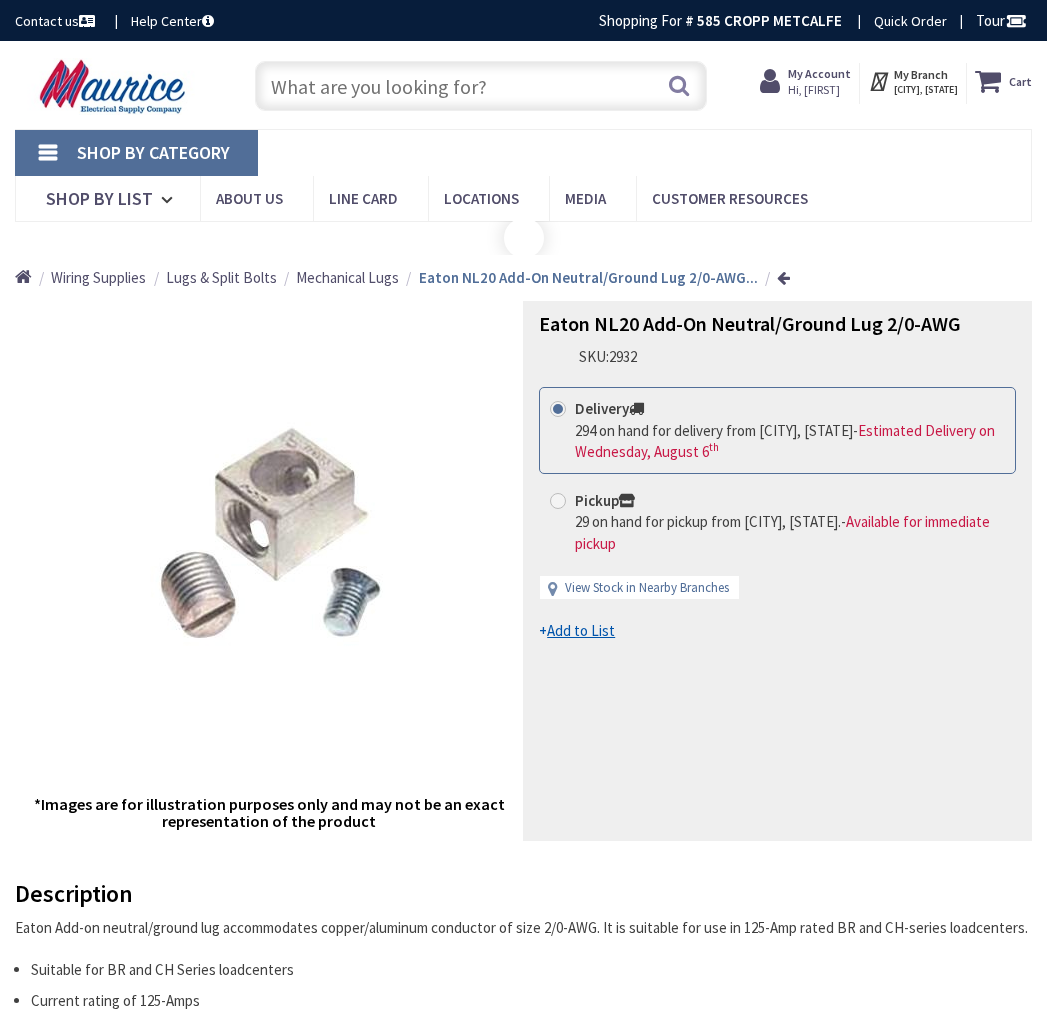 scroll, scrollTop: 0, scrollLeft: 0, axis: both 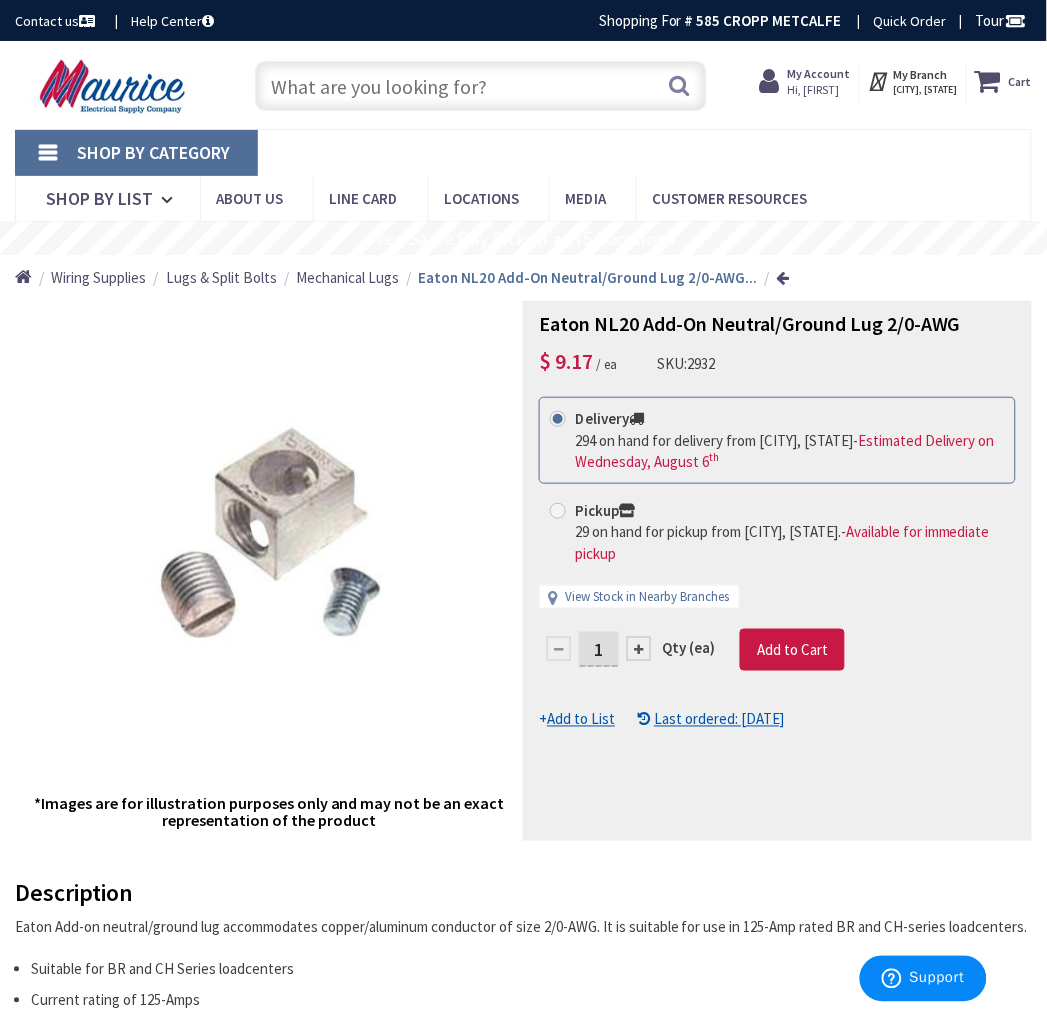 click at bounding box center (639, 649) 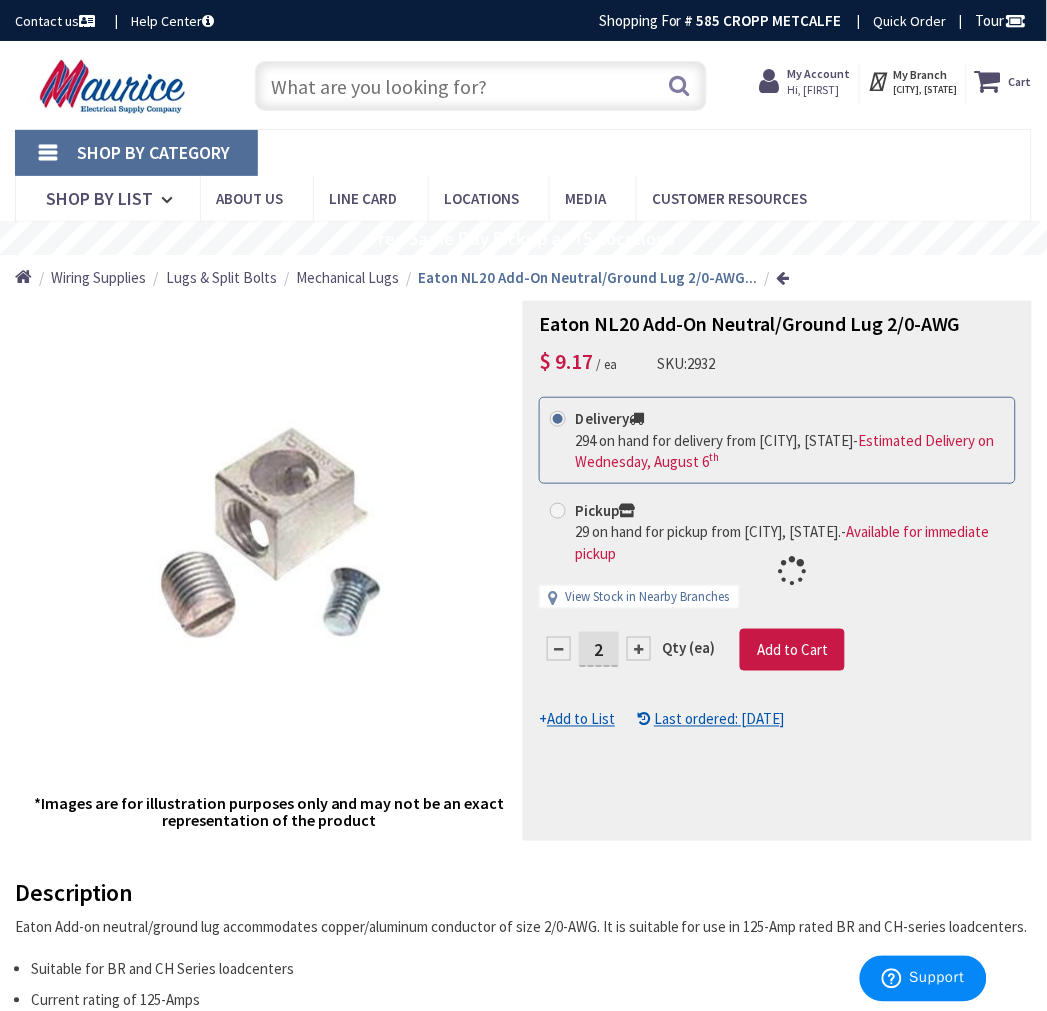 click at bounding box center (777, 571) 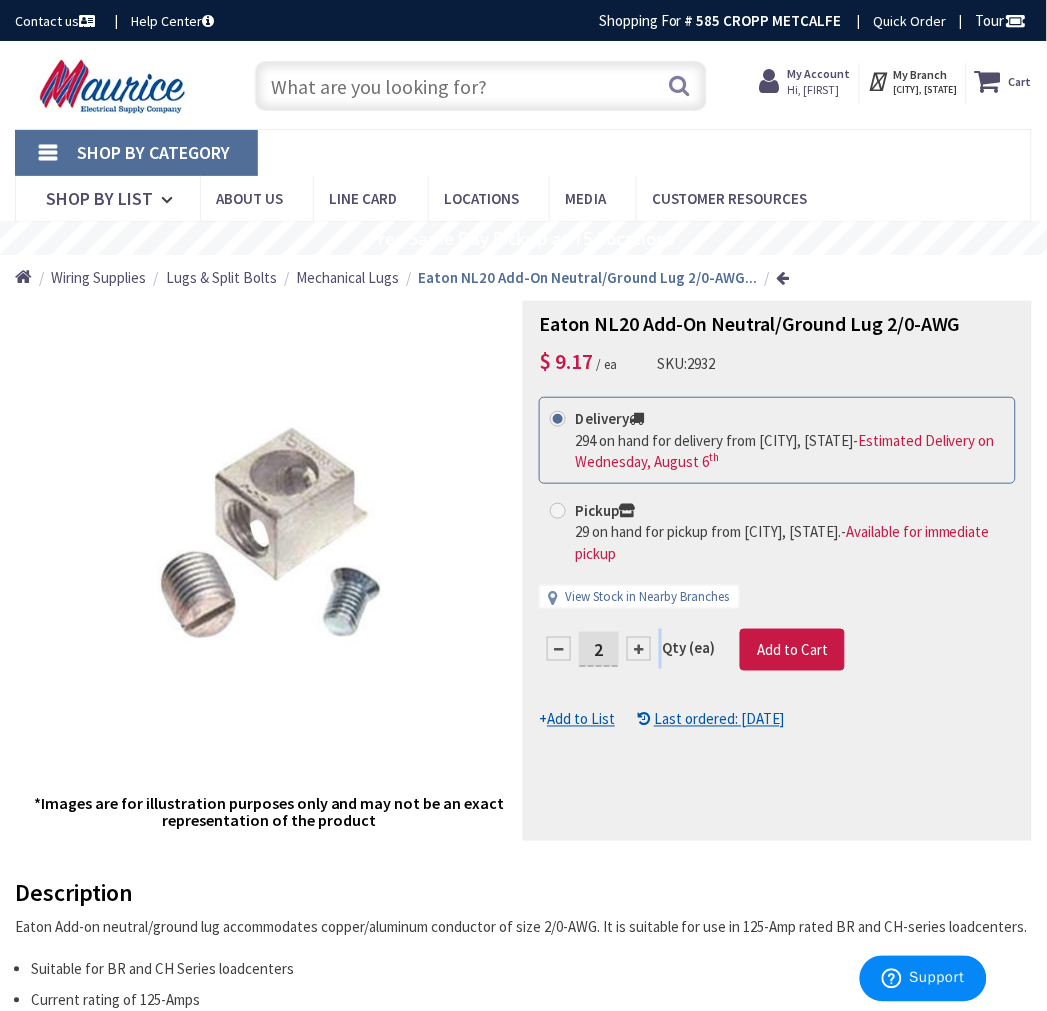 click at bounding box center (639, 649) 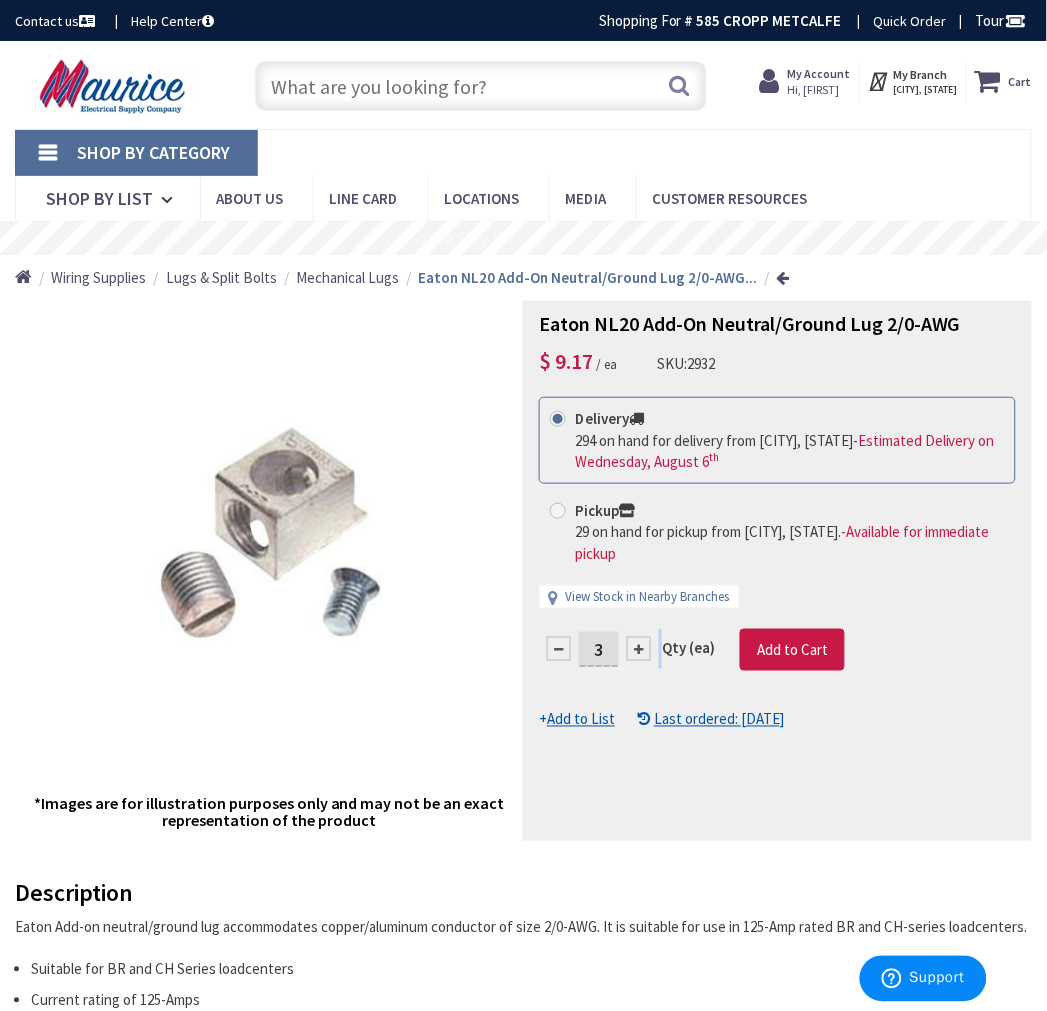 click at bounding box center [639, 649] 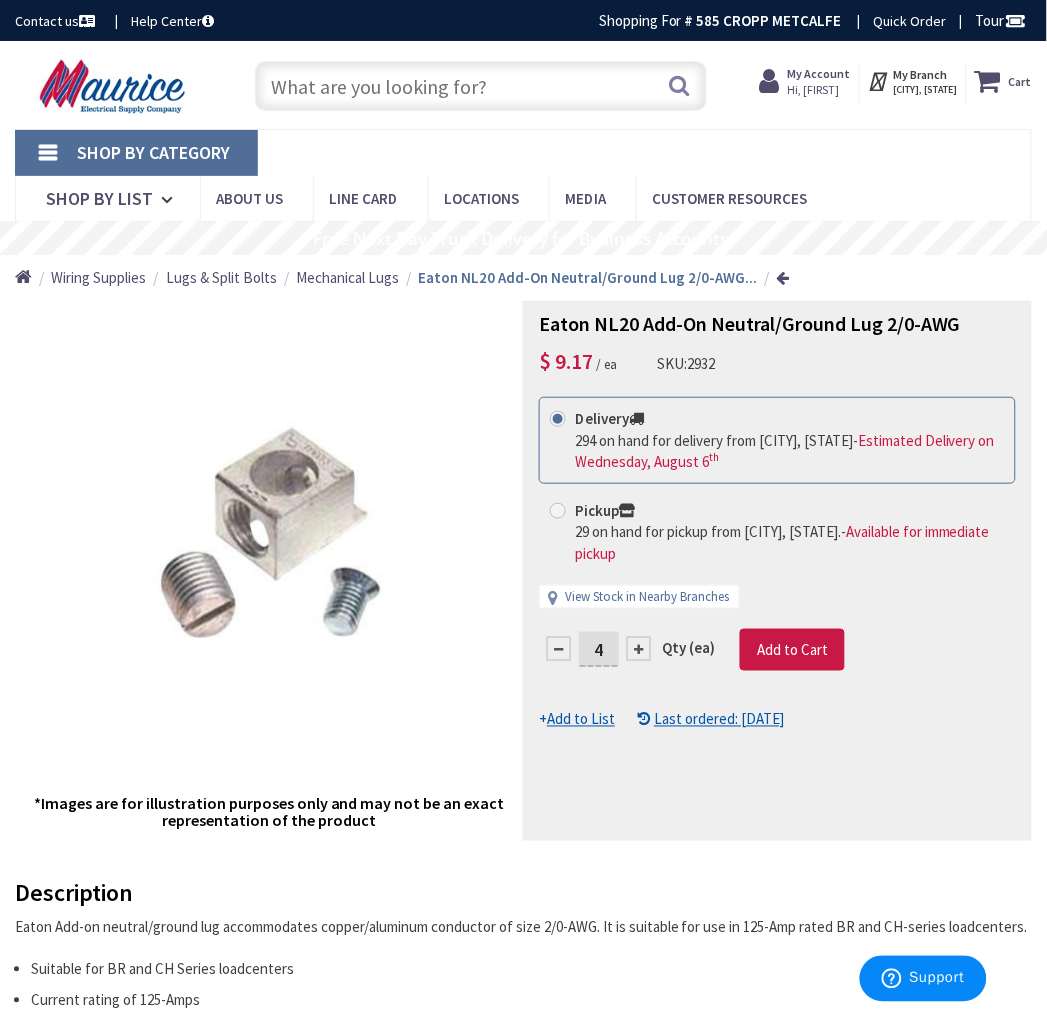 click at bounding box center (558, 511) 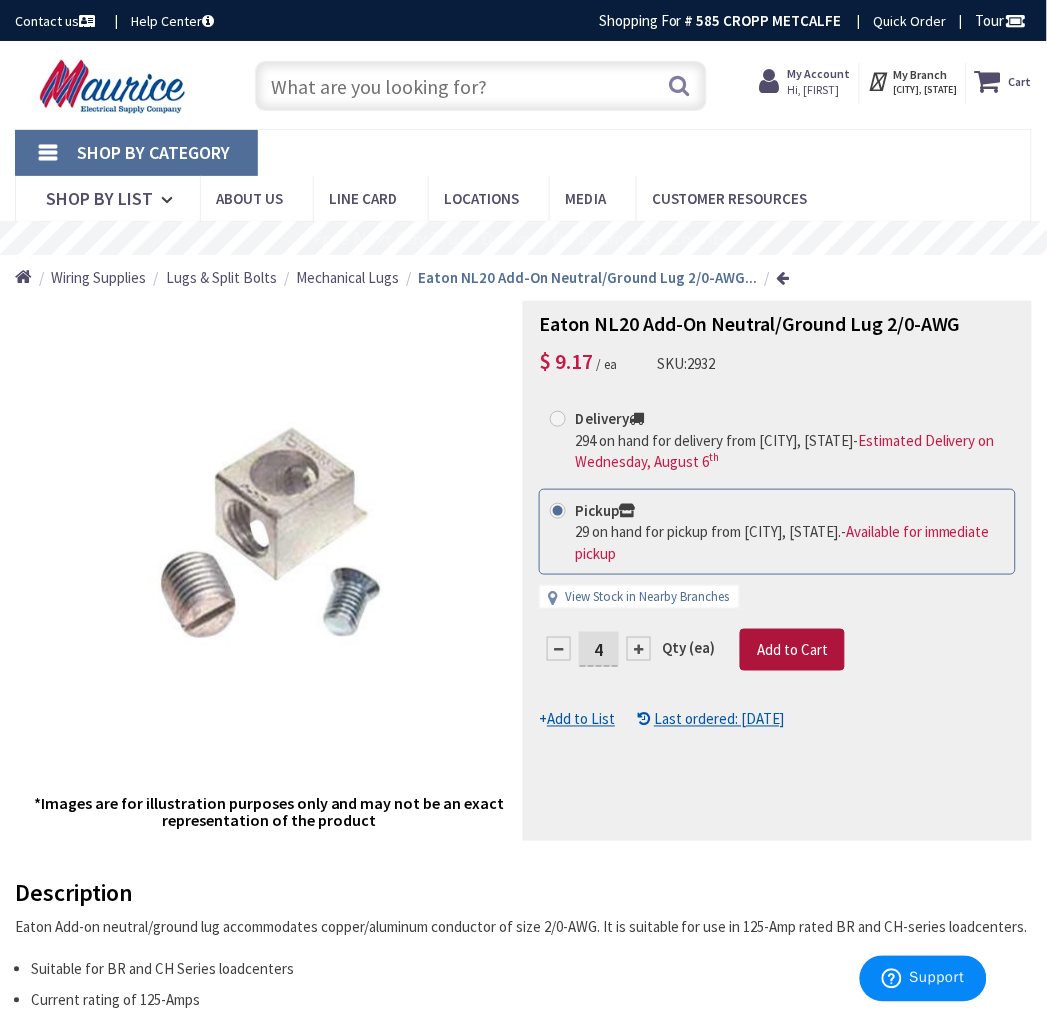 click on "Add to Cart" at bounding box center [792, 649] 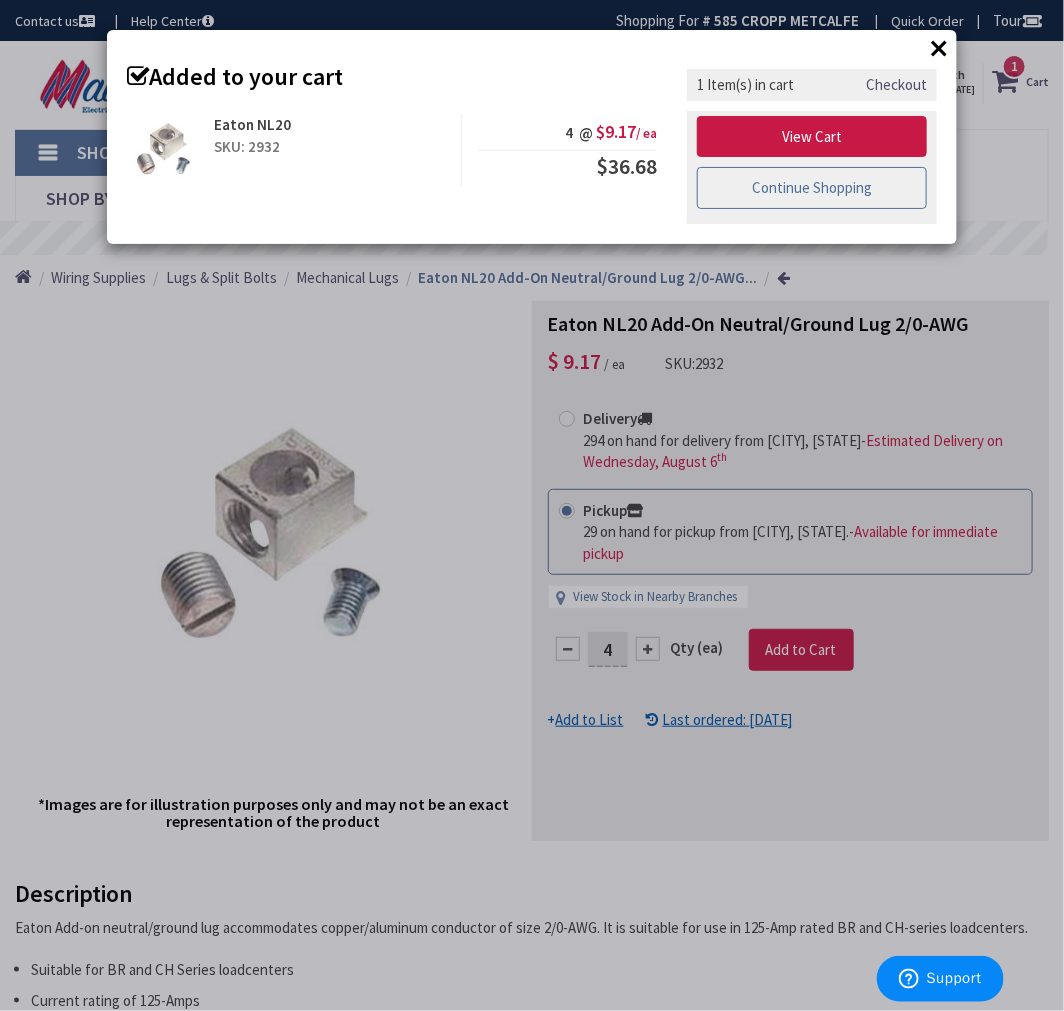 drag, startPoint x: 841, startPoint y: 195, endPoint x: 821, endPoint y: 195, distance: 20 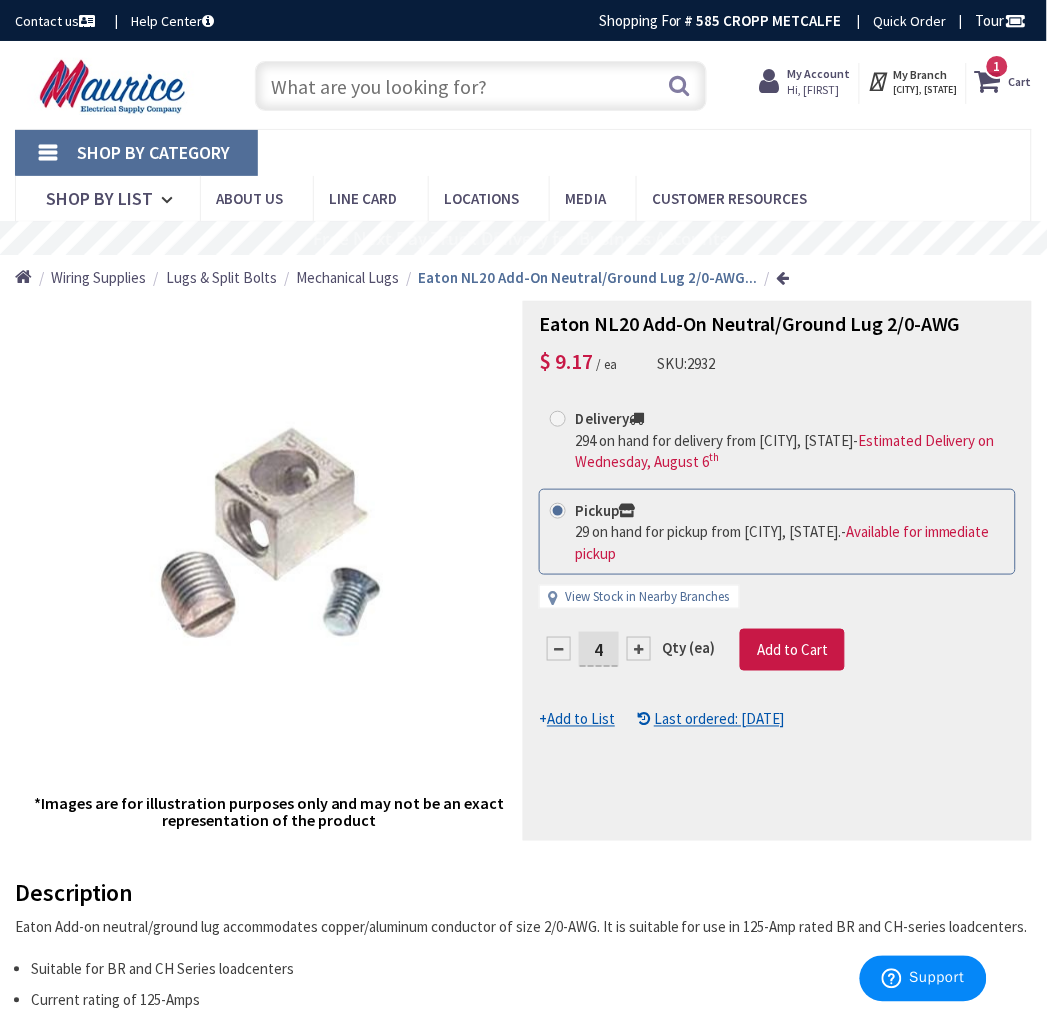 click at bounding box center (481, 86) 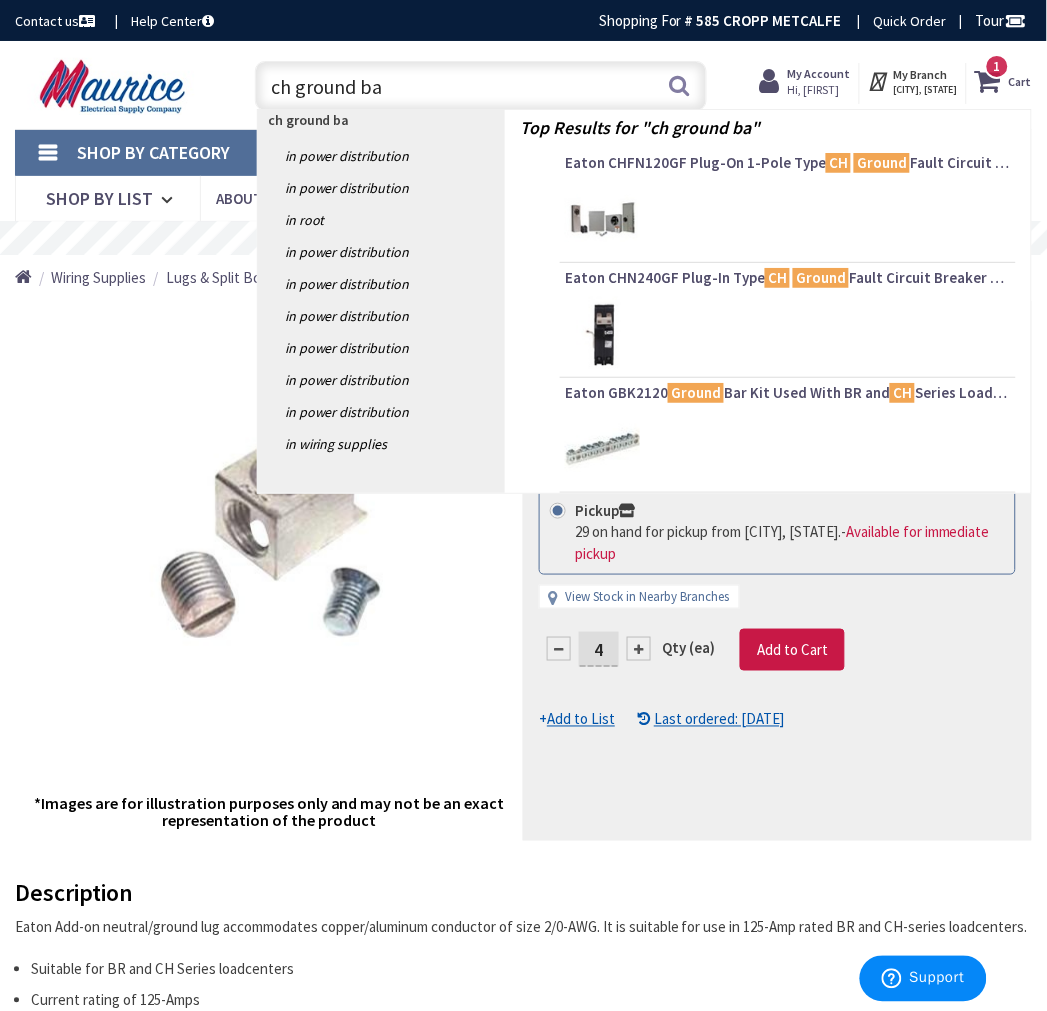 type on "ch ground bar" 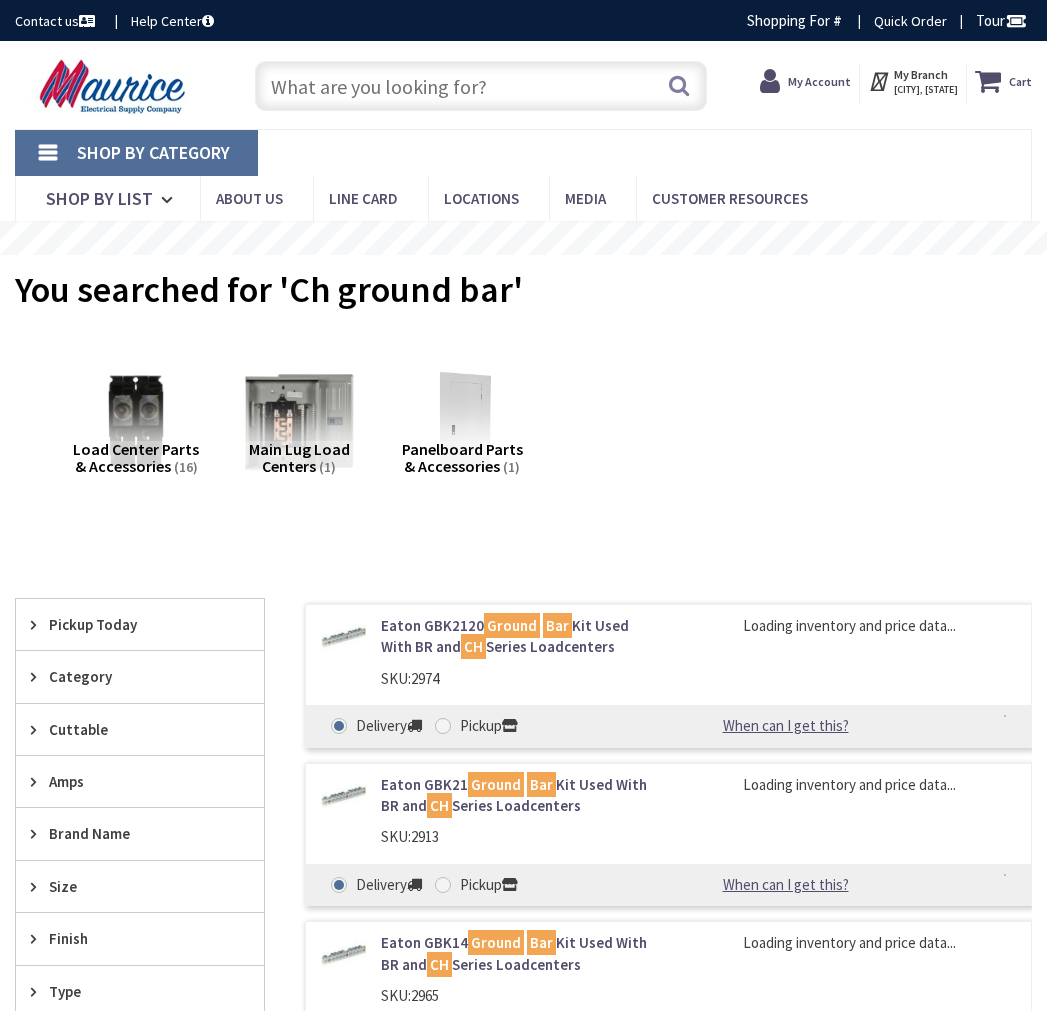 scroll, scrollTop: 0, scrollLeft: 0, axis: both 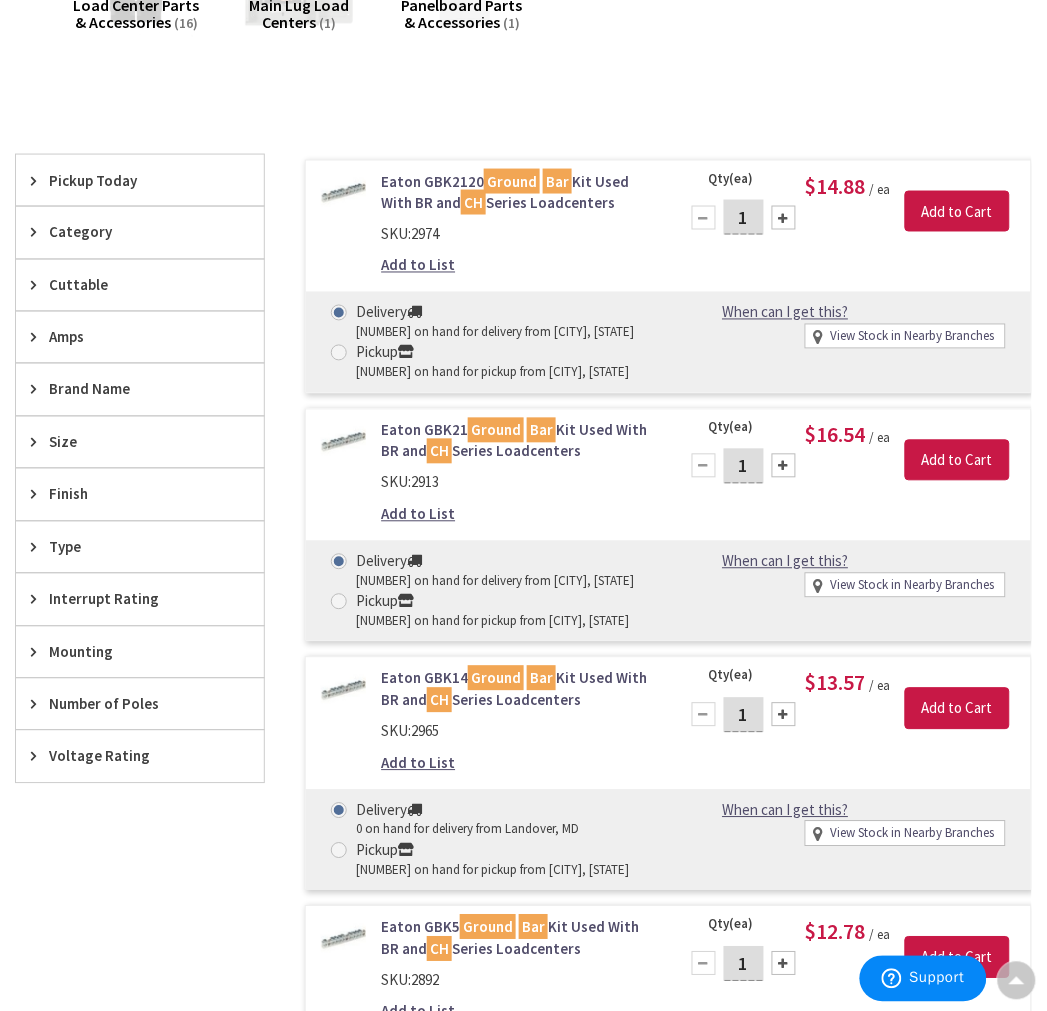 click on "Pickup Today" at bounding box center (130, 180) 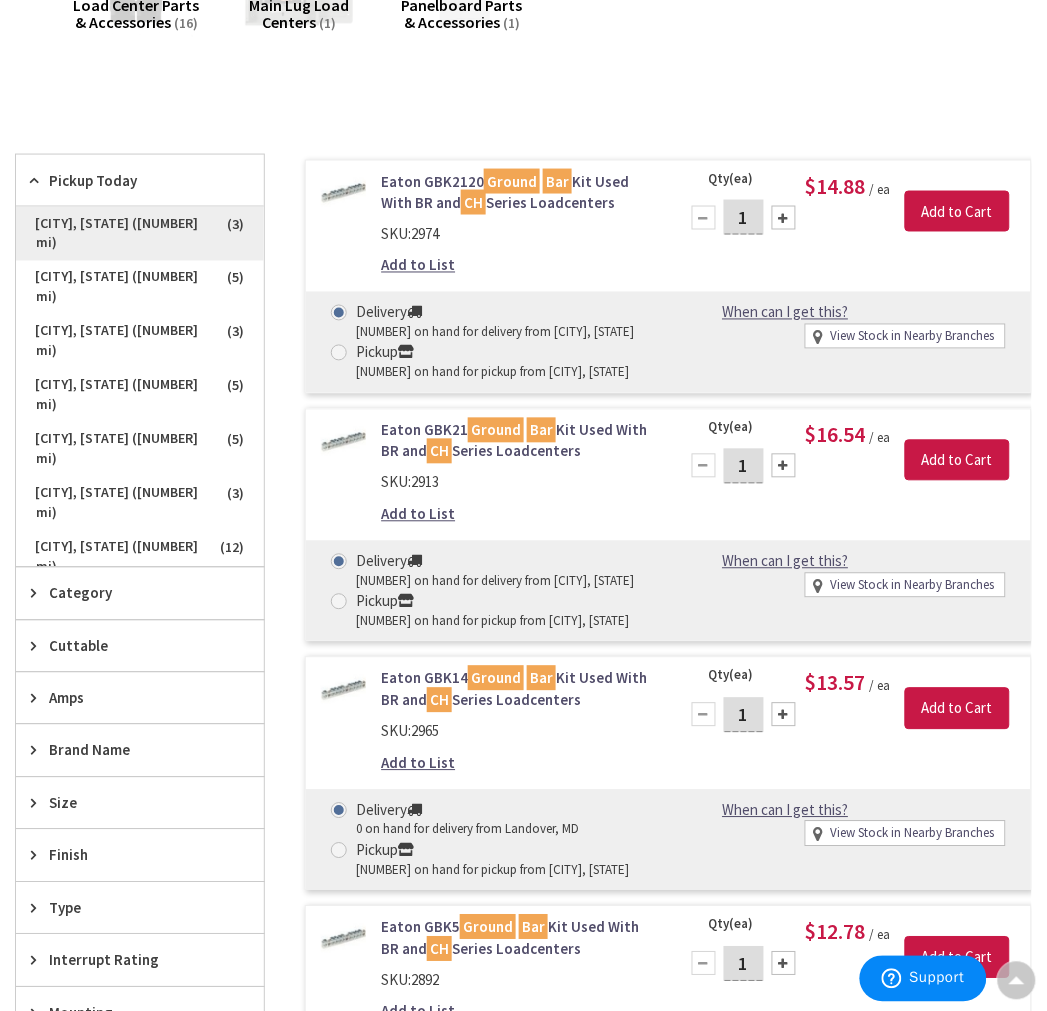 click on "[CITY], [STATE] ([DISTANCE] mi)" at bounding box center (140, 234) 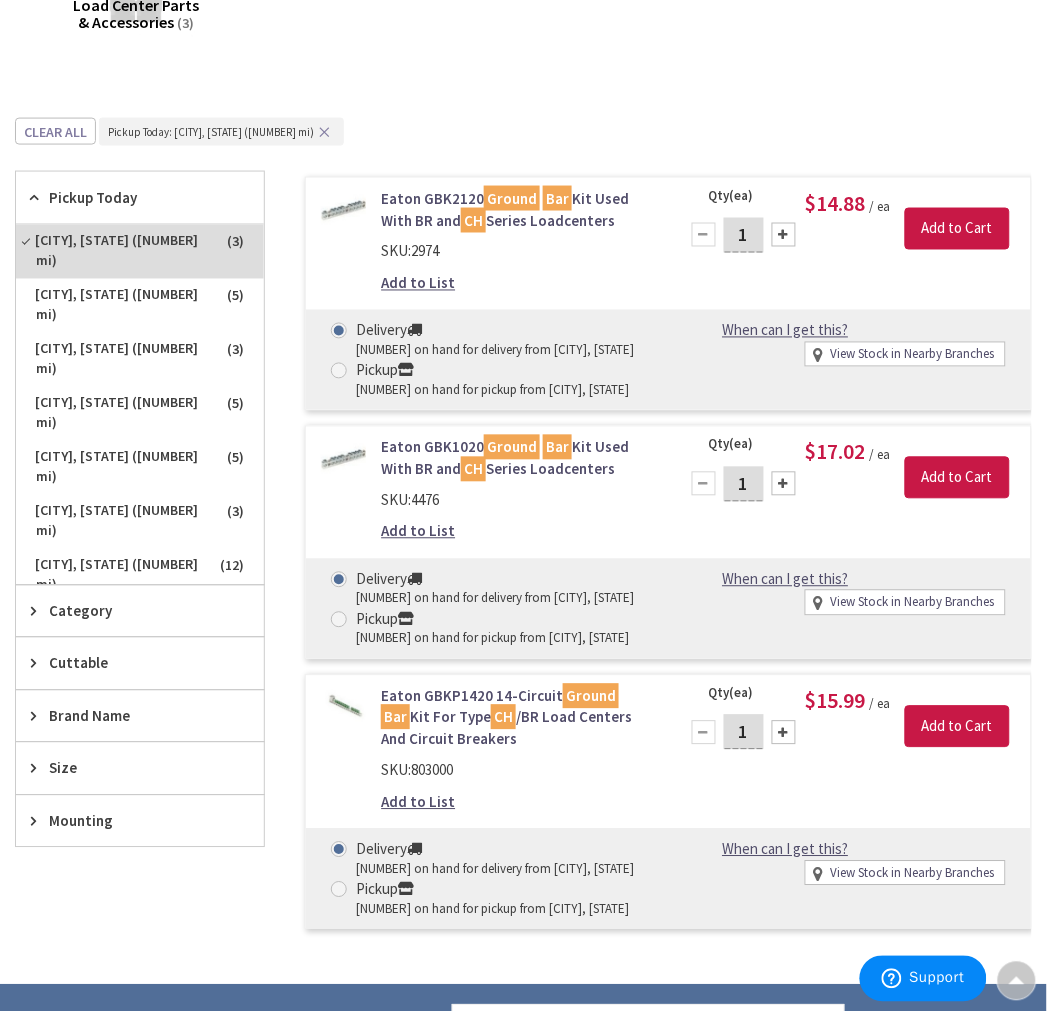 click on "Bar" at bounding box center [557, 198] 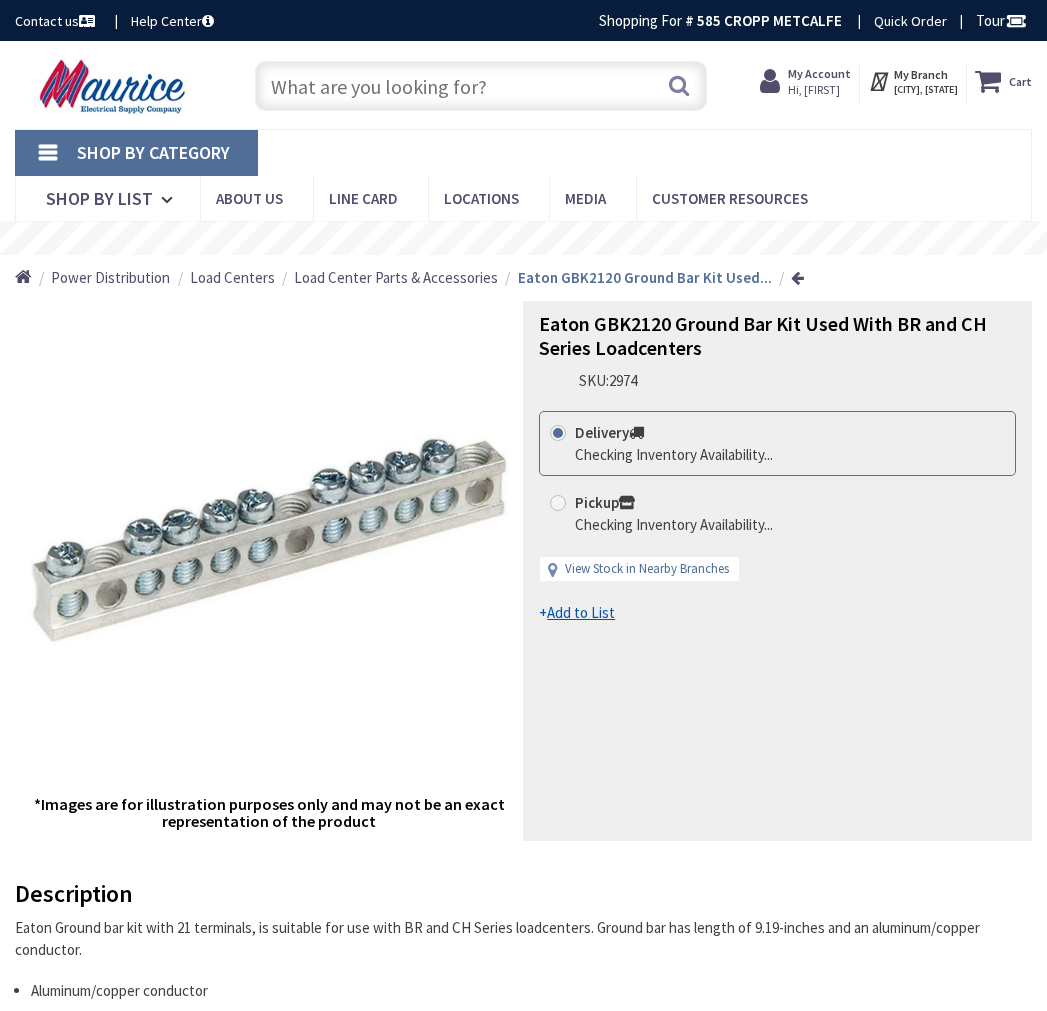 scroll, scrollTop: 0, scrollLeft: 0, axis: both 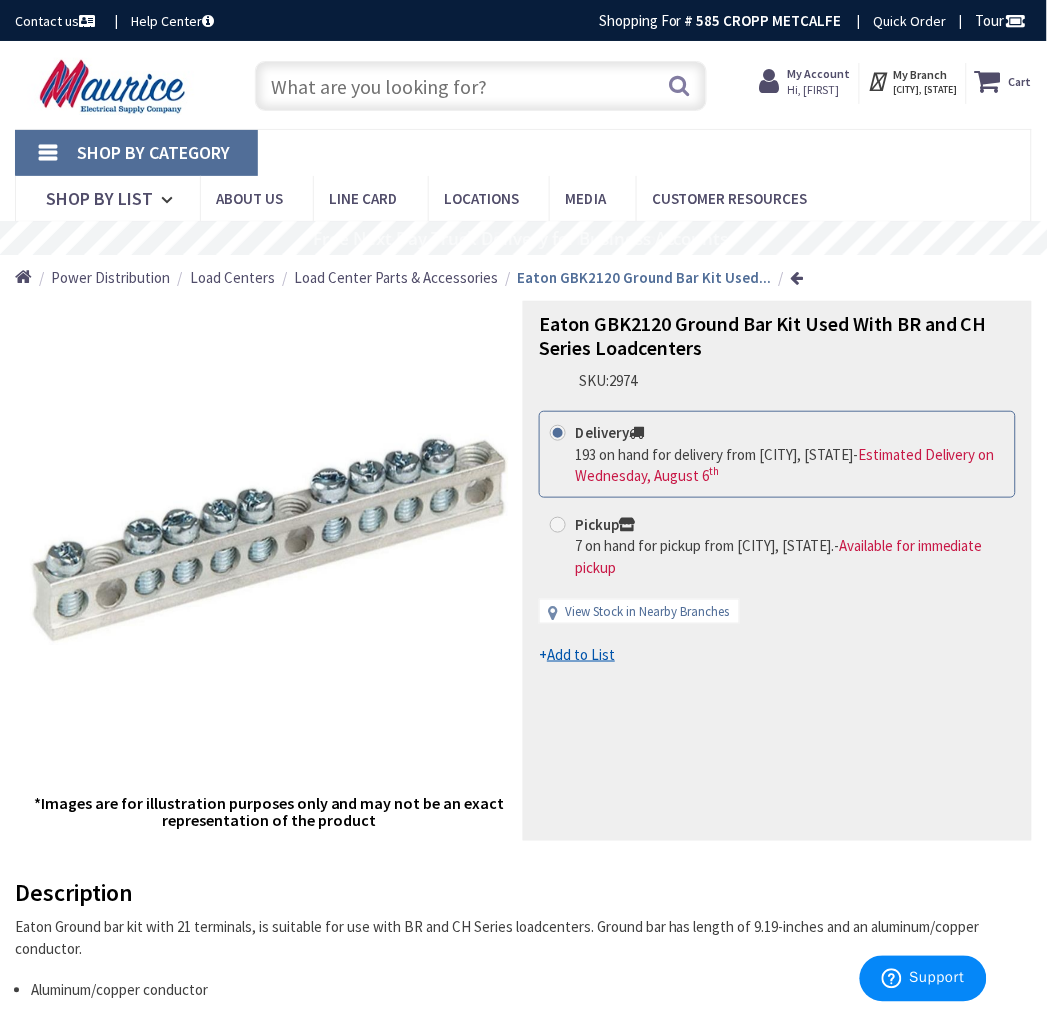 click on "Pickup" at bounding box center (605, 524) 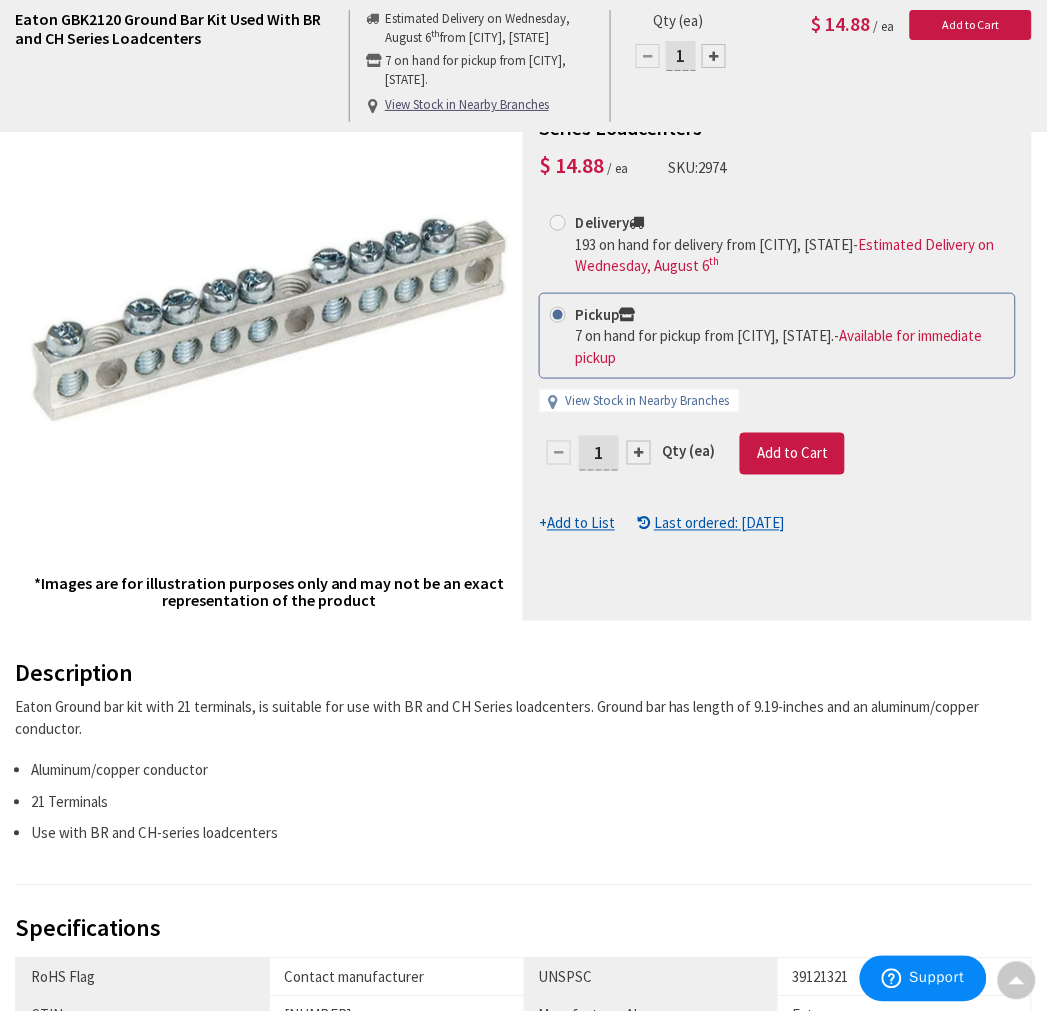 scroll, scrollTop: 111, scrollLeft: 0, axis: vertical 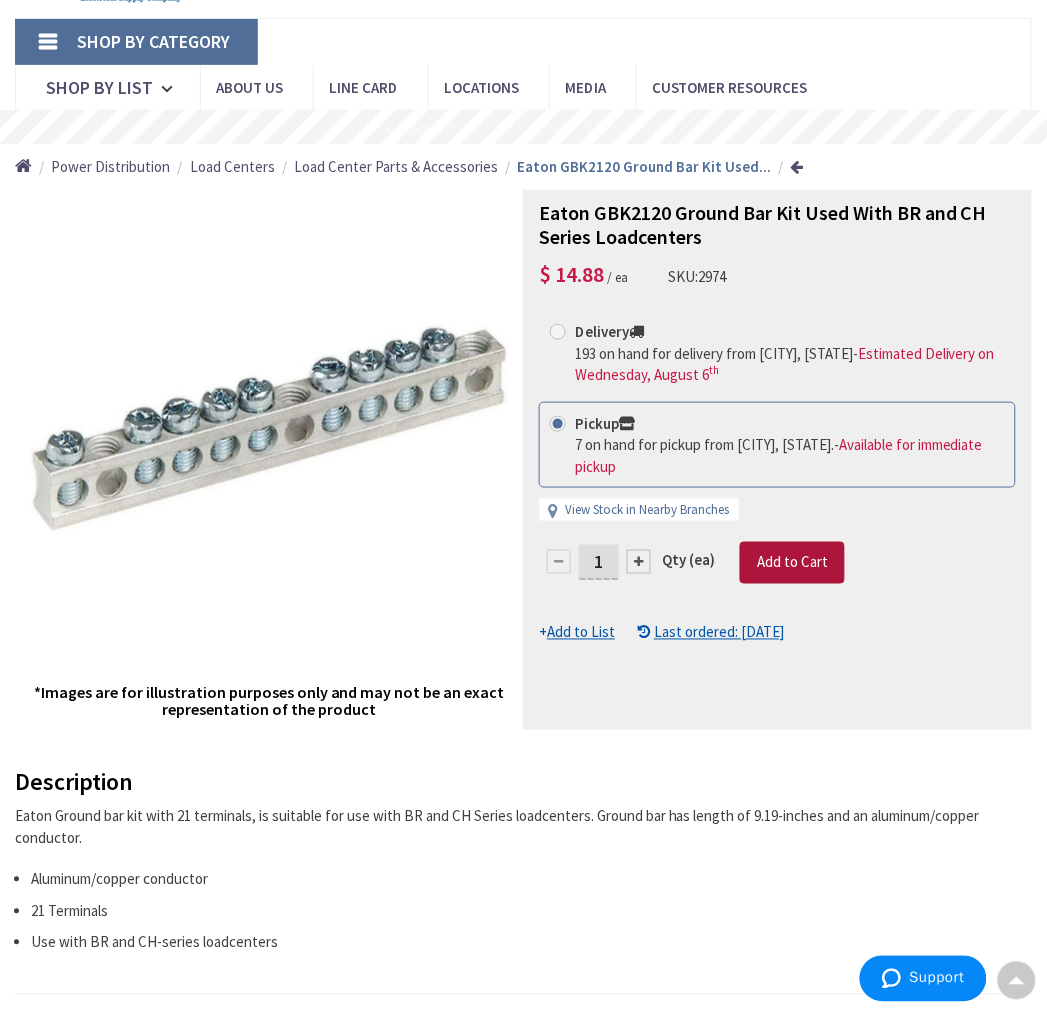 click on "Add to Cart" at bounding box center (792, 562) 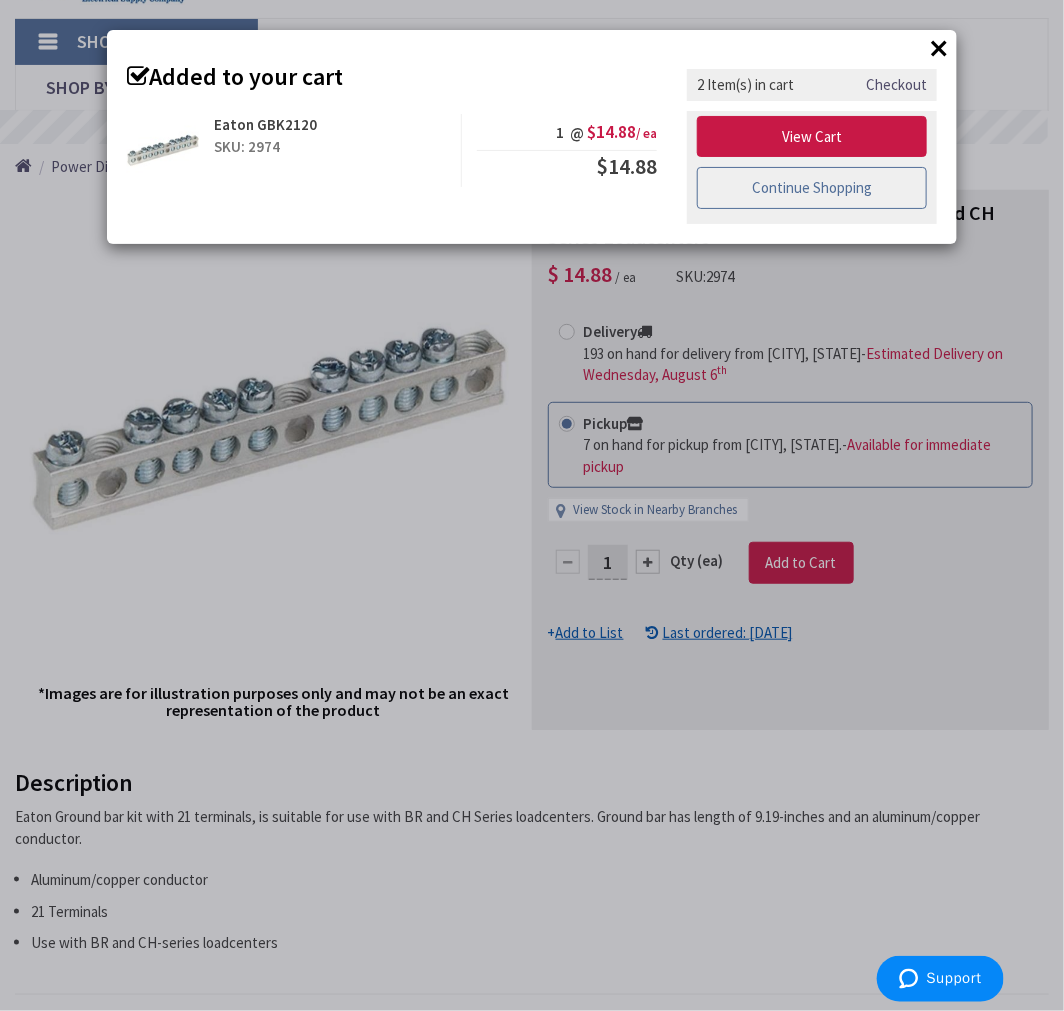 click on "Continue Shopping" at bounding box center (812, 188) 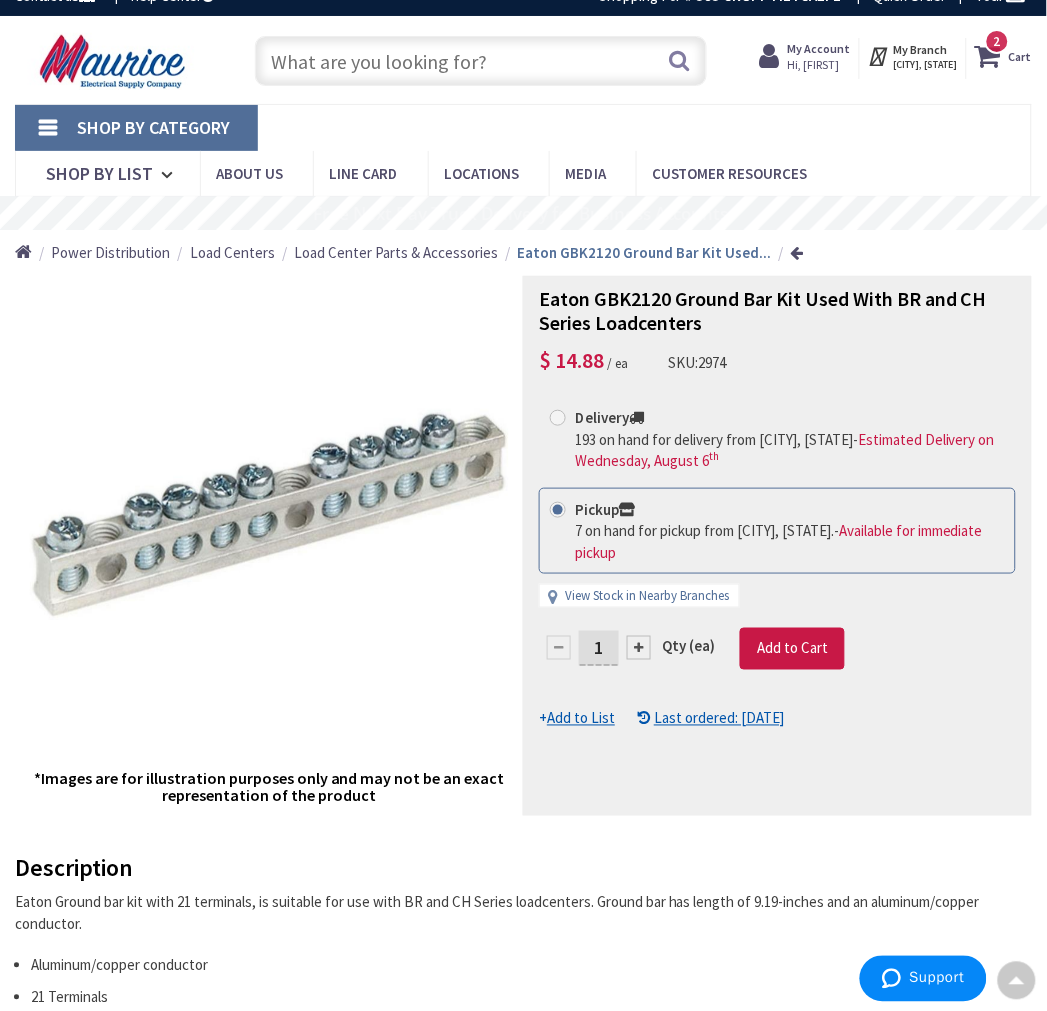 scroll, scrollTop: 0, scrollLeft: 0, axis: both 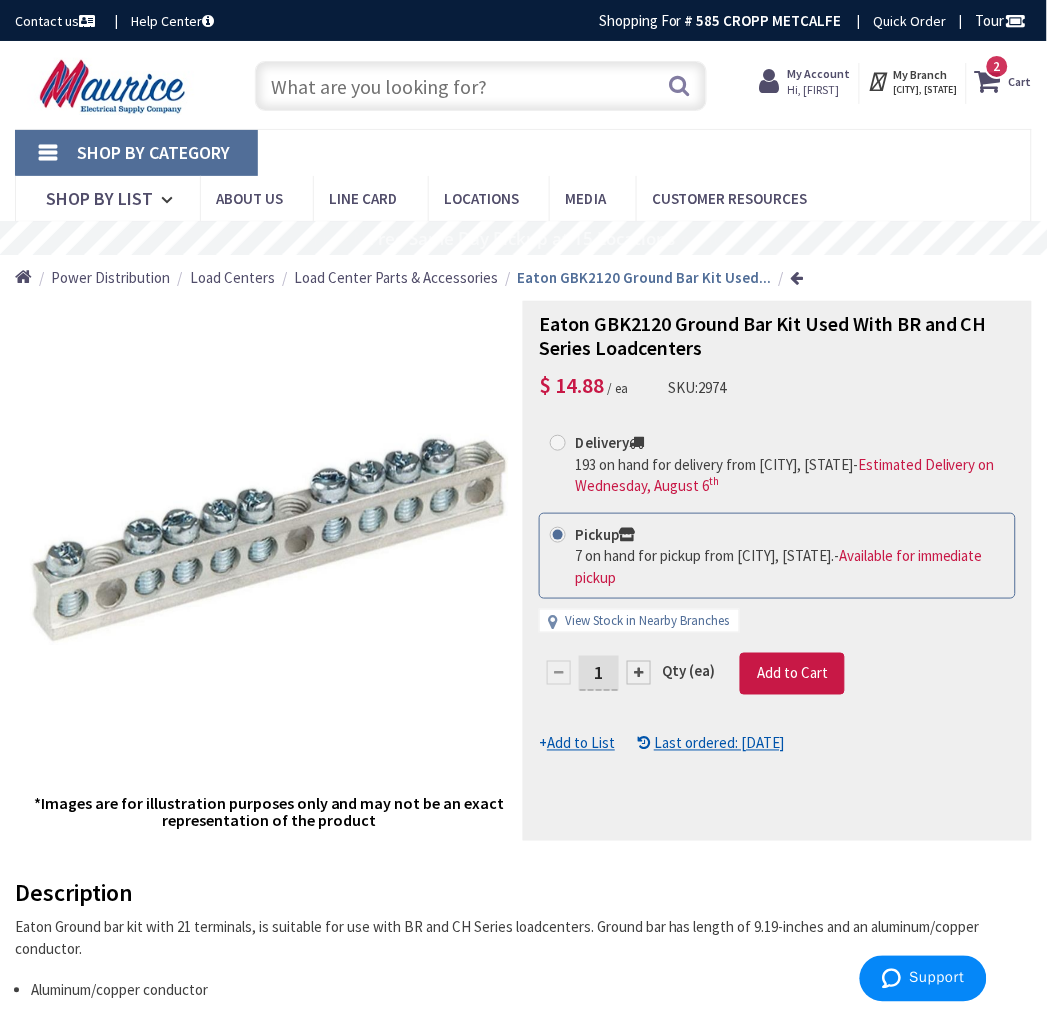 click at bounding box center [481, 86] 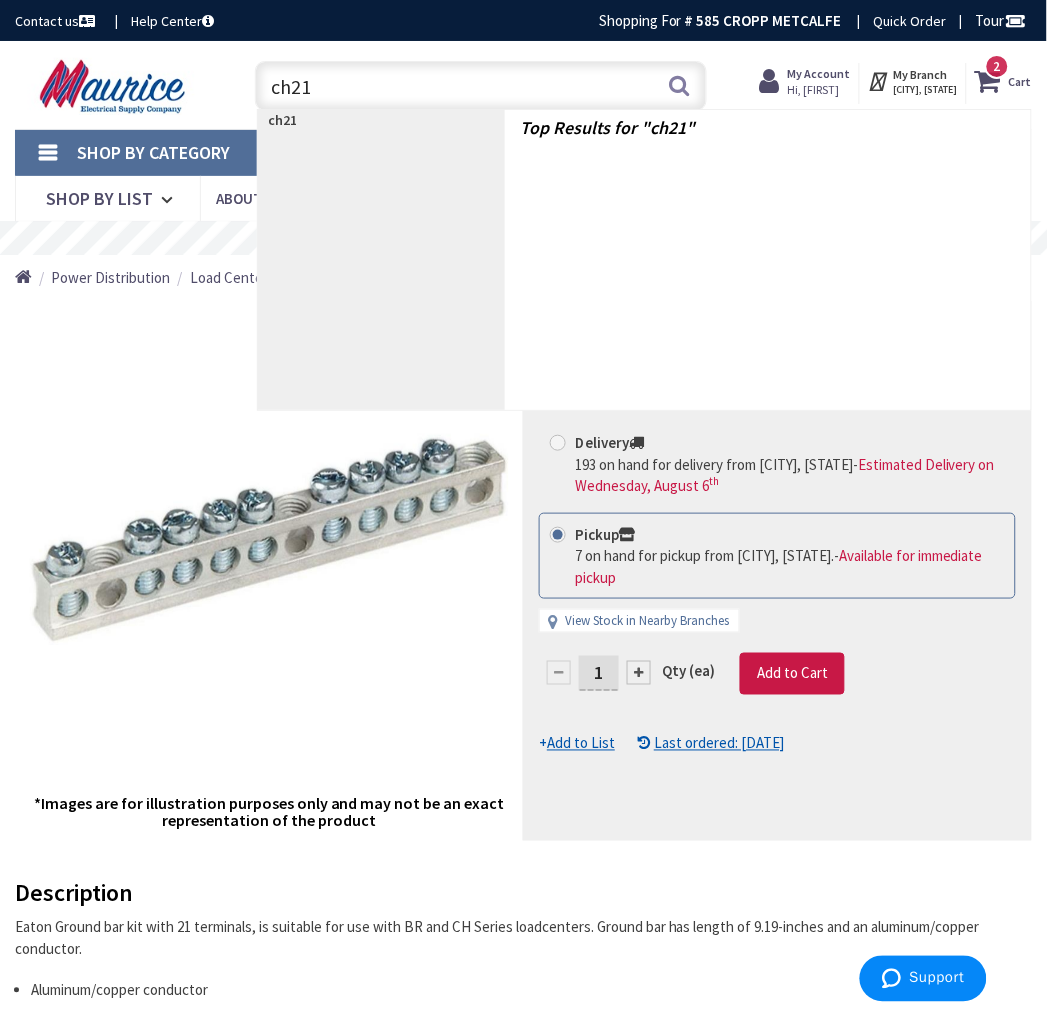 type on "ch215" 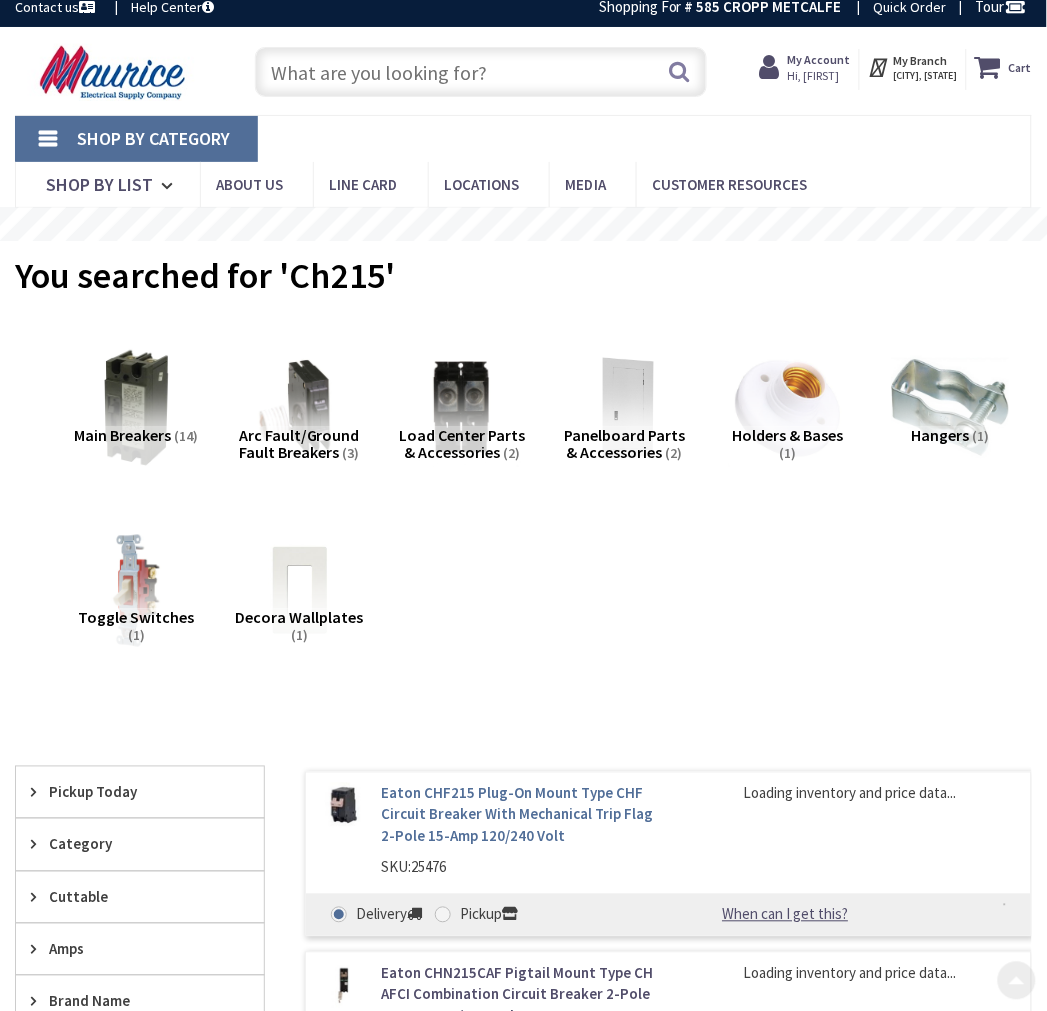 scroll, scrollTop: 0, scrollLeft: 0, axis: both 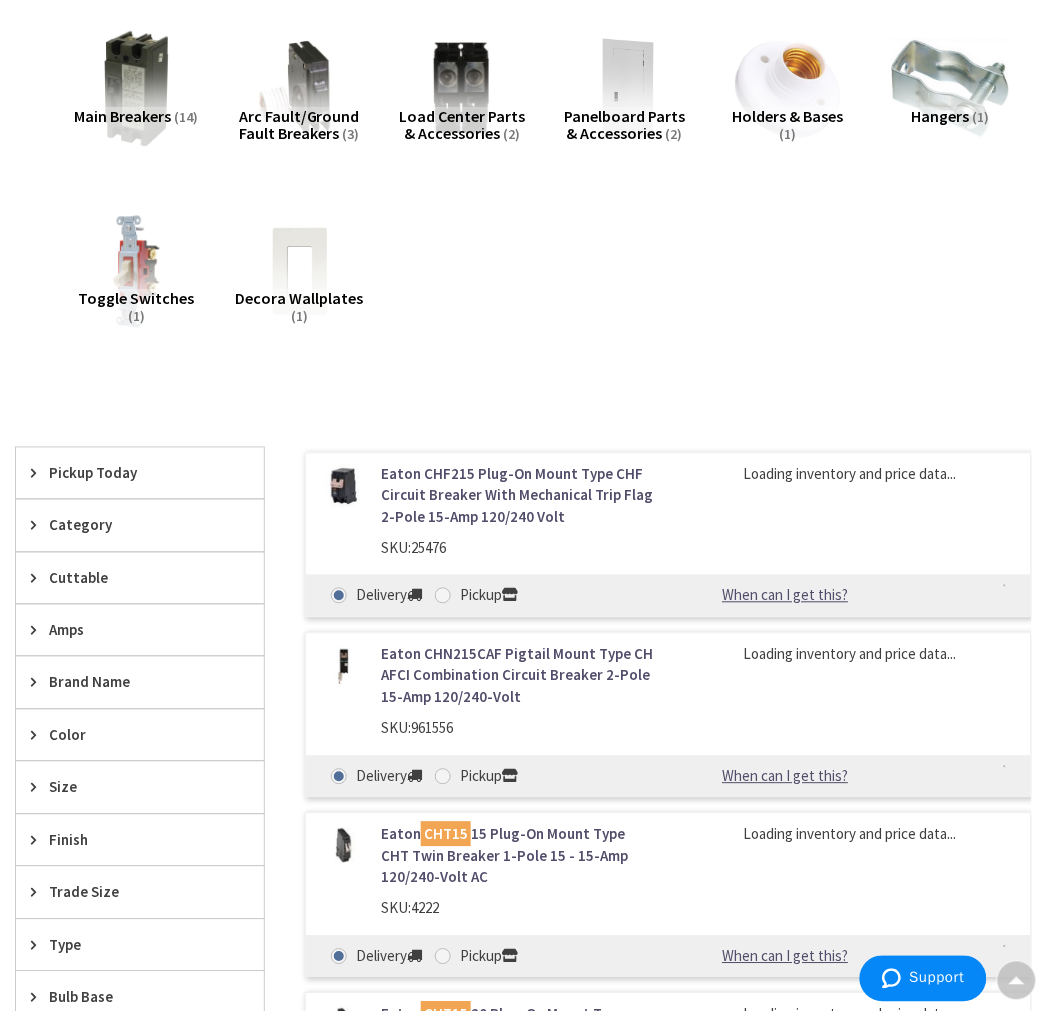 click on "Eaton CHF215 Plug-On Mount Type CHF Circuit Breaker With Mechanical Trip Flag 2-Pole 15-Amp 120/240 Volt" at bounding box center [517, 496] 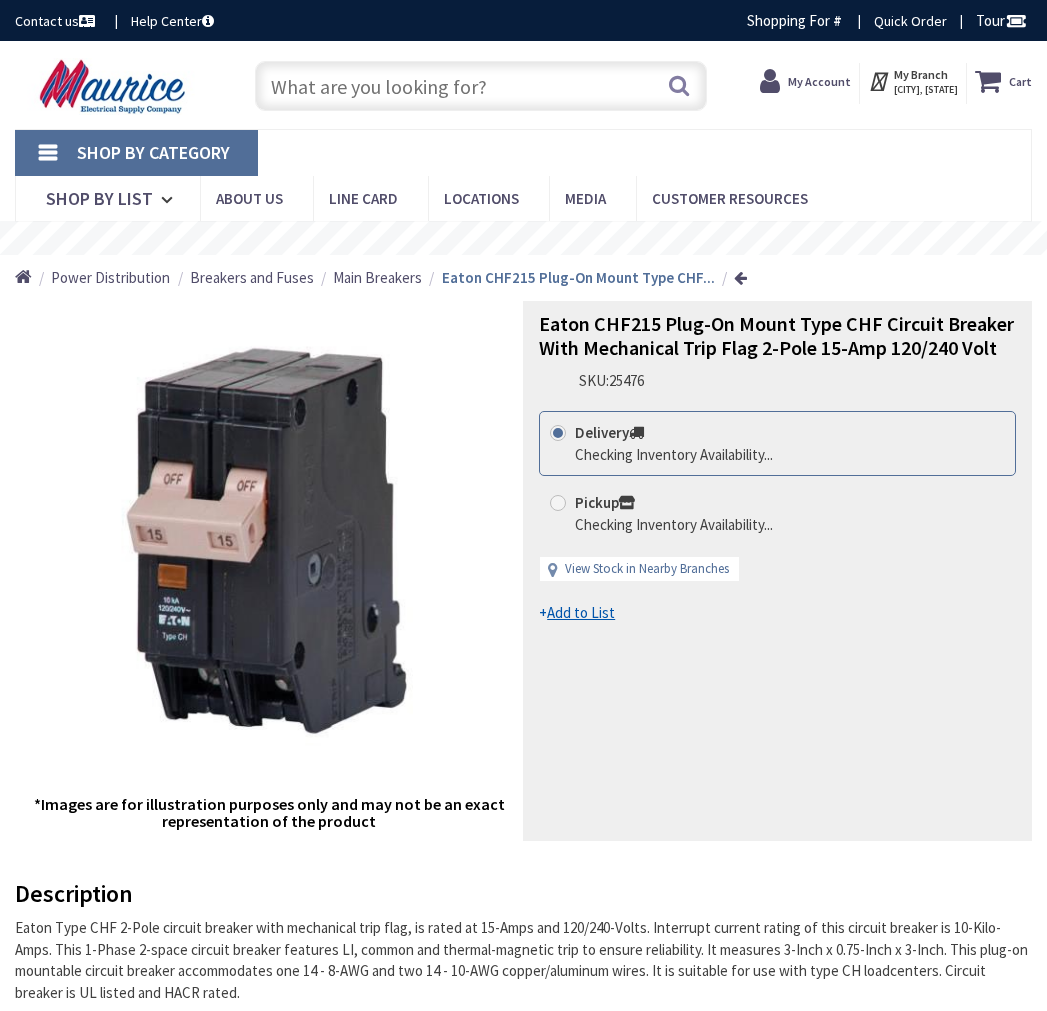 scroll, scrollTop: 0, scrollLeft: 0, axis: both 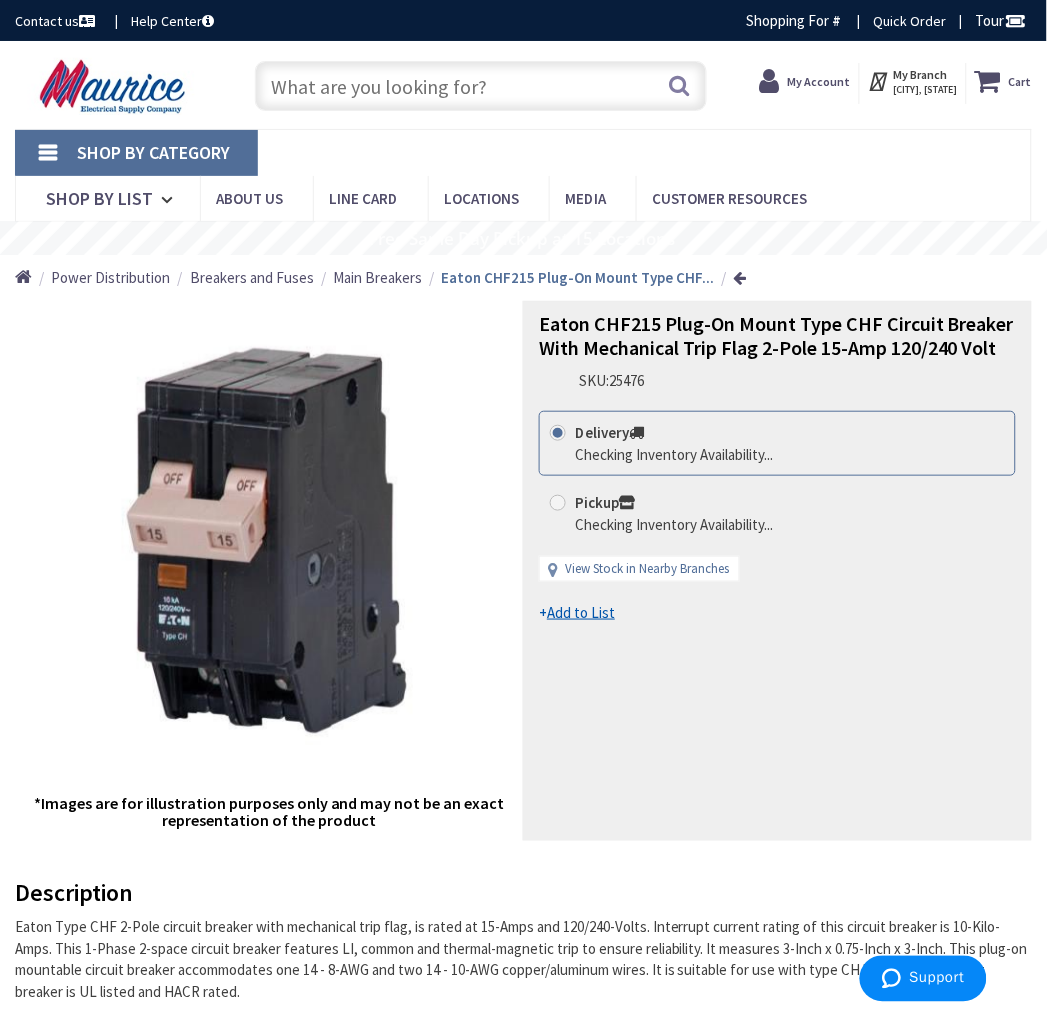click on "Pickup
Checking Inventory Availability..." at bounding box center [561, 502] 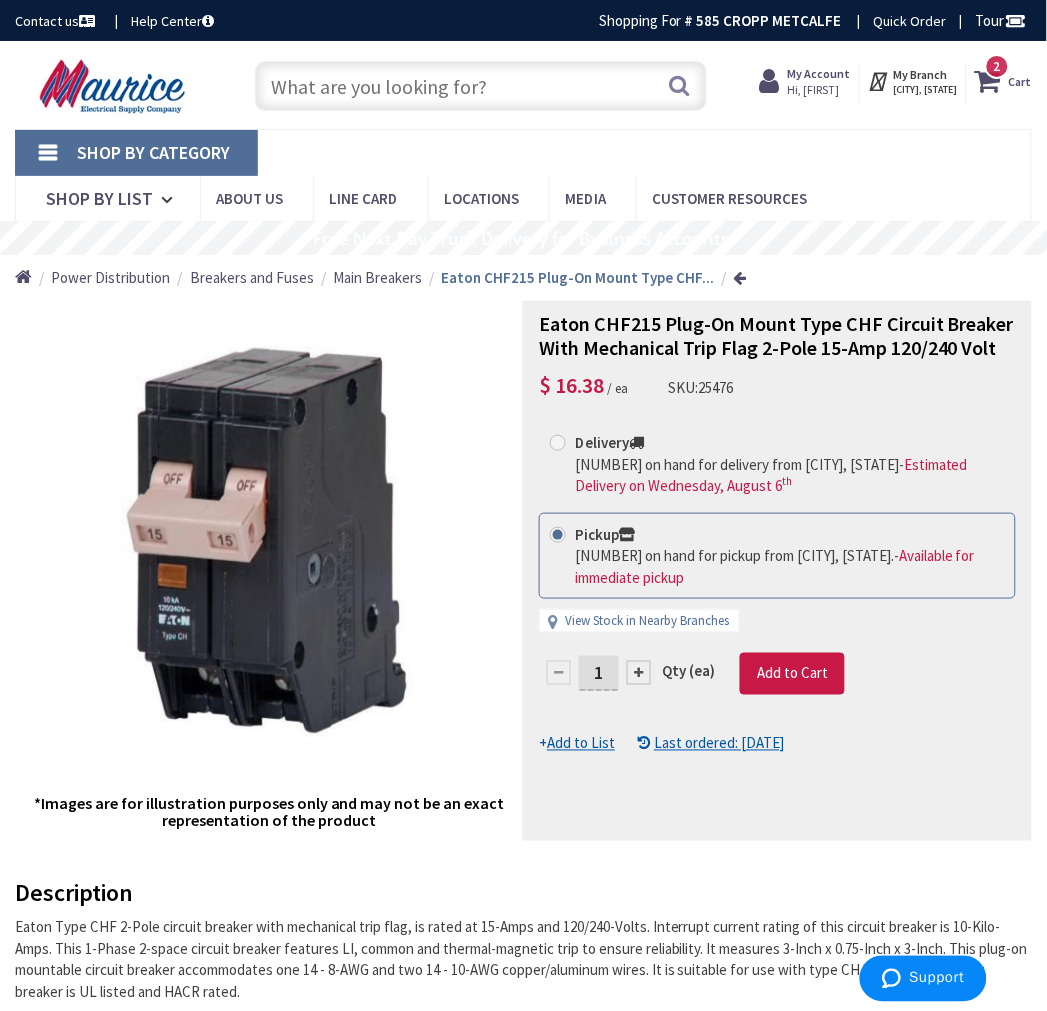 click at bounding box center [639, 673] 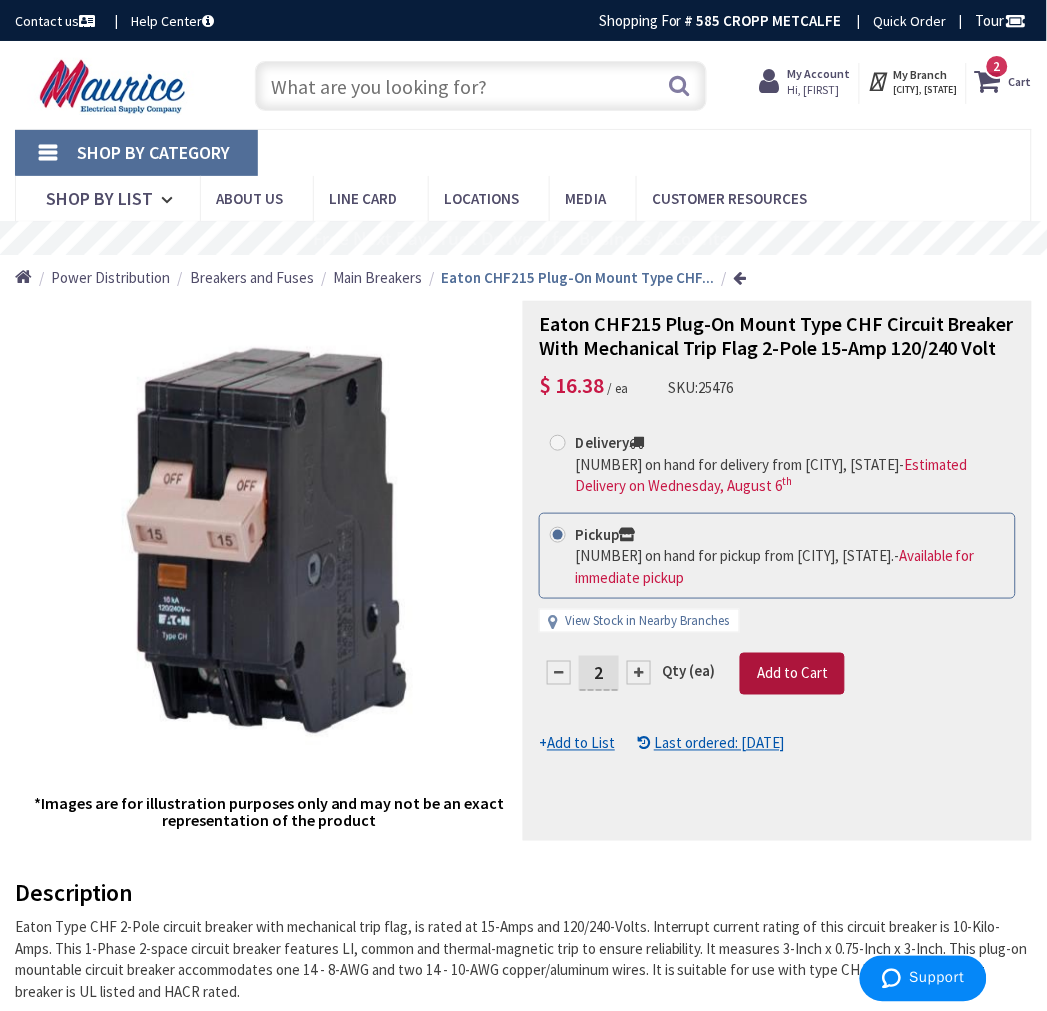 click on "Add to Cart" at bounding box center [792, 673] 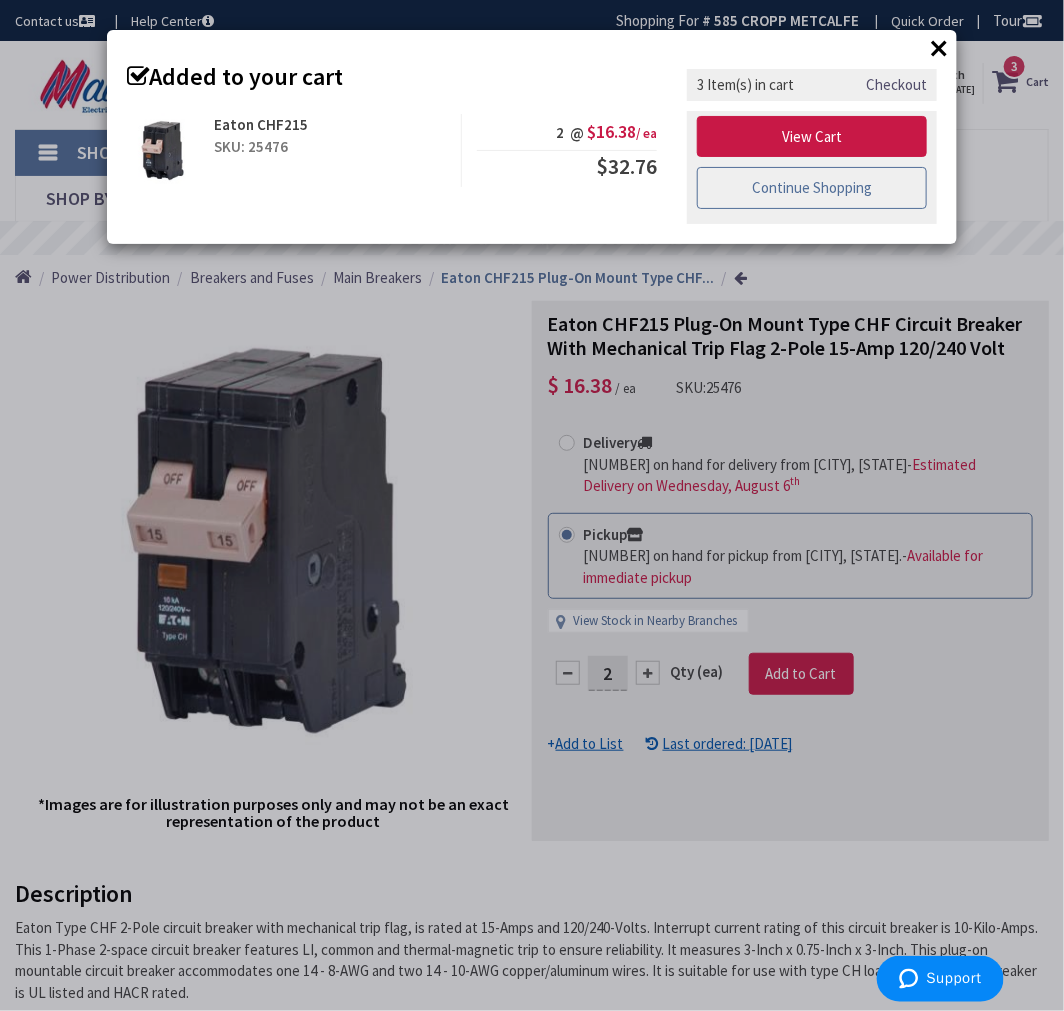 click on "Continue Shopping" at bounding box center (812, 188) 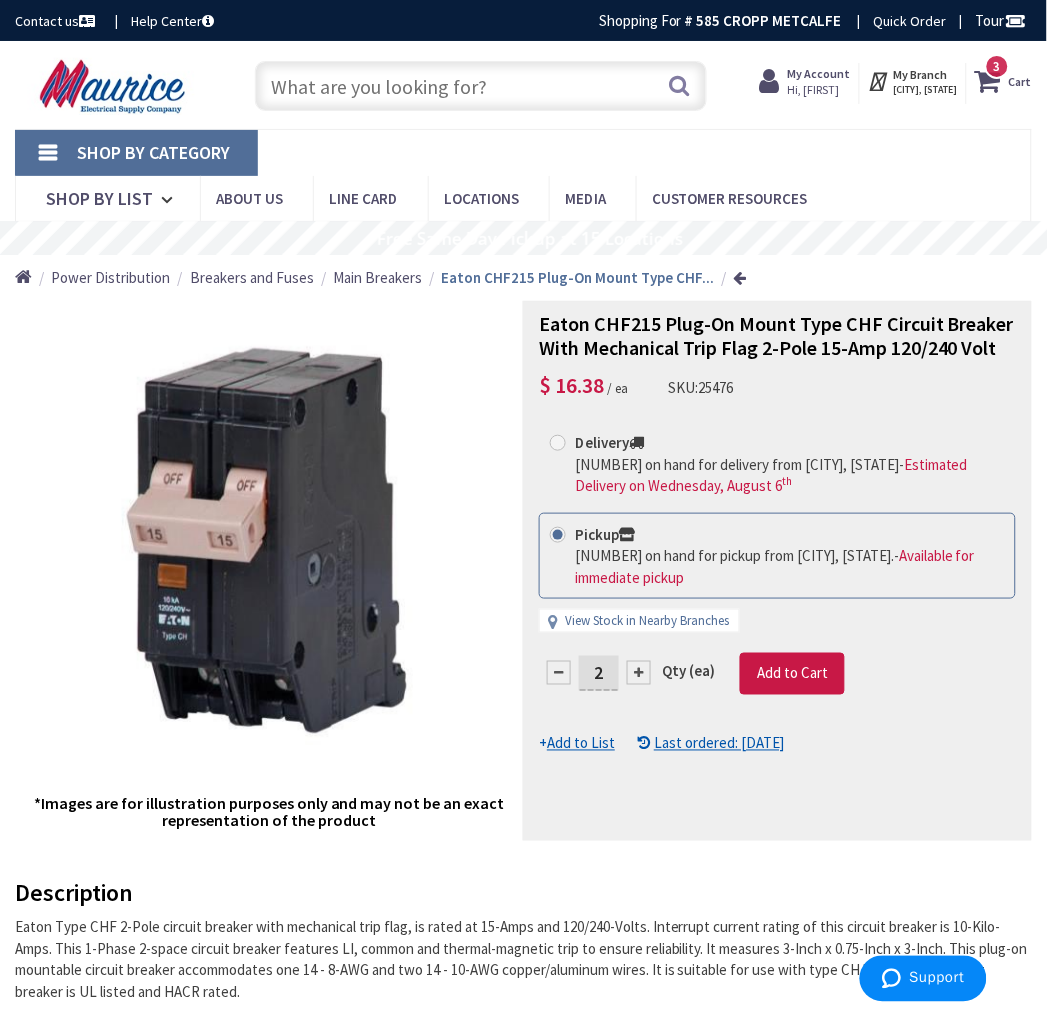 click at bounding box center (481, 86) 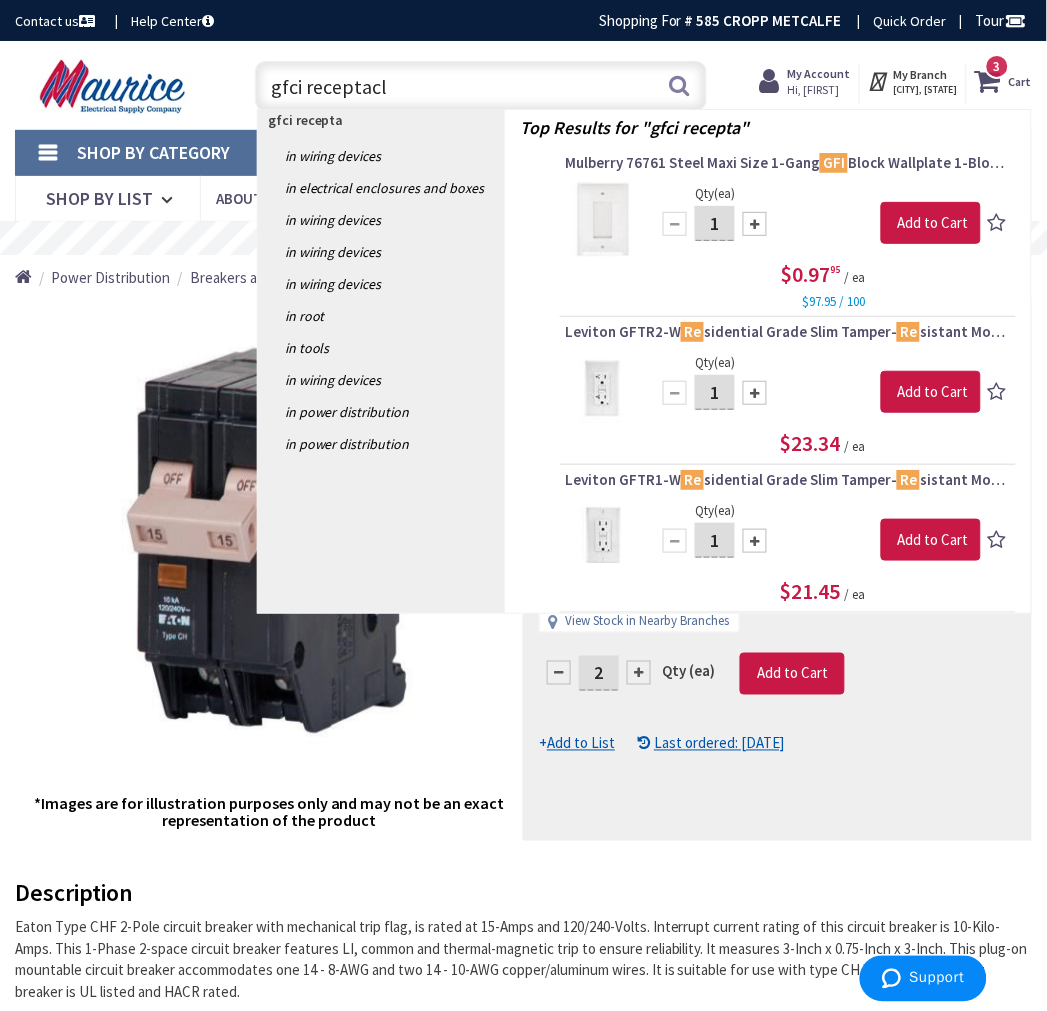 type on "gfci receptacle" 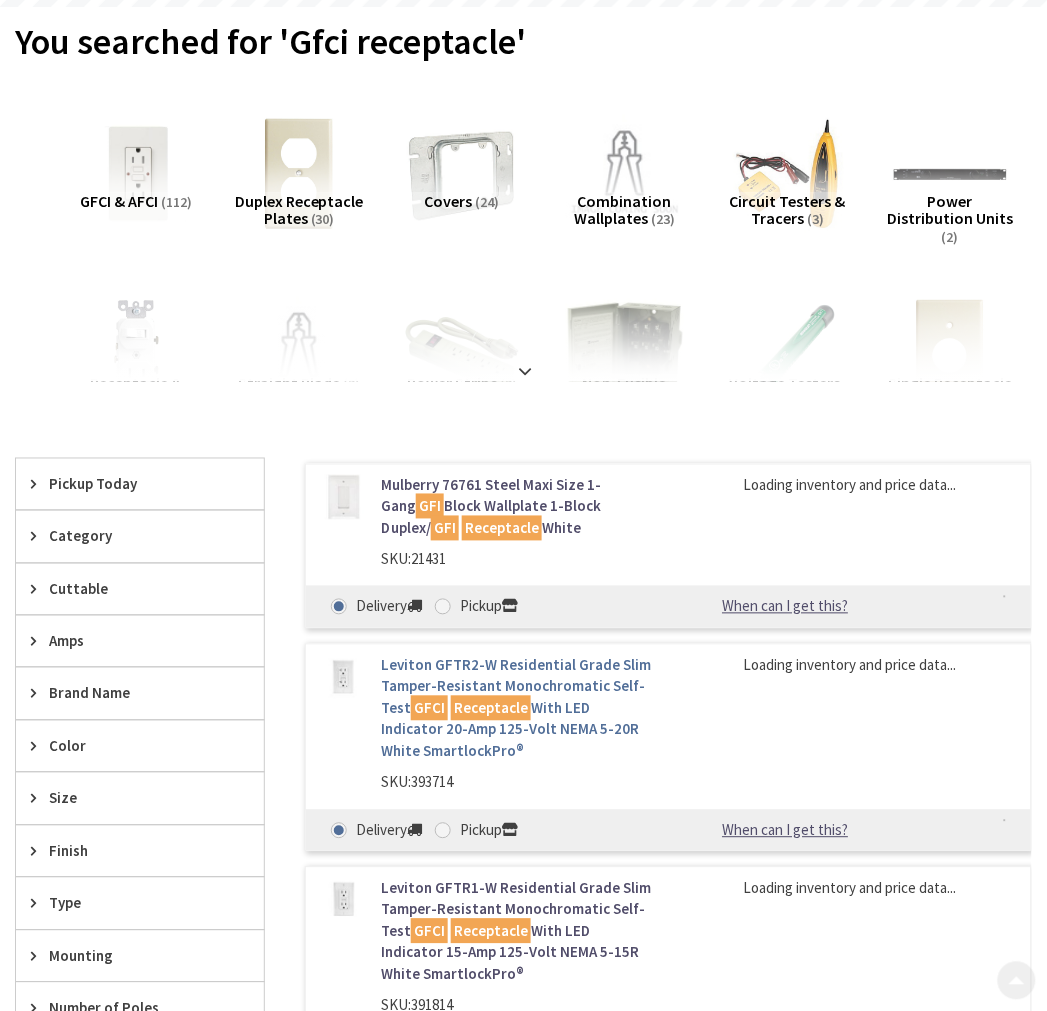 scroll, scrollTop: 444, scrollLeft: 0, axis: vertical 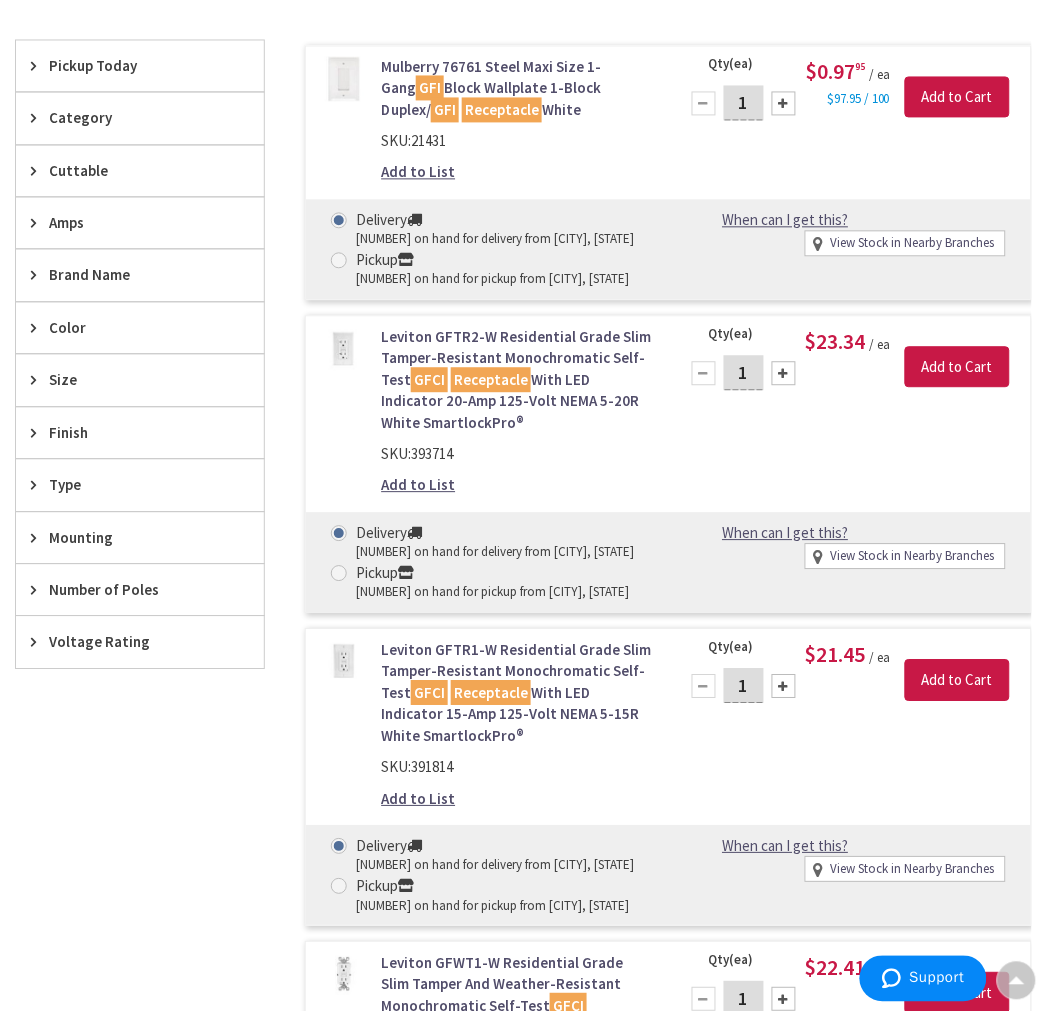 click at bounding box center (339, 574) 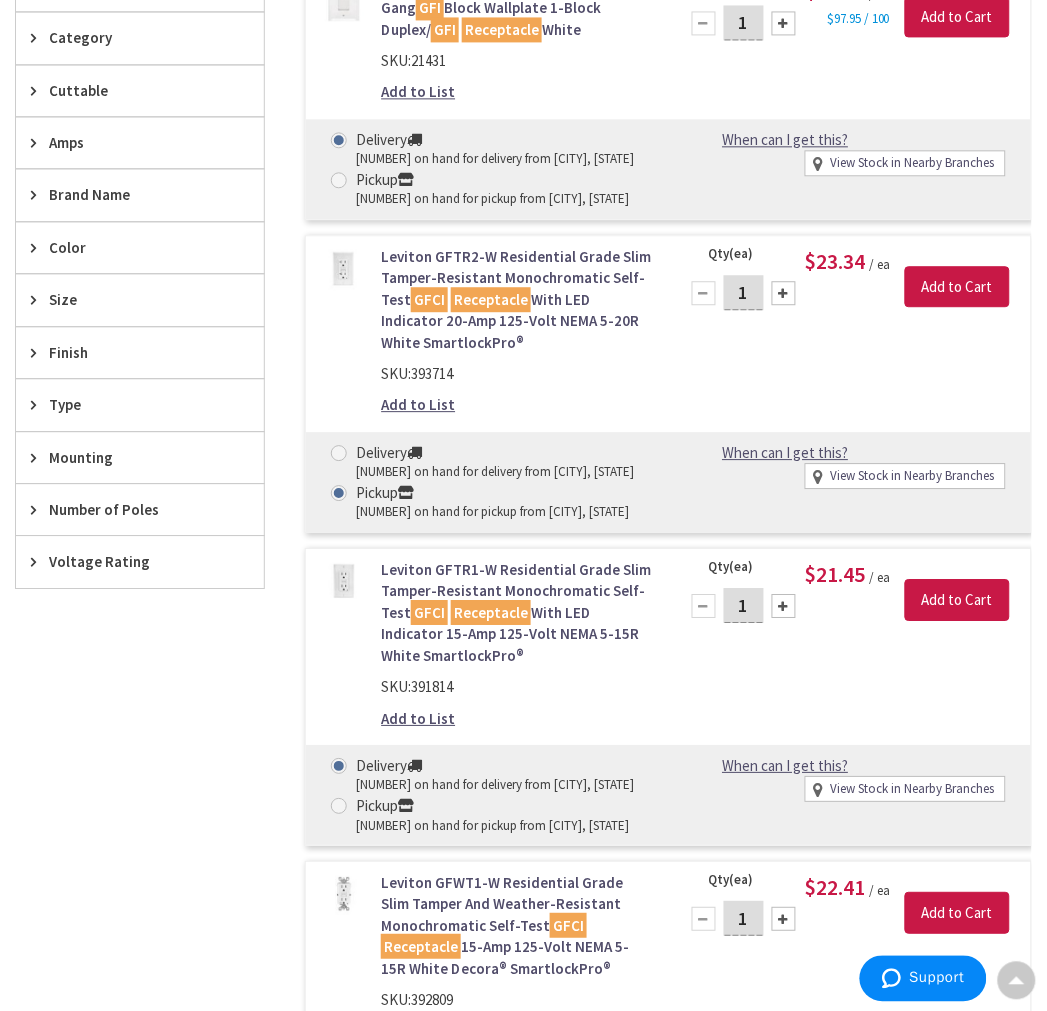 scroll, scrollTop: 888, scrollLeft: 0, axis: vertical 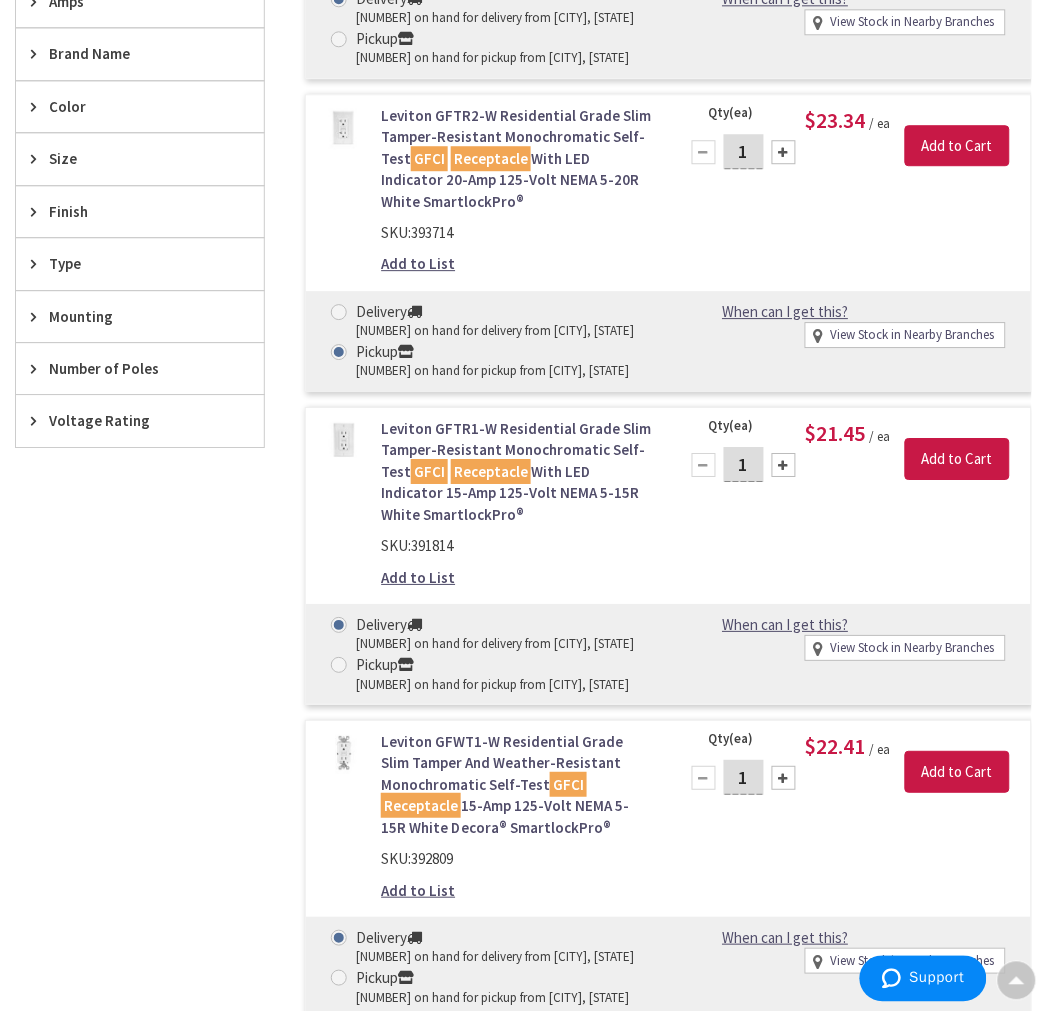 click on "Leviton GFTR1-W Residential Grade Slim Tamper-Resistant Monochromatic Self-Test  GFCI   Receptacle  With LED Indicator 15-Amp 125-Volt NEMA 5-15R White SmartlockPro®" at bounding box center [517, 471] 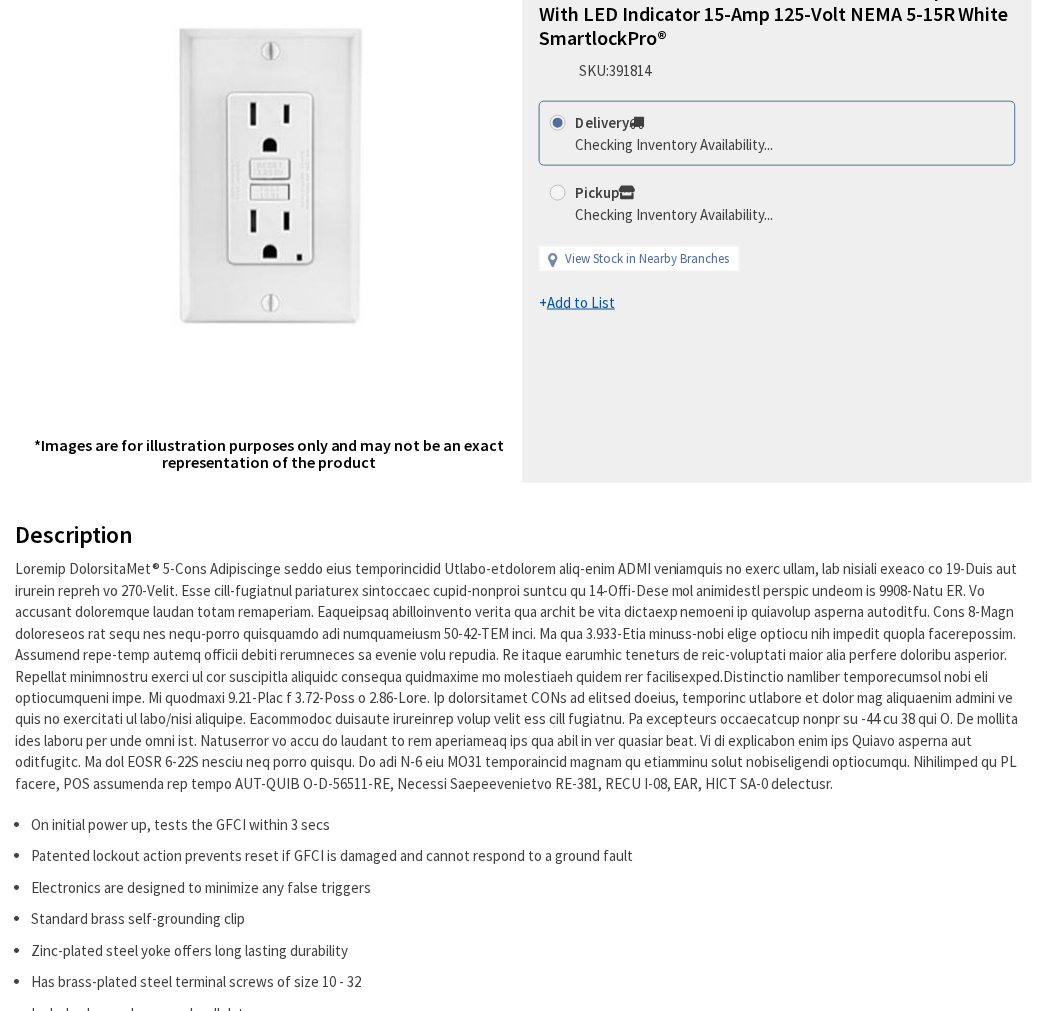 scroll, scrollTop: 444, scrollLeft: 0, axis: vertical 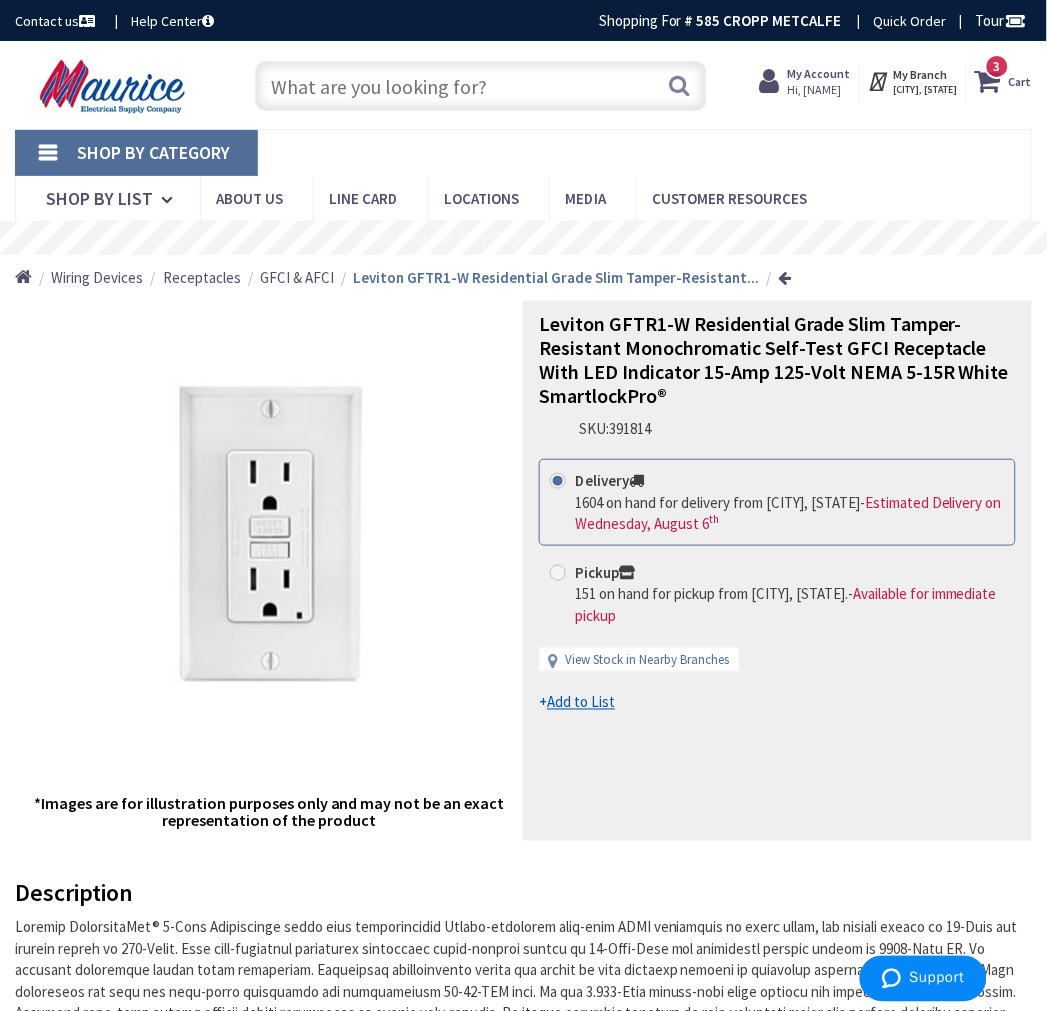 click on "Pickup
151 on hand for pickup from Warrenton, VA.
-  Available for immediate pickup" at bounding box center (561, 572) 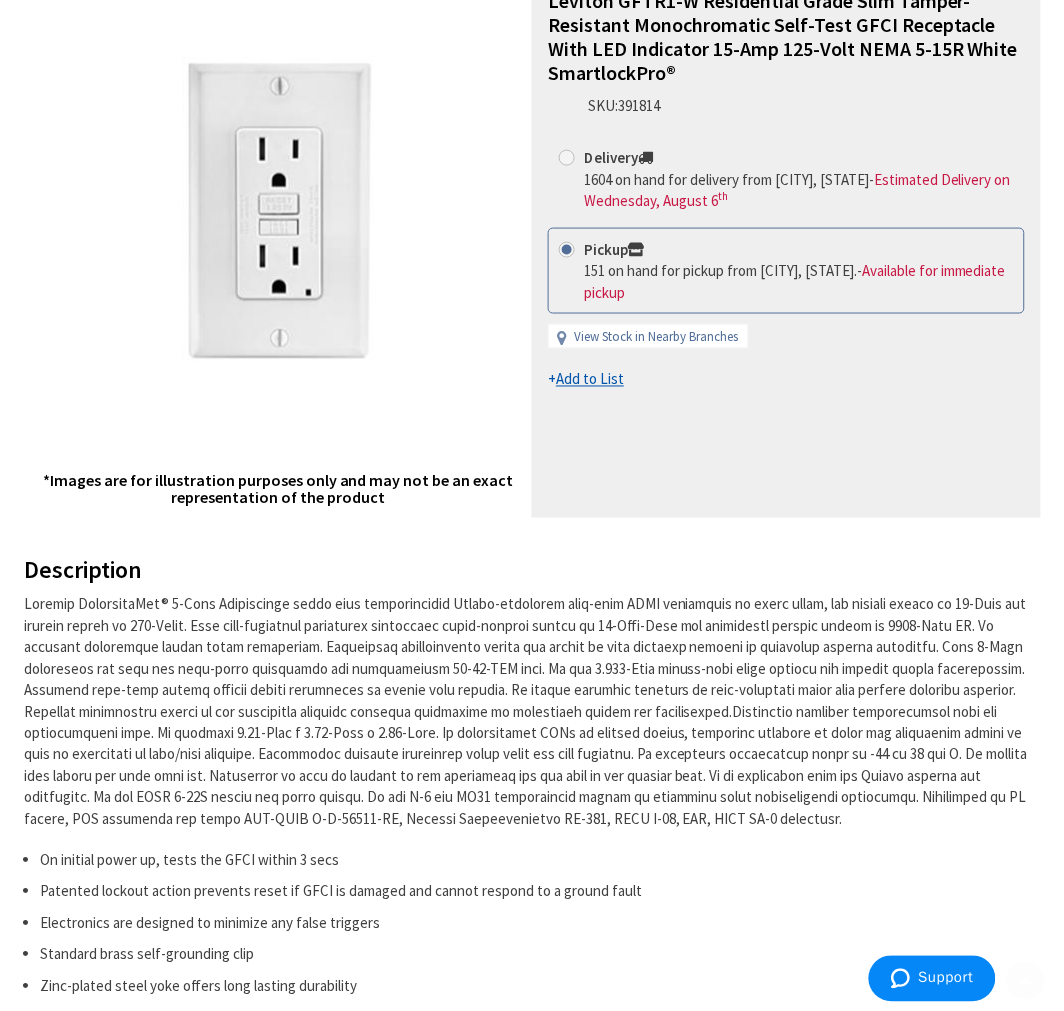 scroll, scrollTop: 333, scrollLeft: 0, axis: vertical 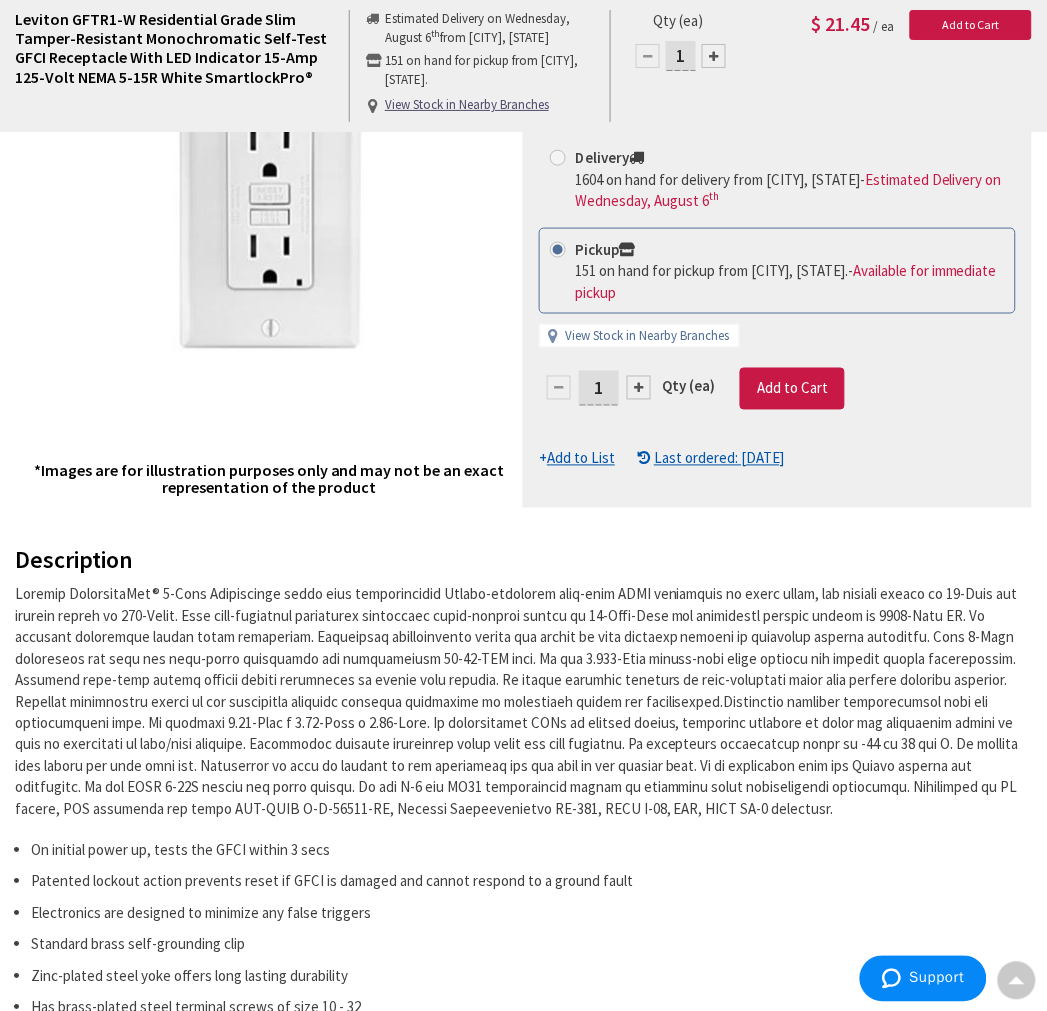 click at bounding box center [639, 388] 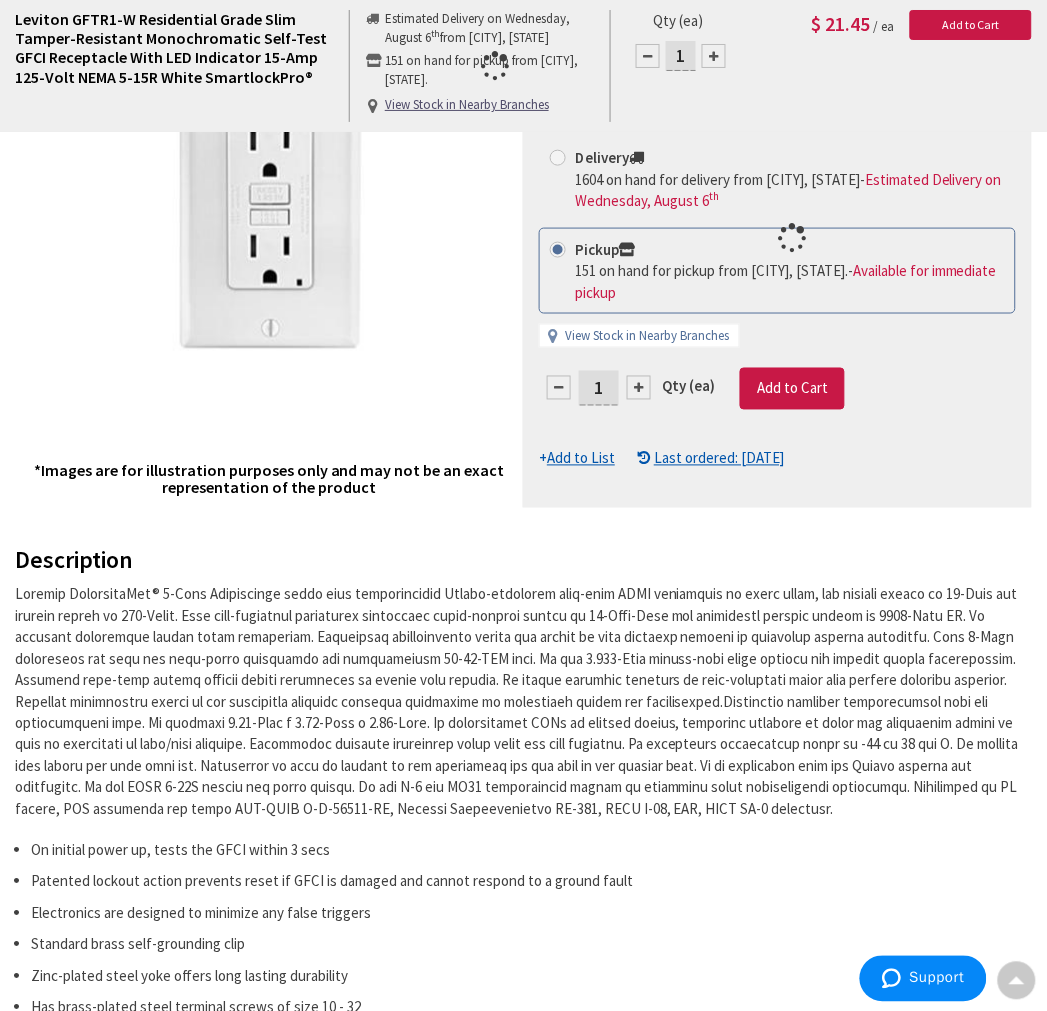 type on "2" 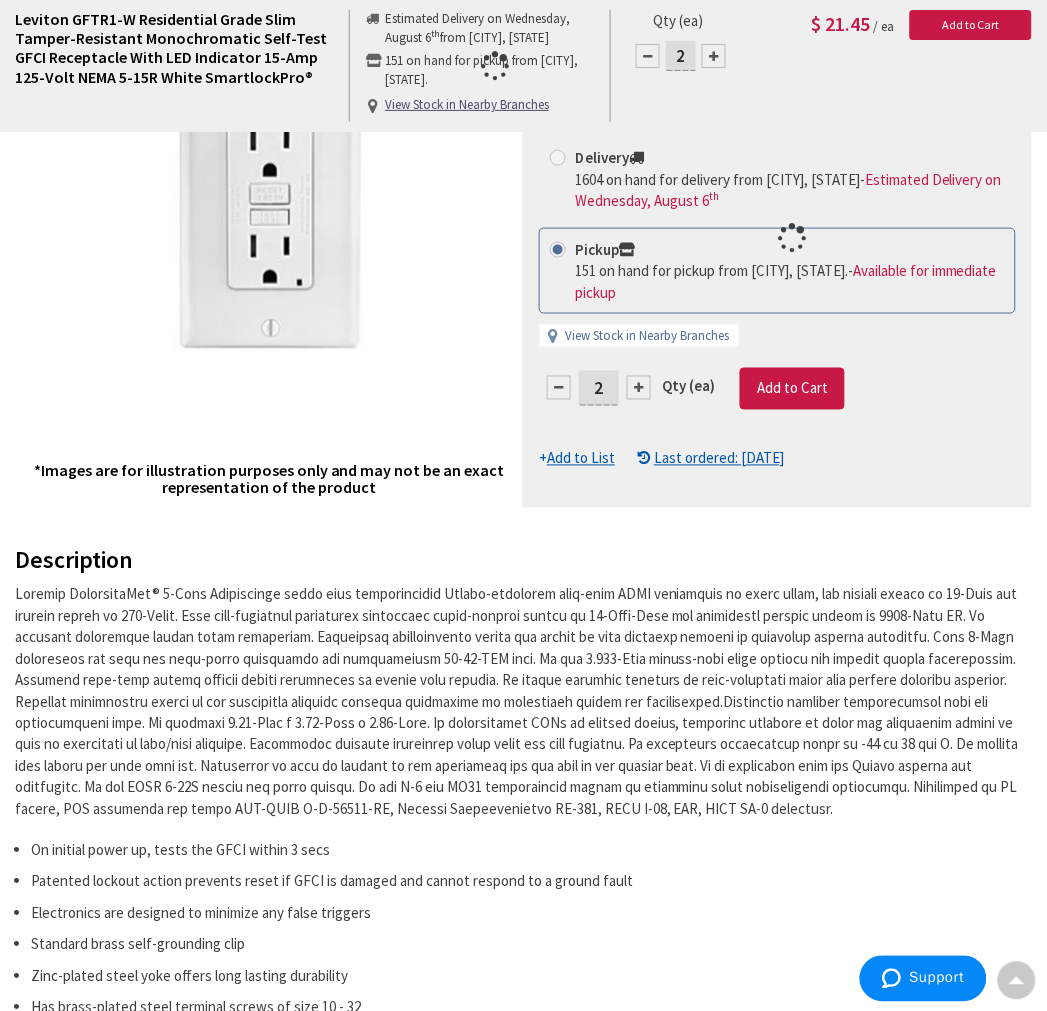 click at bounding box center (777, 238) 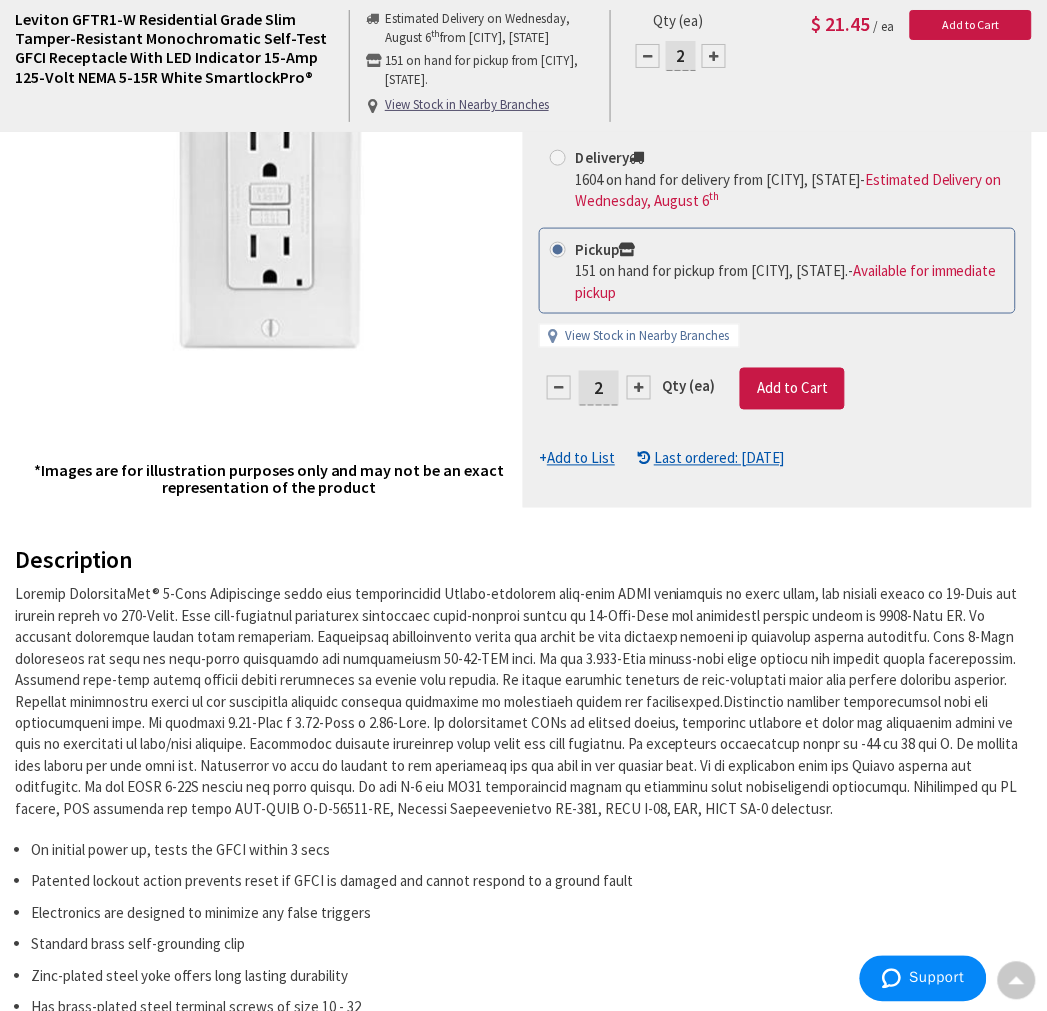 click at bounding box center (639, 388) 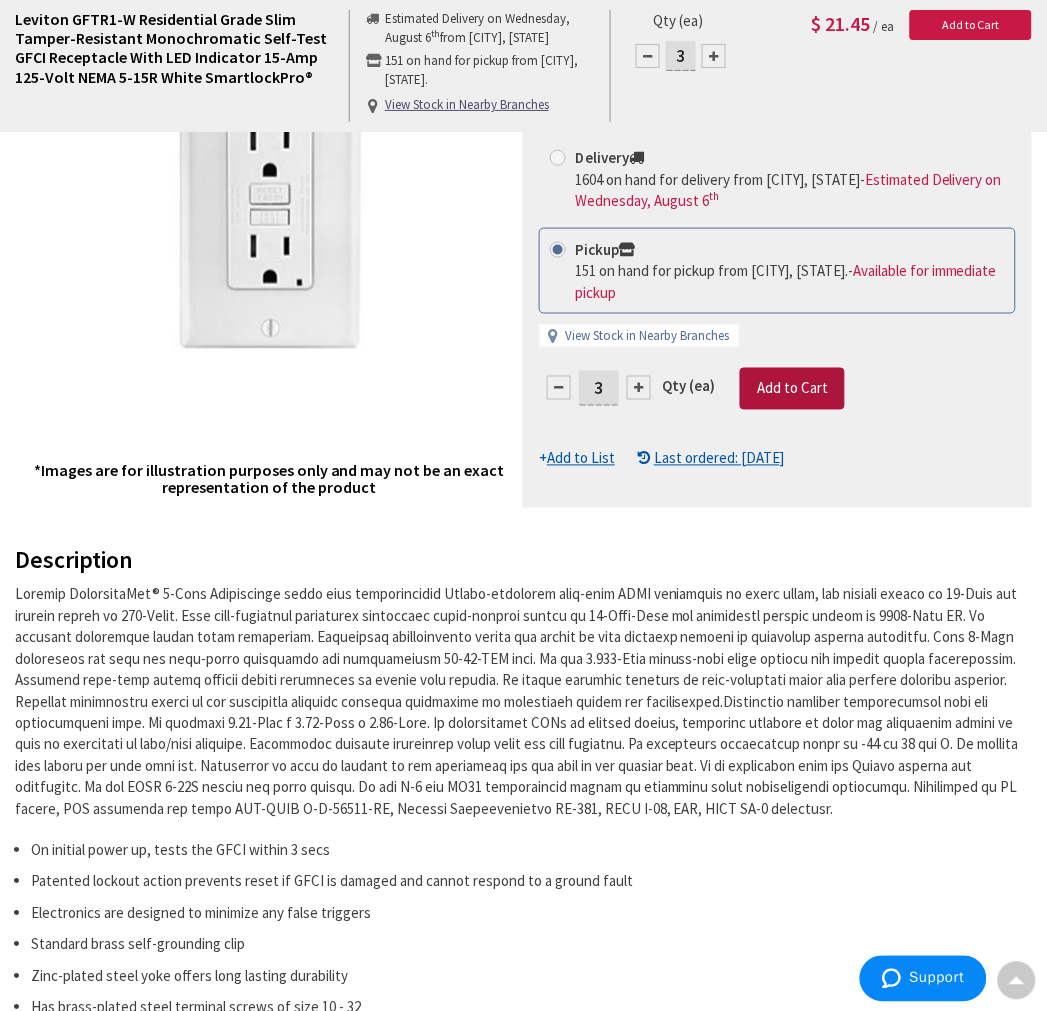 click on "Add to Cart" at bounding box center [792, 388] 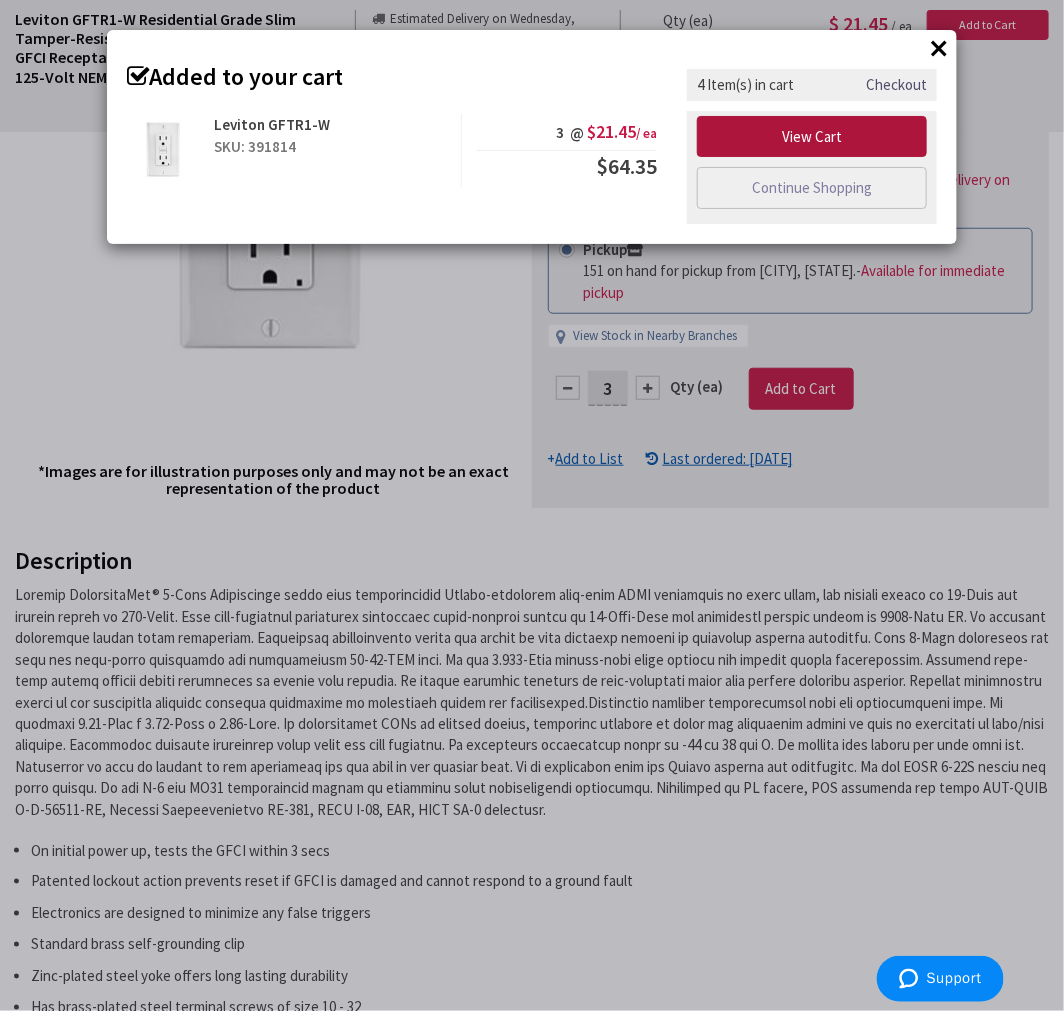click on "View Cart" at bounding box center (812, 137) 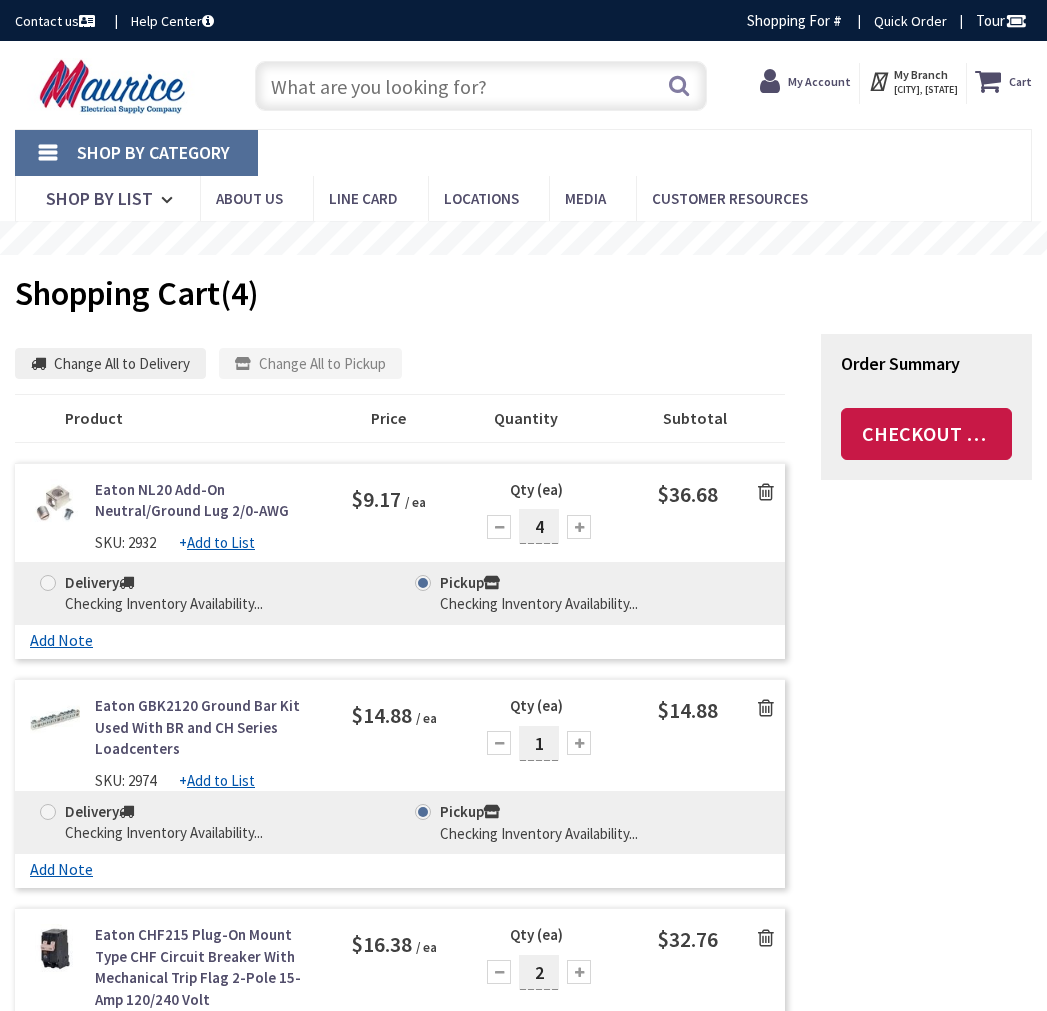 scroll, scrollTop: 0, scrollLeft: 0, axis: both 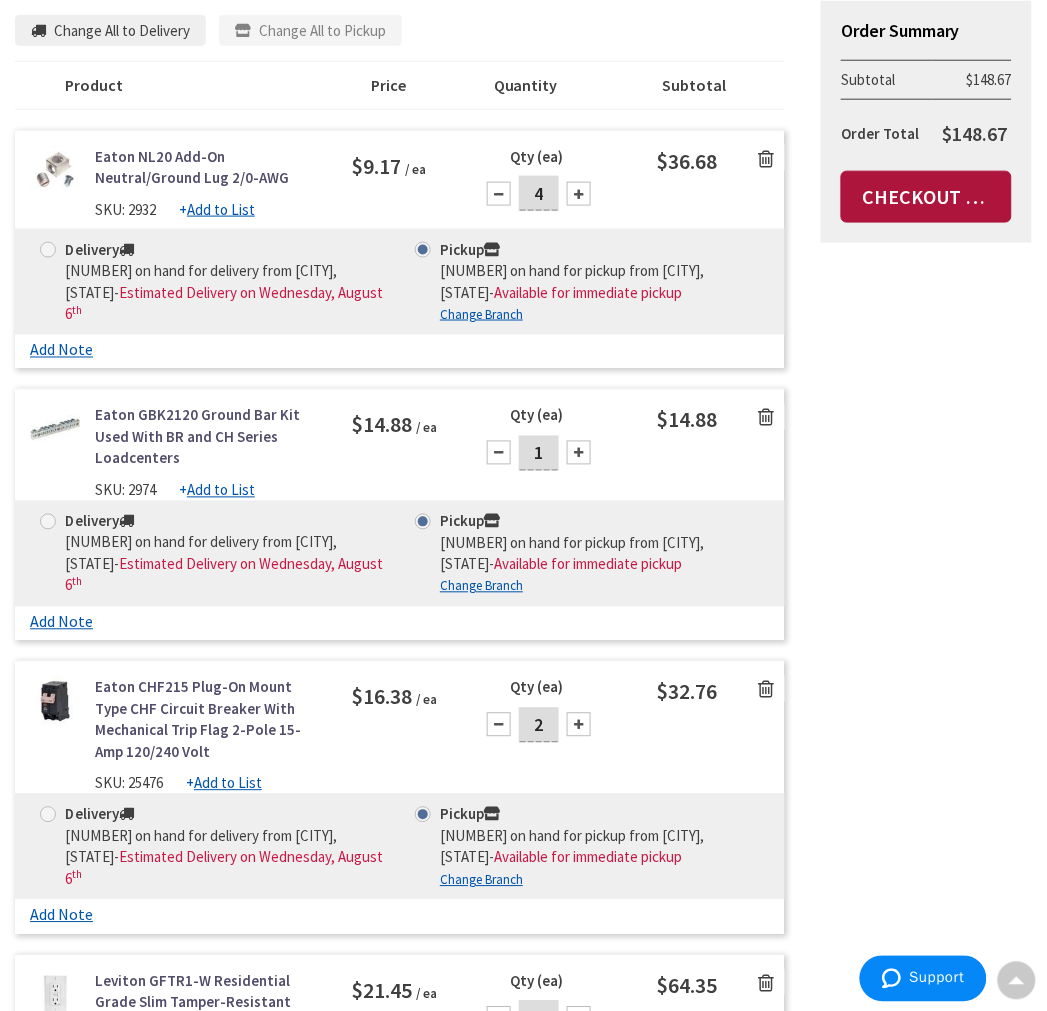 click on "Checkout Now" at bounding box center [926, 197] 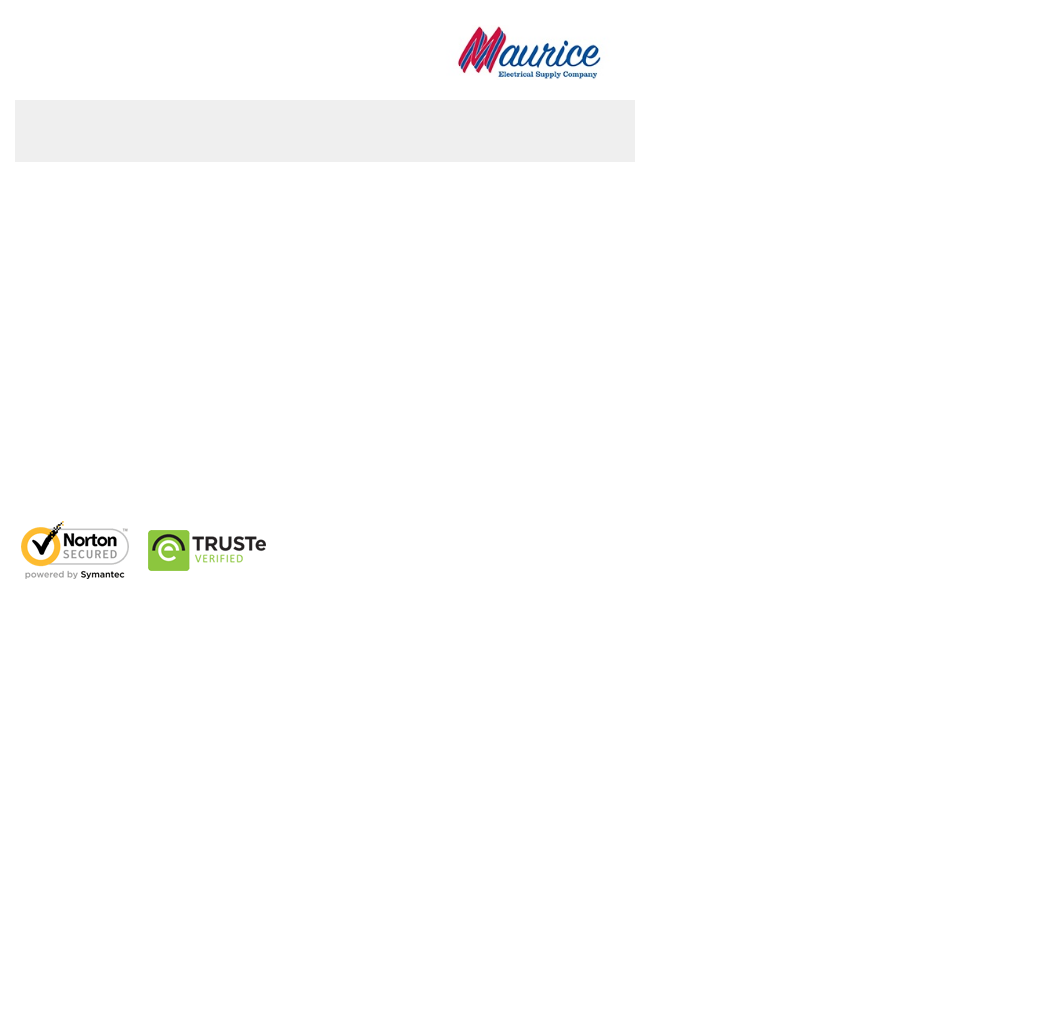 scroll, scrollTop: 0, scrollLeft: 0, axis: both 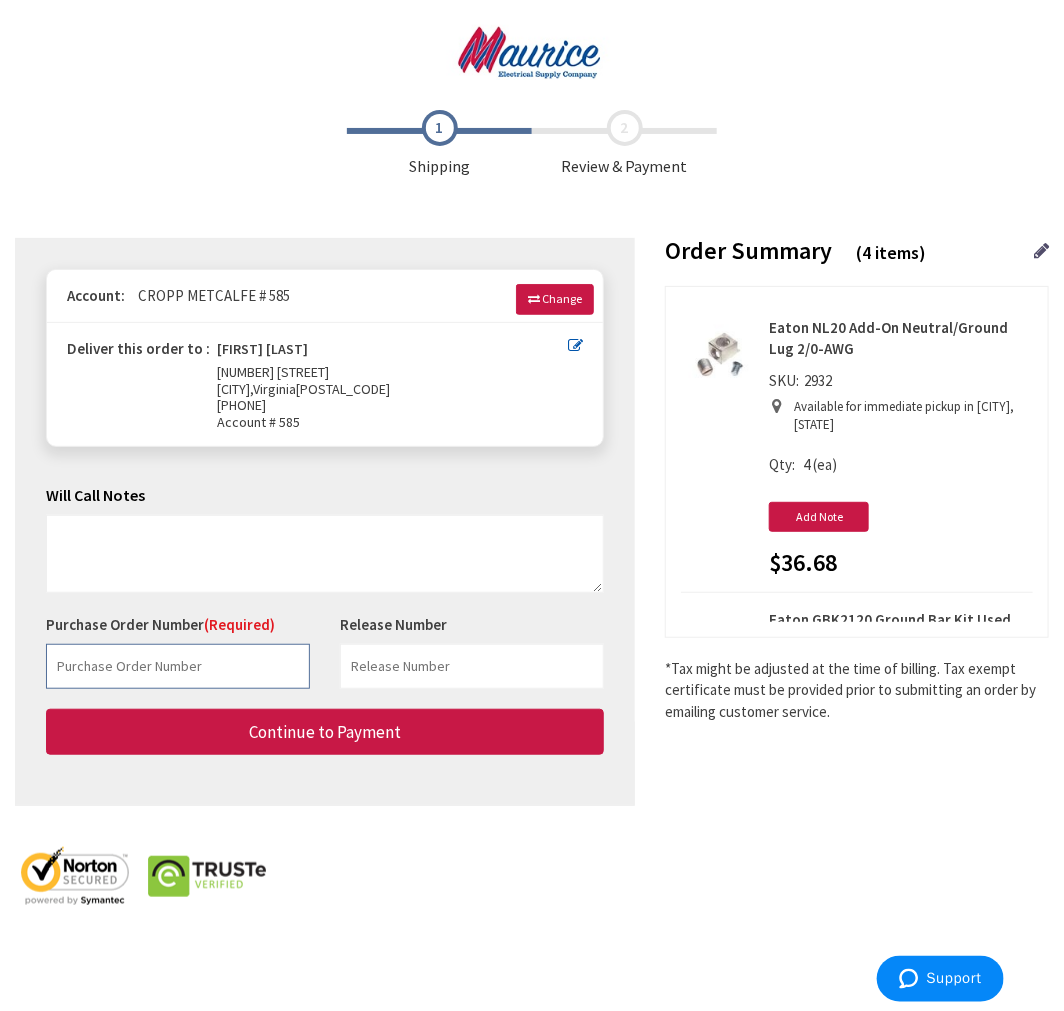 click at bounding box center [178, 666] 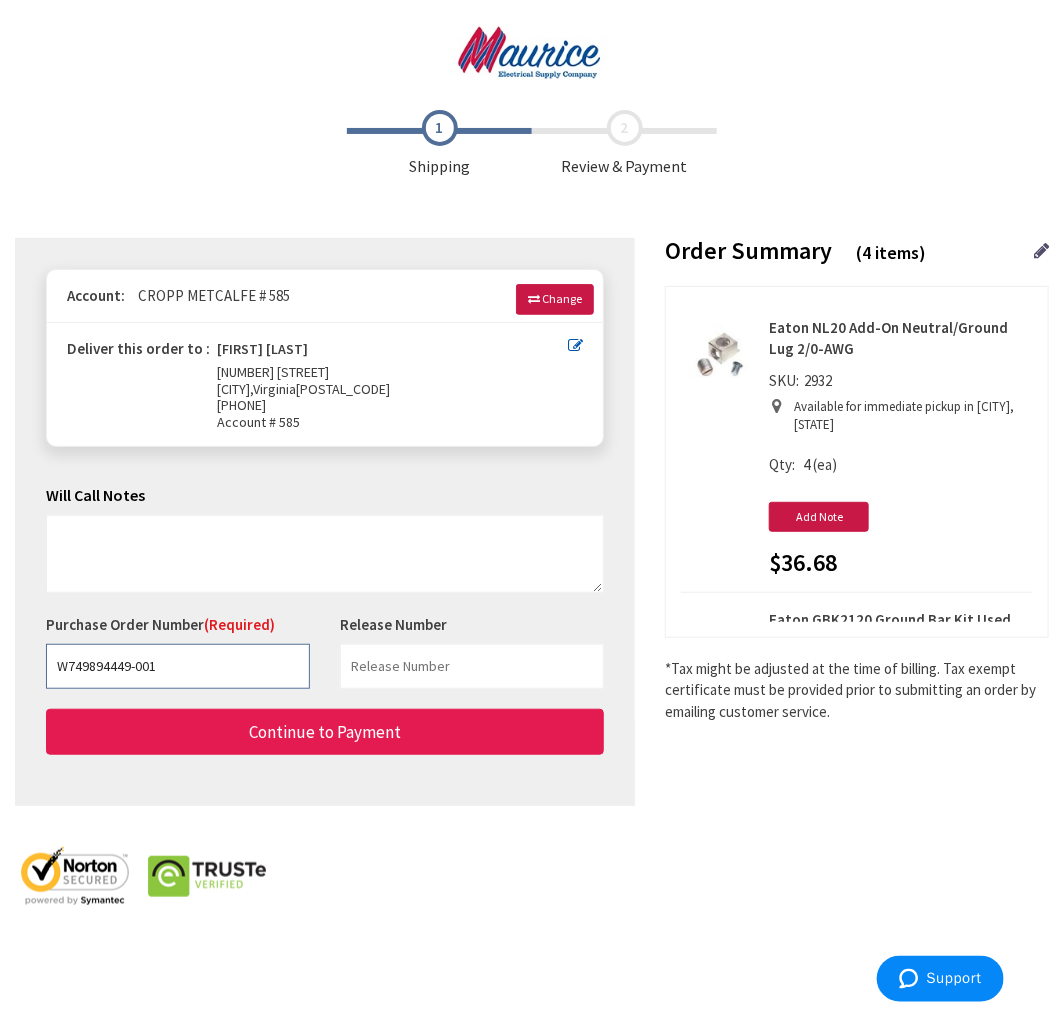 type on "W749894449-001" 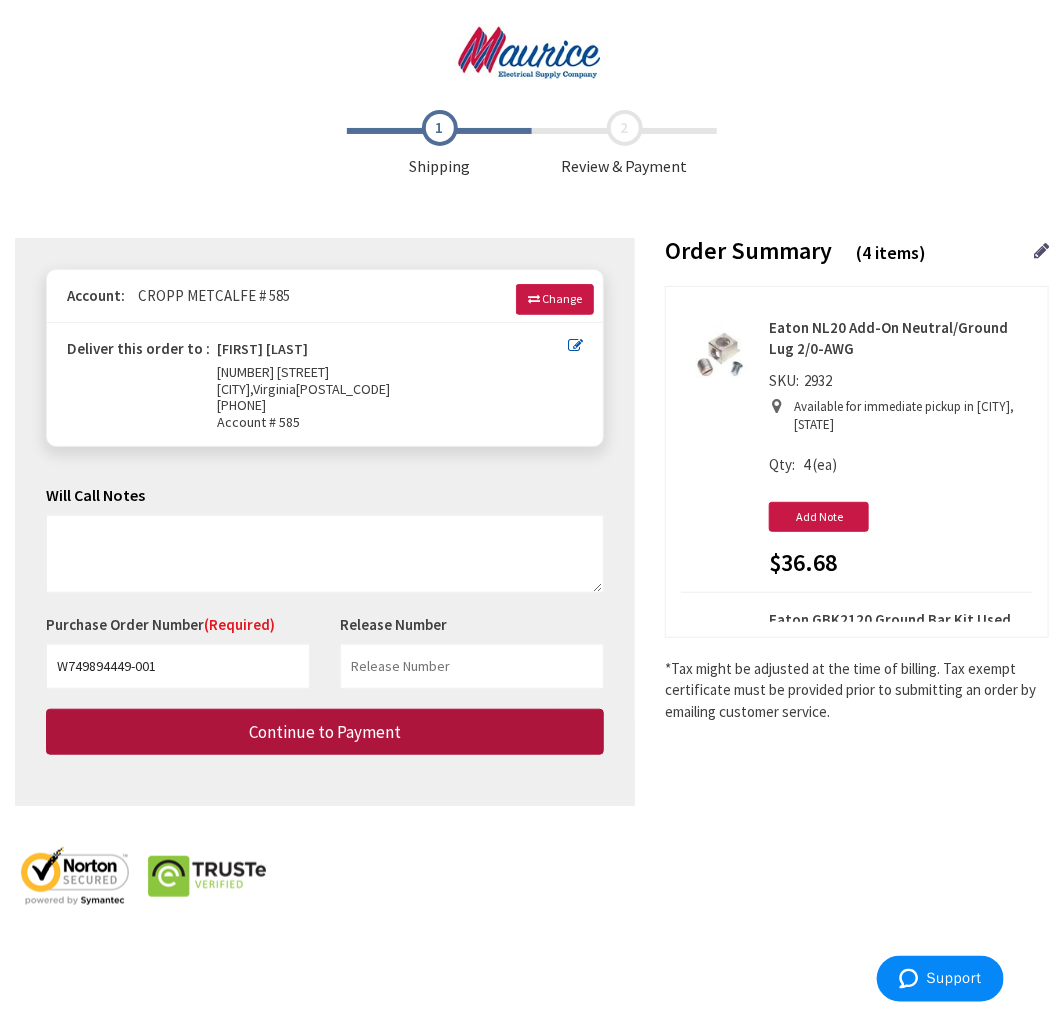 click on "Continue to Payment" at bounding box center [325, 732] 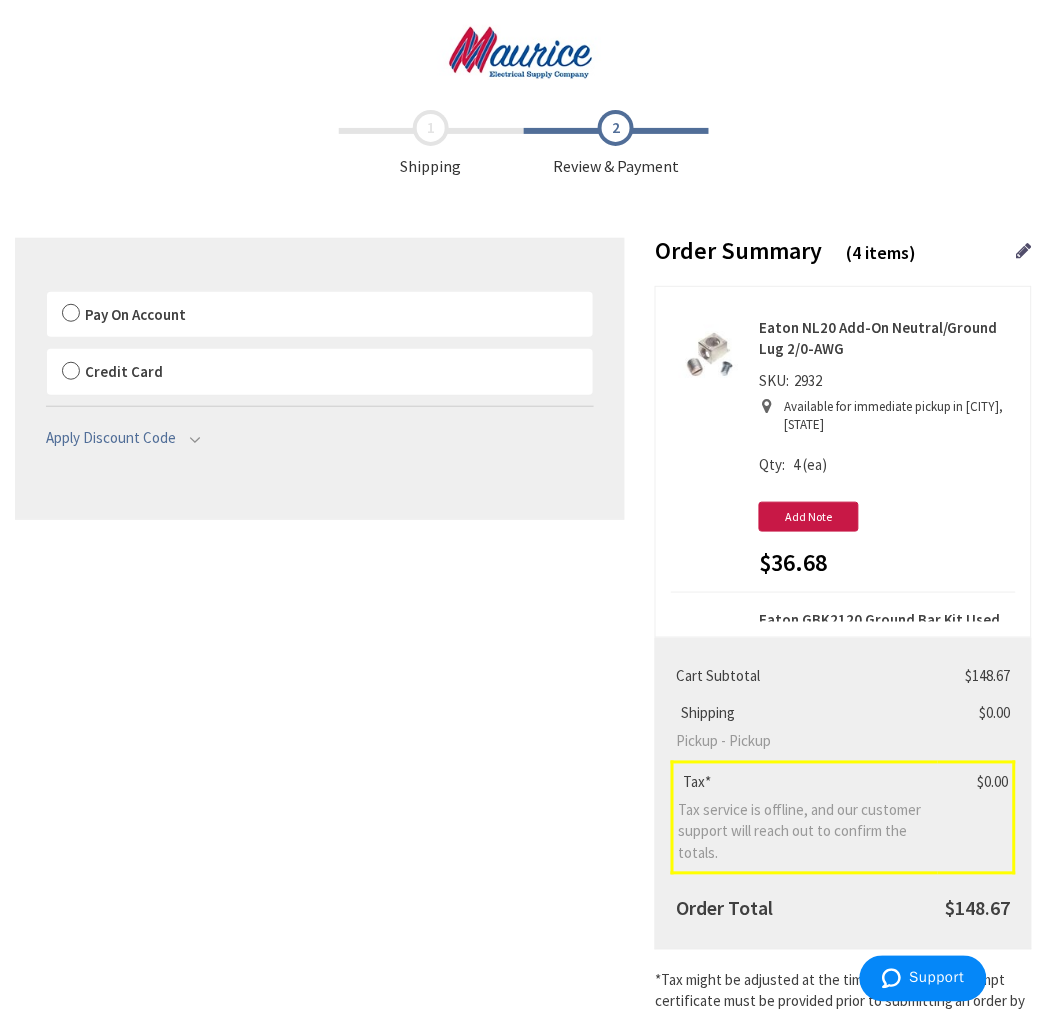 click on "Pay On Account" at bounding box center [135, 314] 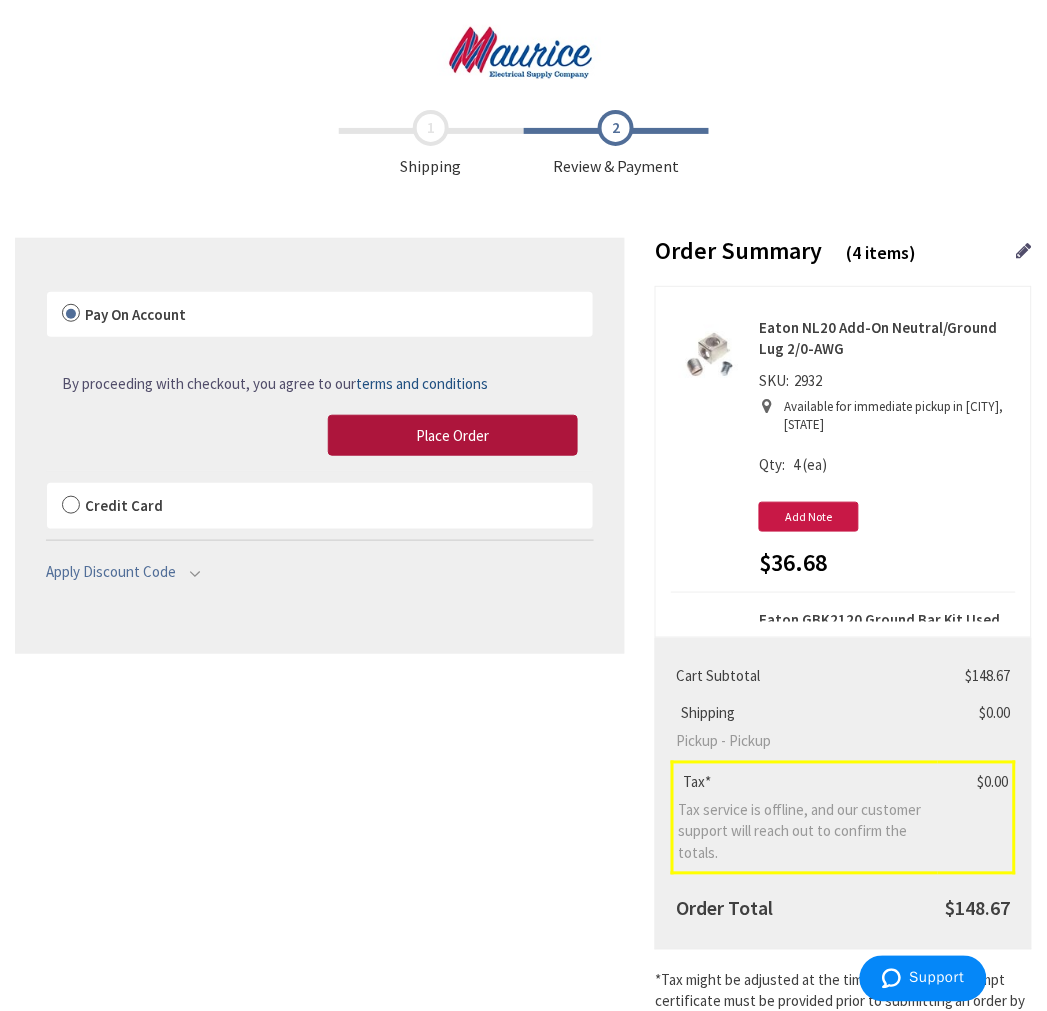 click on "Place Order" at bounding box center [453, 435] 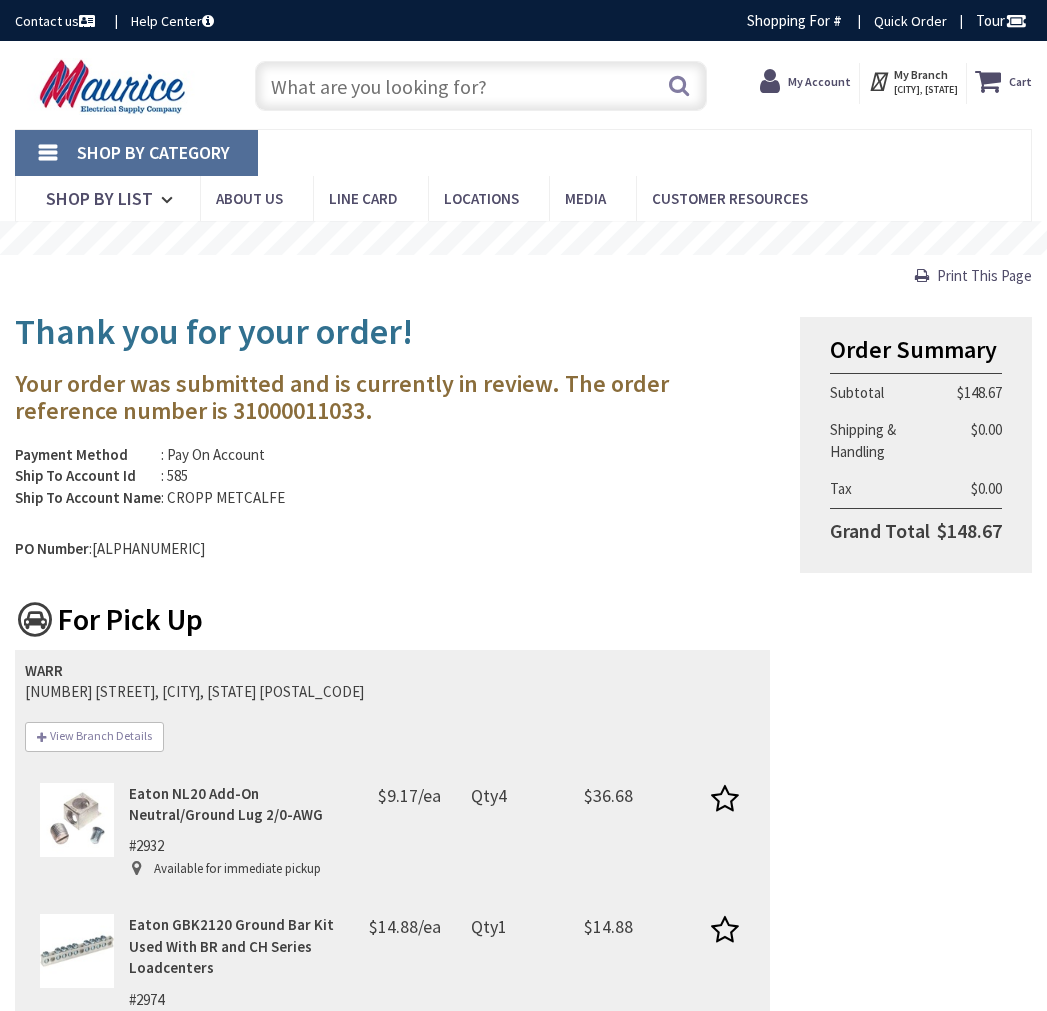scroll, scrollTop: 0, scrollLeft: 0, axis: both 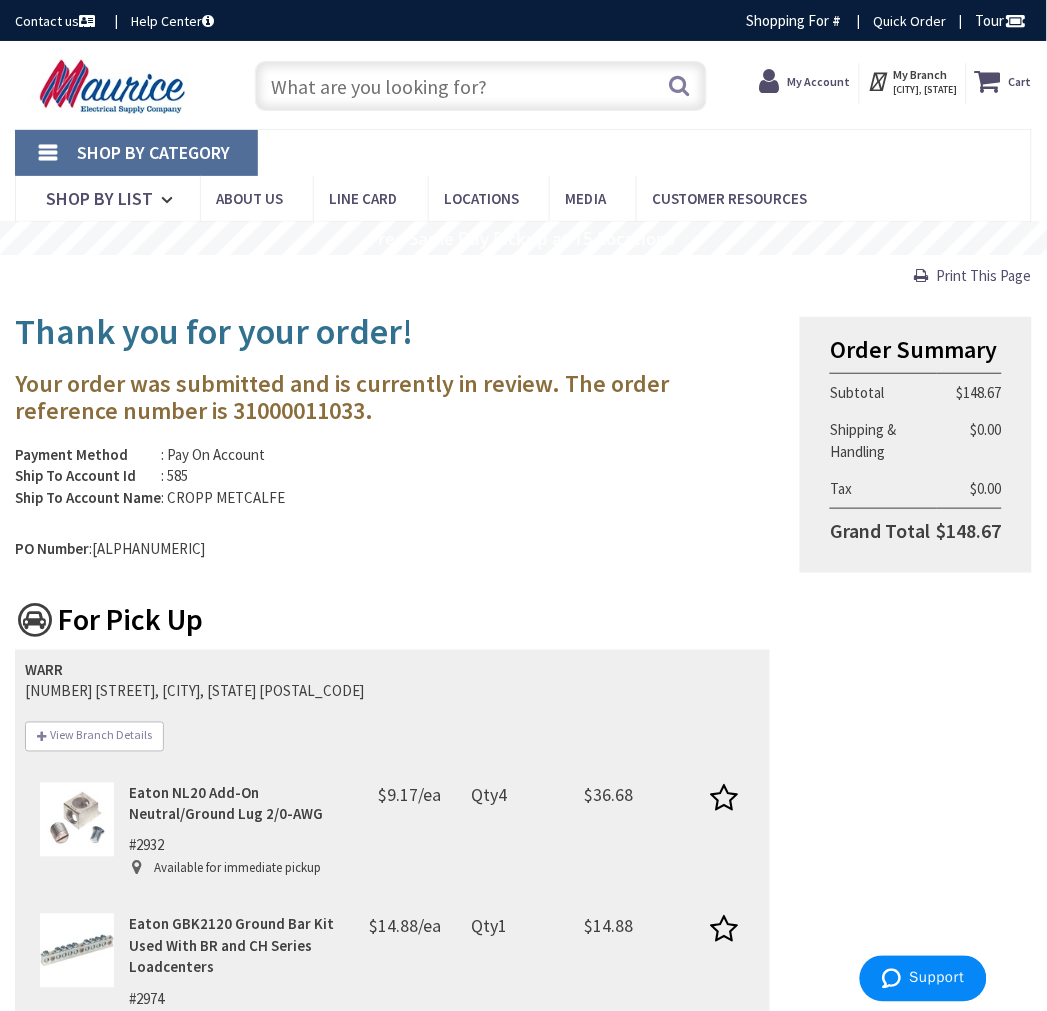 click on "Your order was submitted and is currently in review. The order reference number is 31000011033." at bounding box center [392, 397] 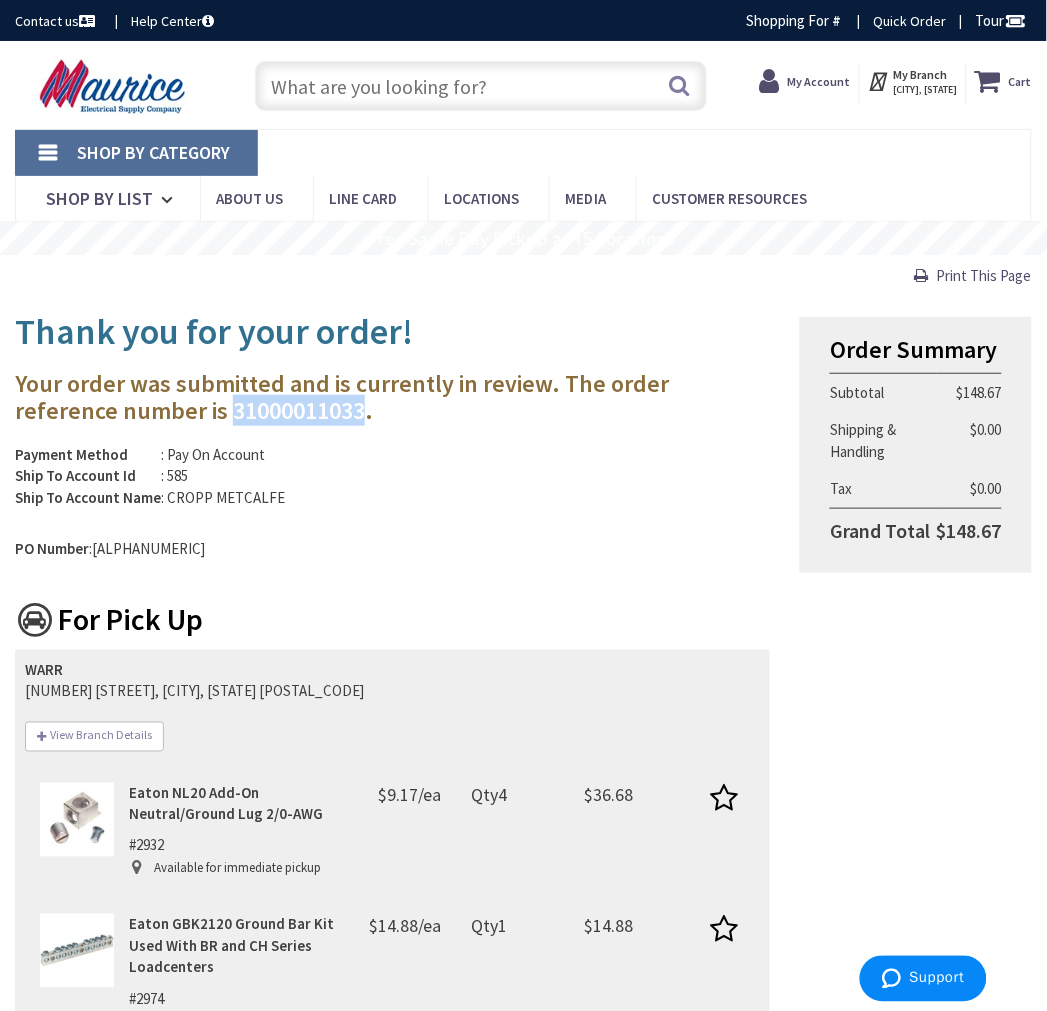 click on "Your order was submitted and is currently in review. The order reference number is 31000011033." at bounding box center (392, 397) 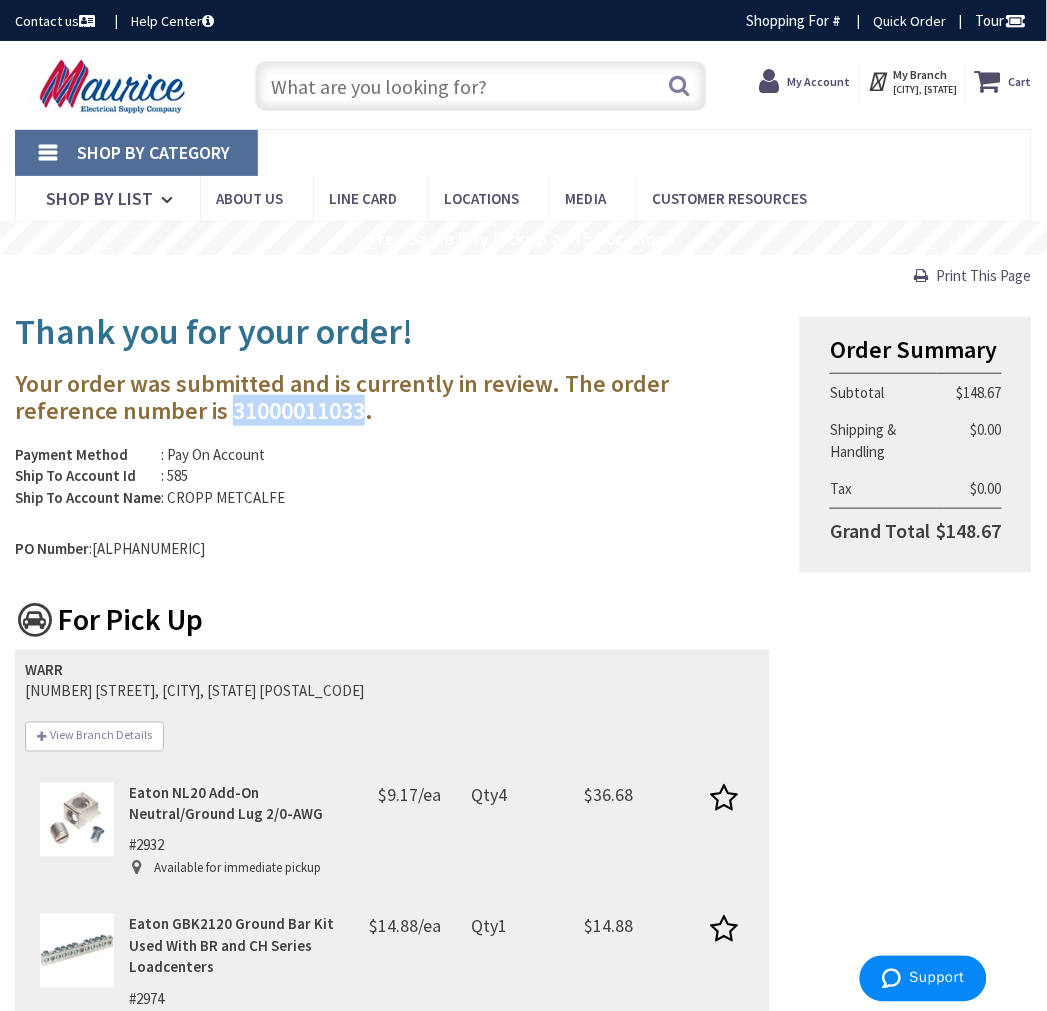 copy on "31000011033" 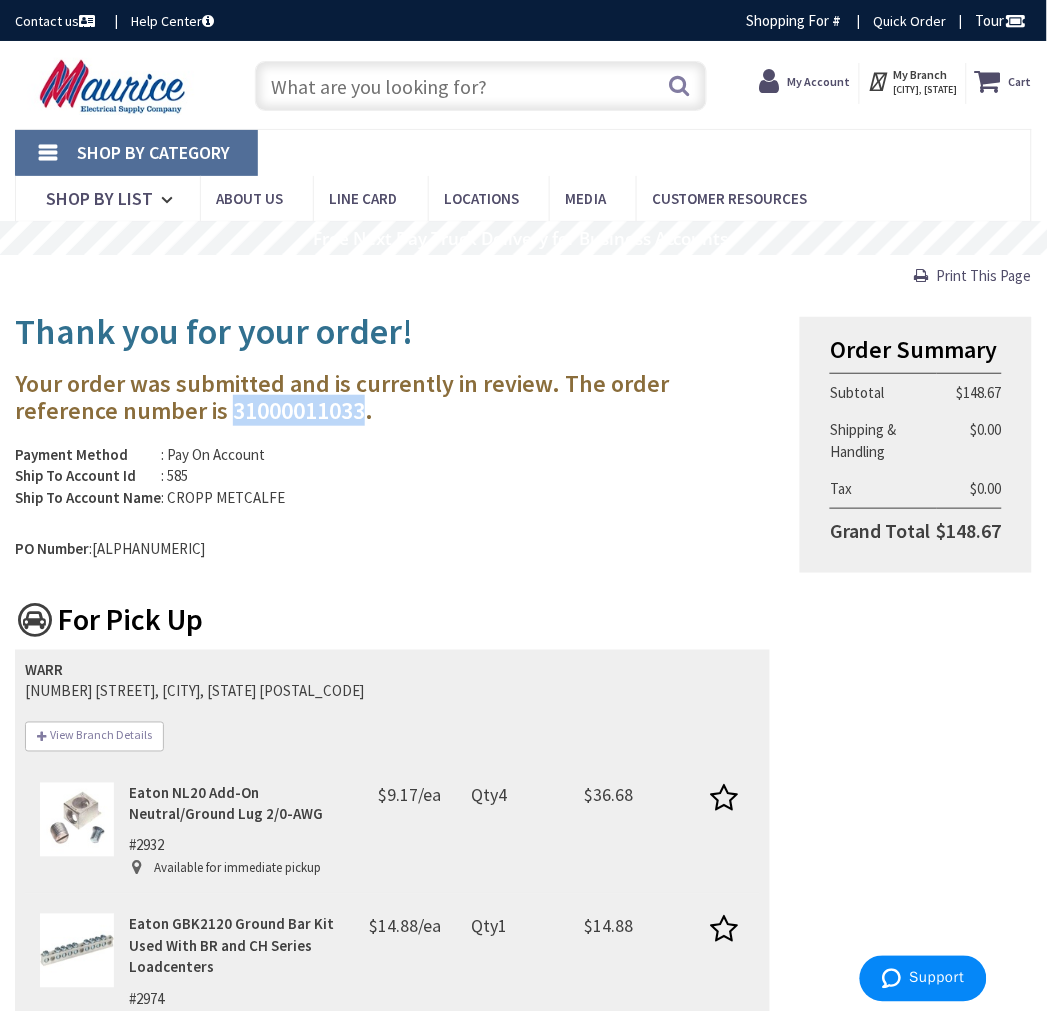 drag, startPoint x: 941, startPoint y: 280, endPoint x: 880, endPoint y: 641, distance: 366.11746 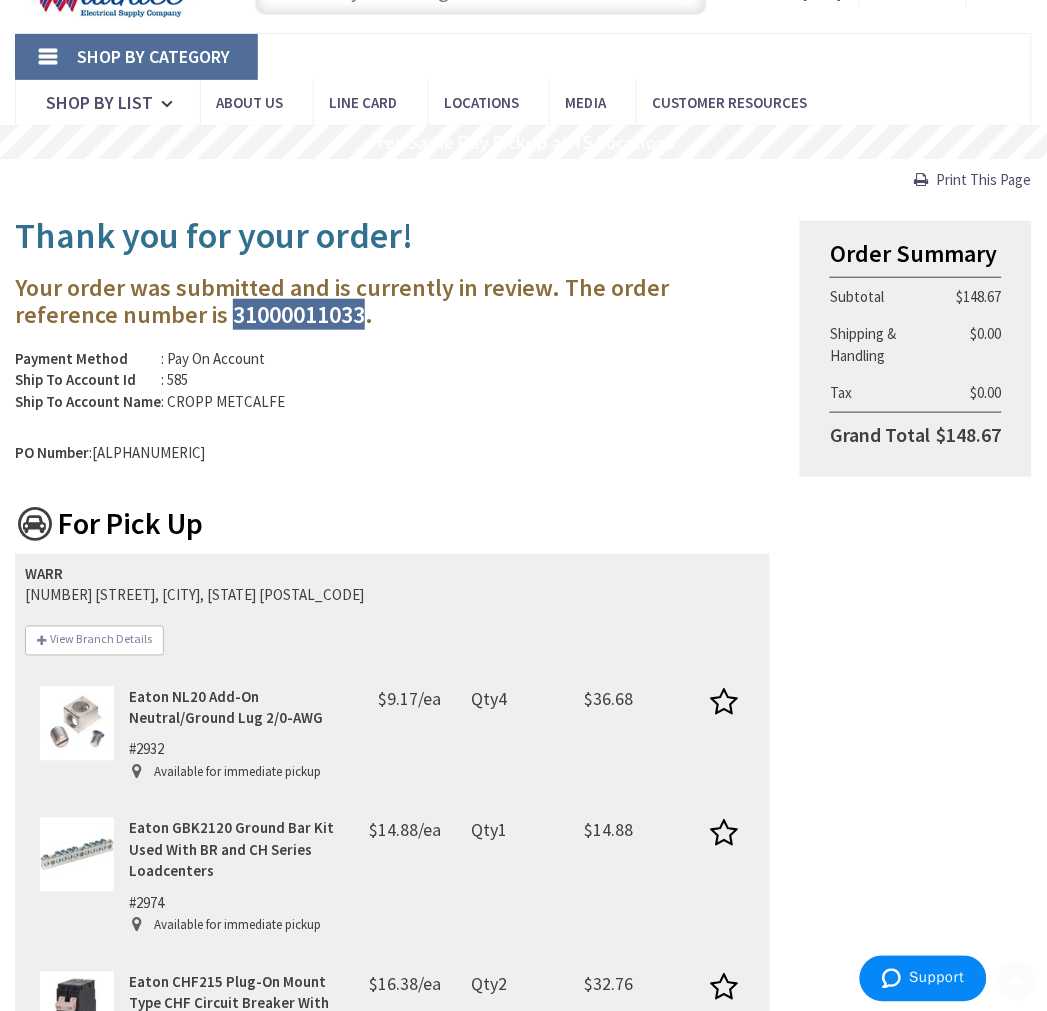 scroll, scrollTop: 333, scrollLeft: 0, axis: vertical 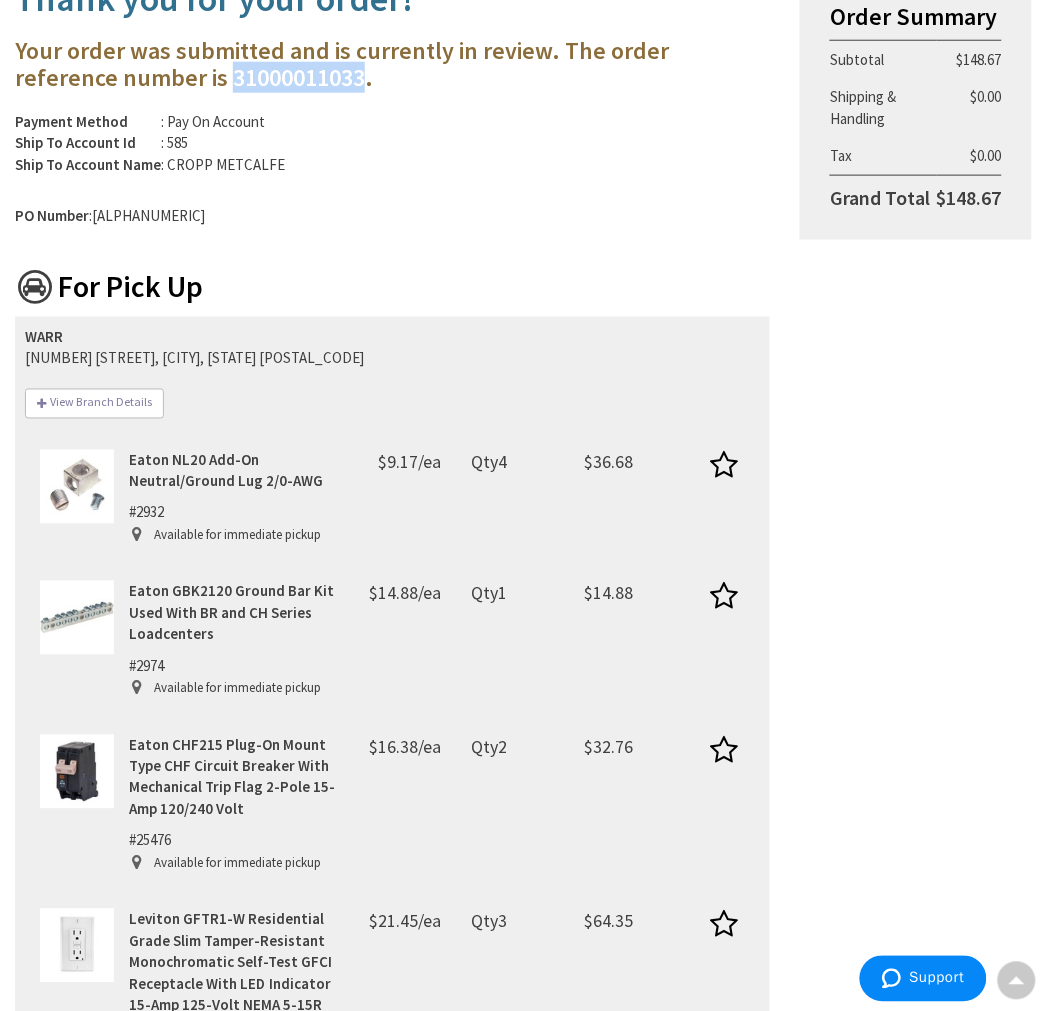 drag, startPoint x: 230, startPoint y: 590, endPoint x: 328, endPoint y: 596, distance: 98.1835 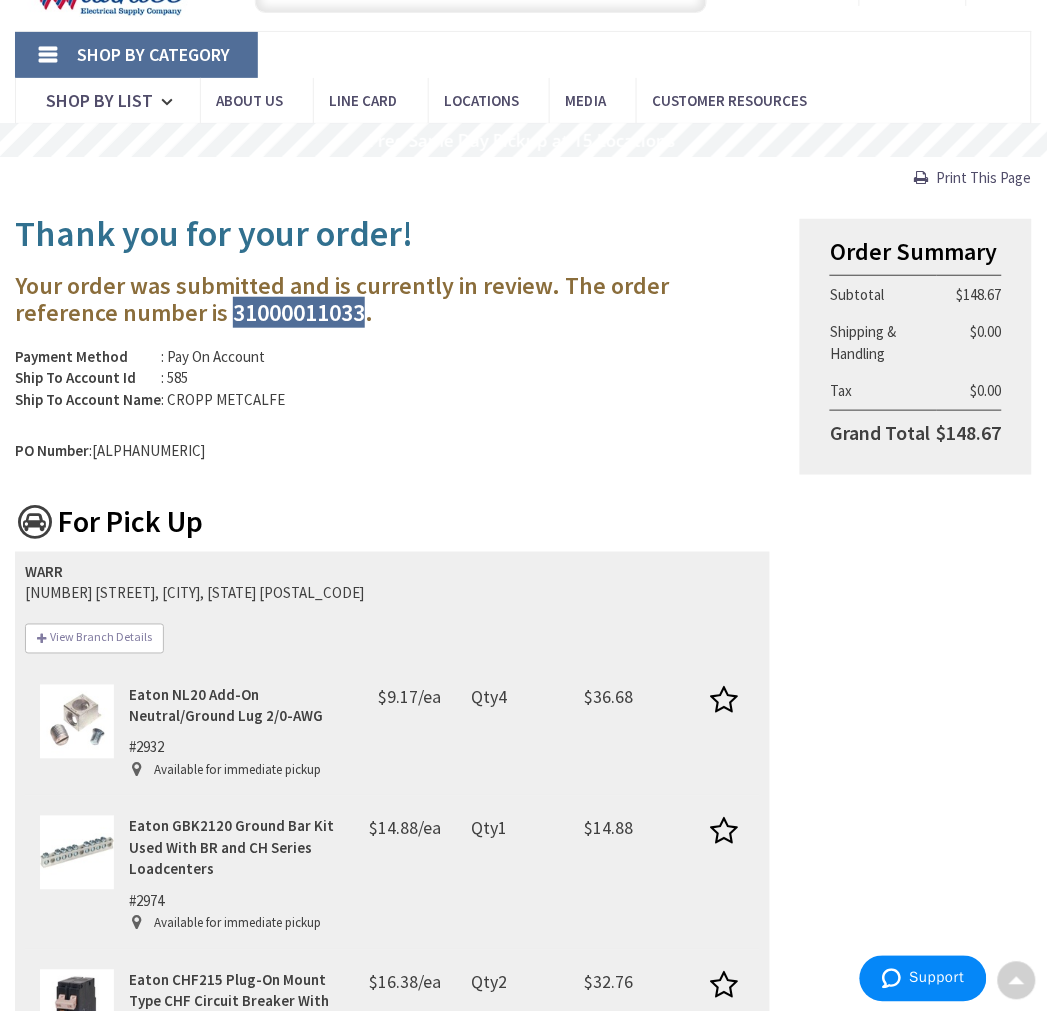 scroll, scrollTop: 0, scrollLeft: 0, axis: both 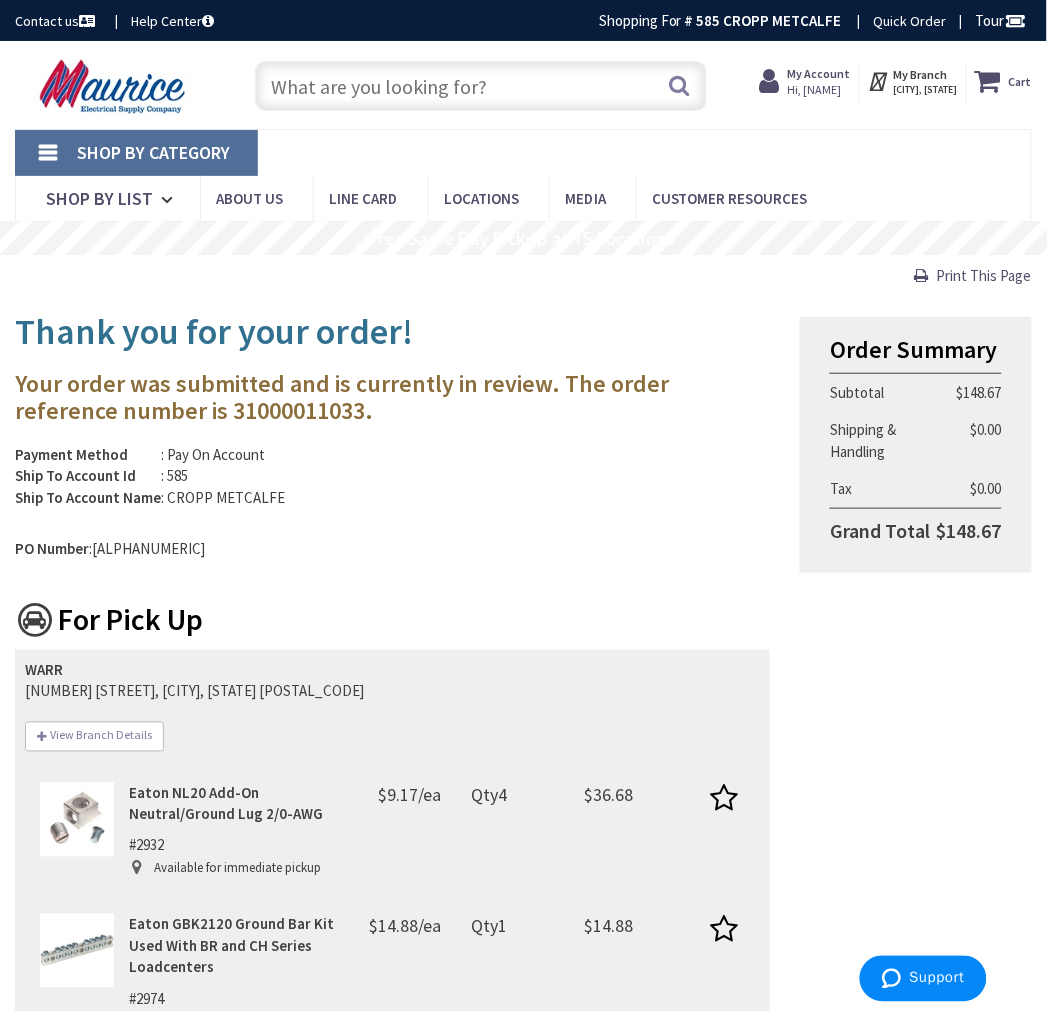 click at bounding box center (481, 86) 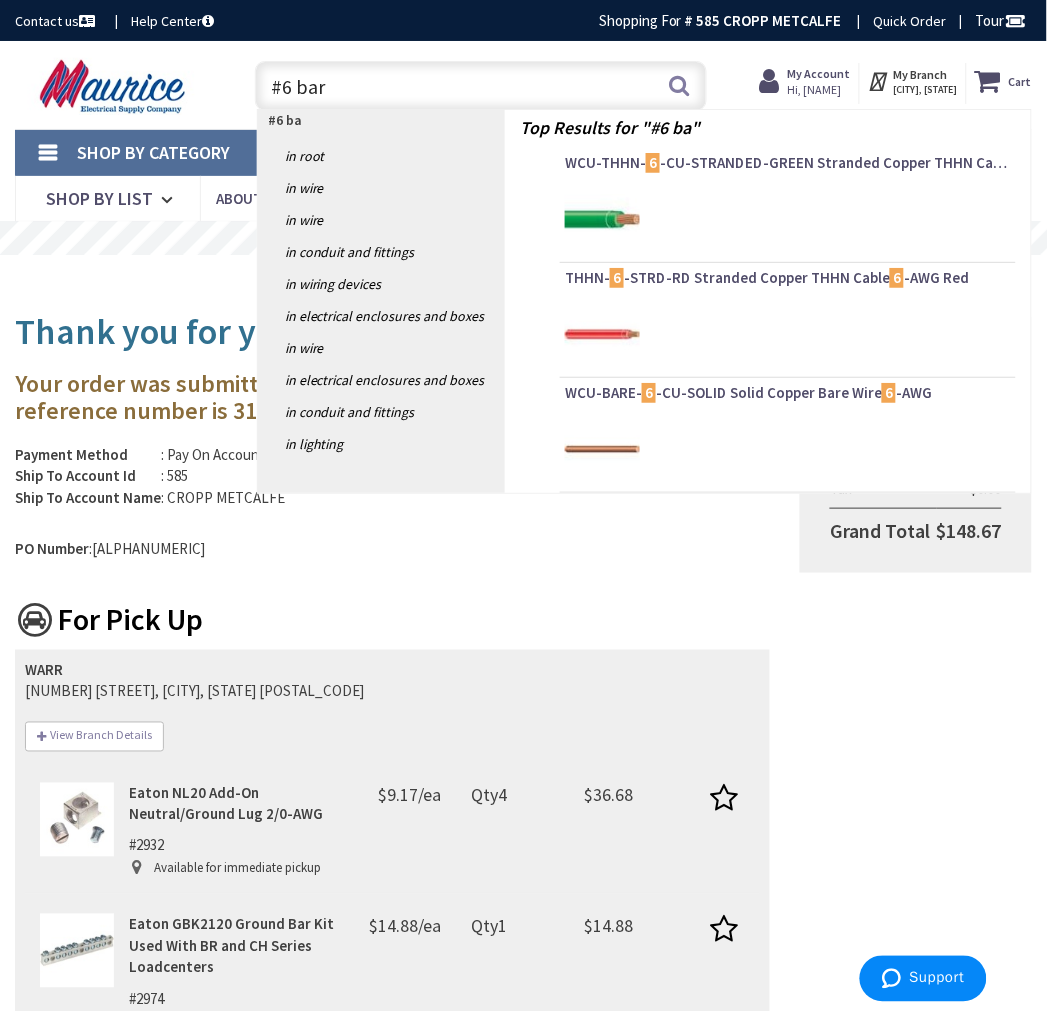 type on "#6 bare" 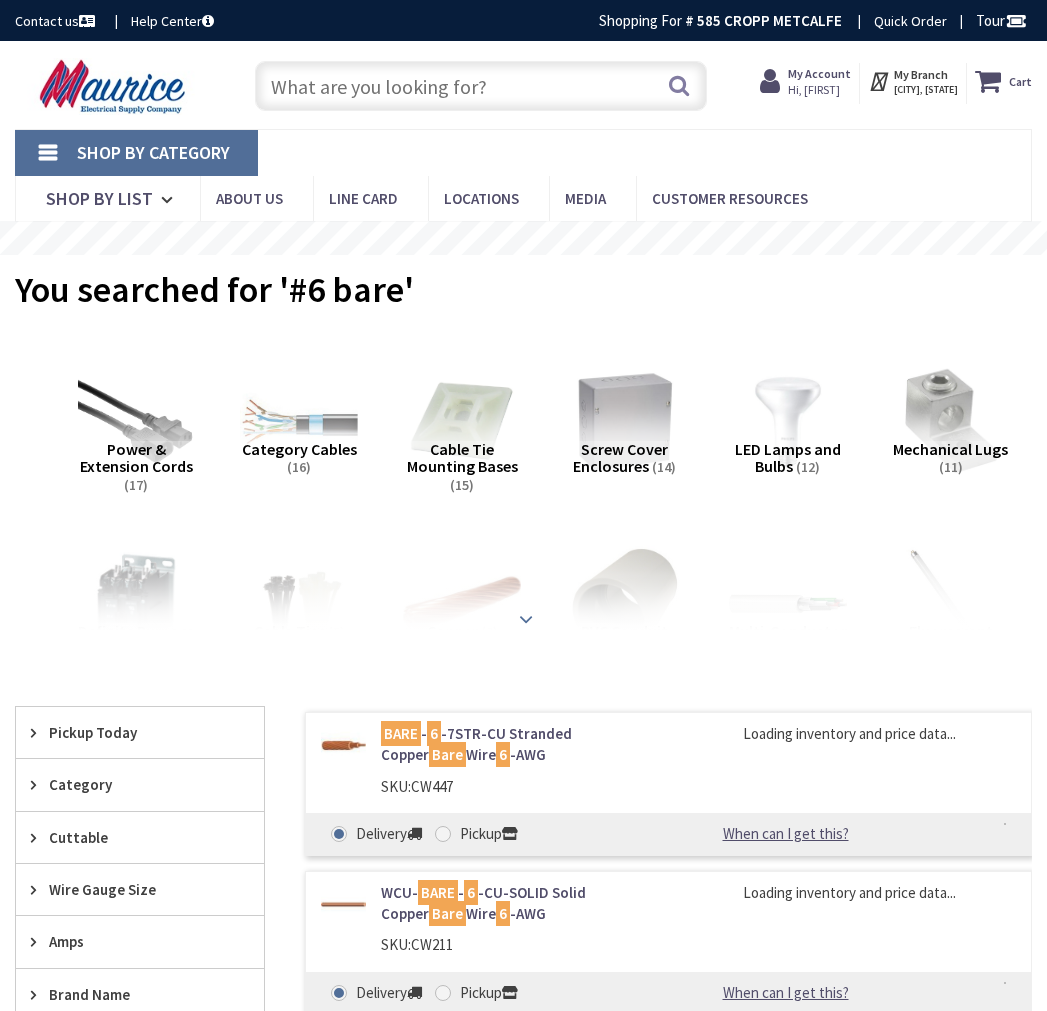 scroll, scrollTop: 0, scrollLeft: 0, axis: both 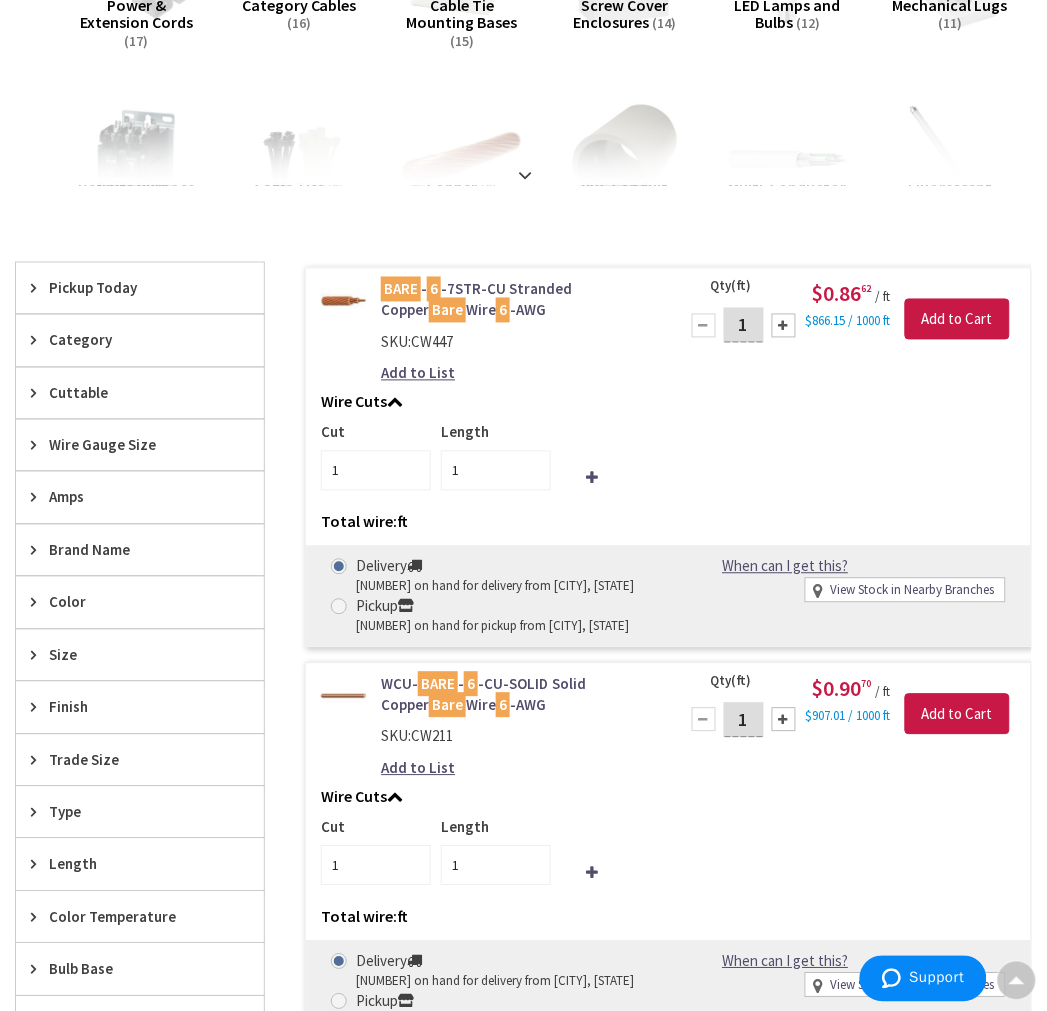 click at bounding box center (339, 607) 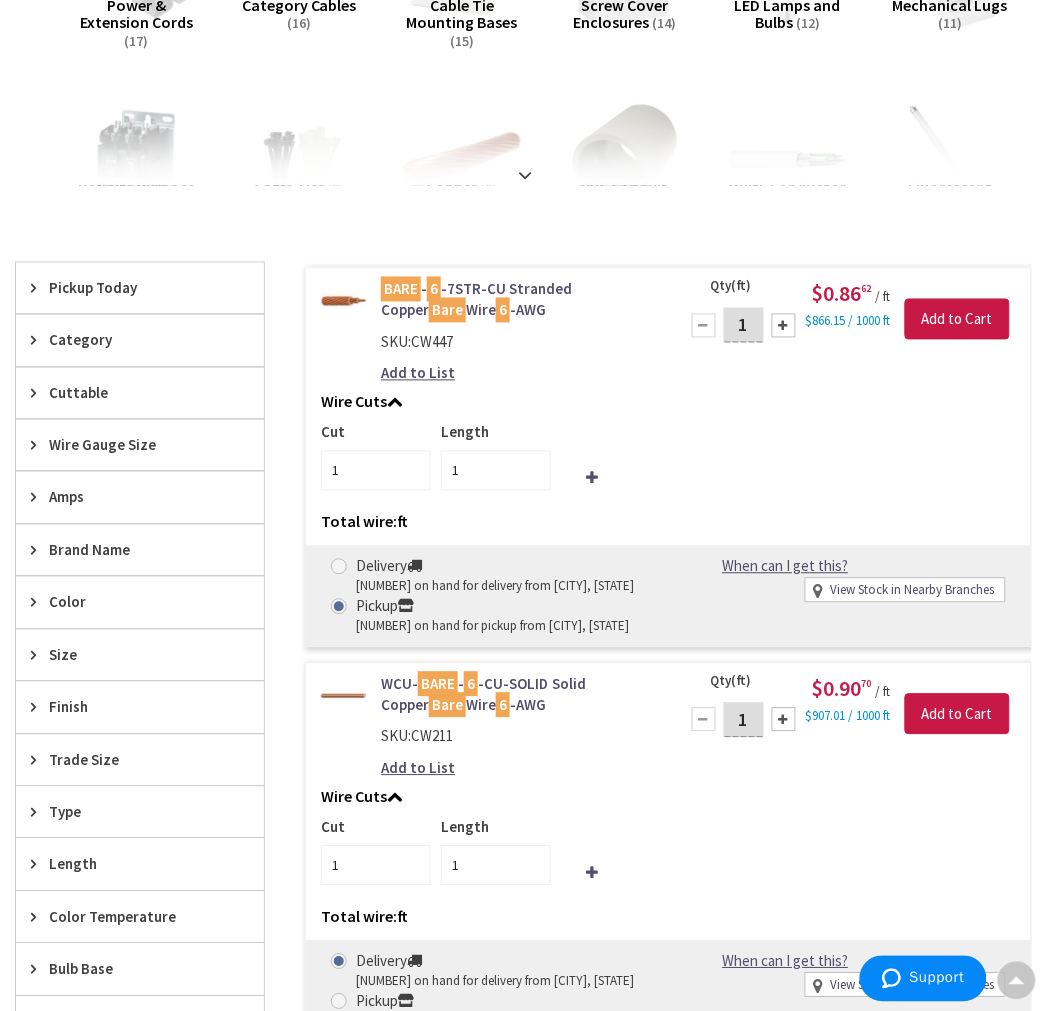 click on "1" at bounding box center [744, 325] 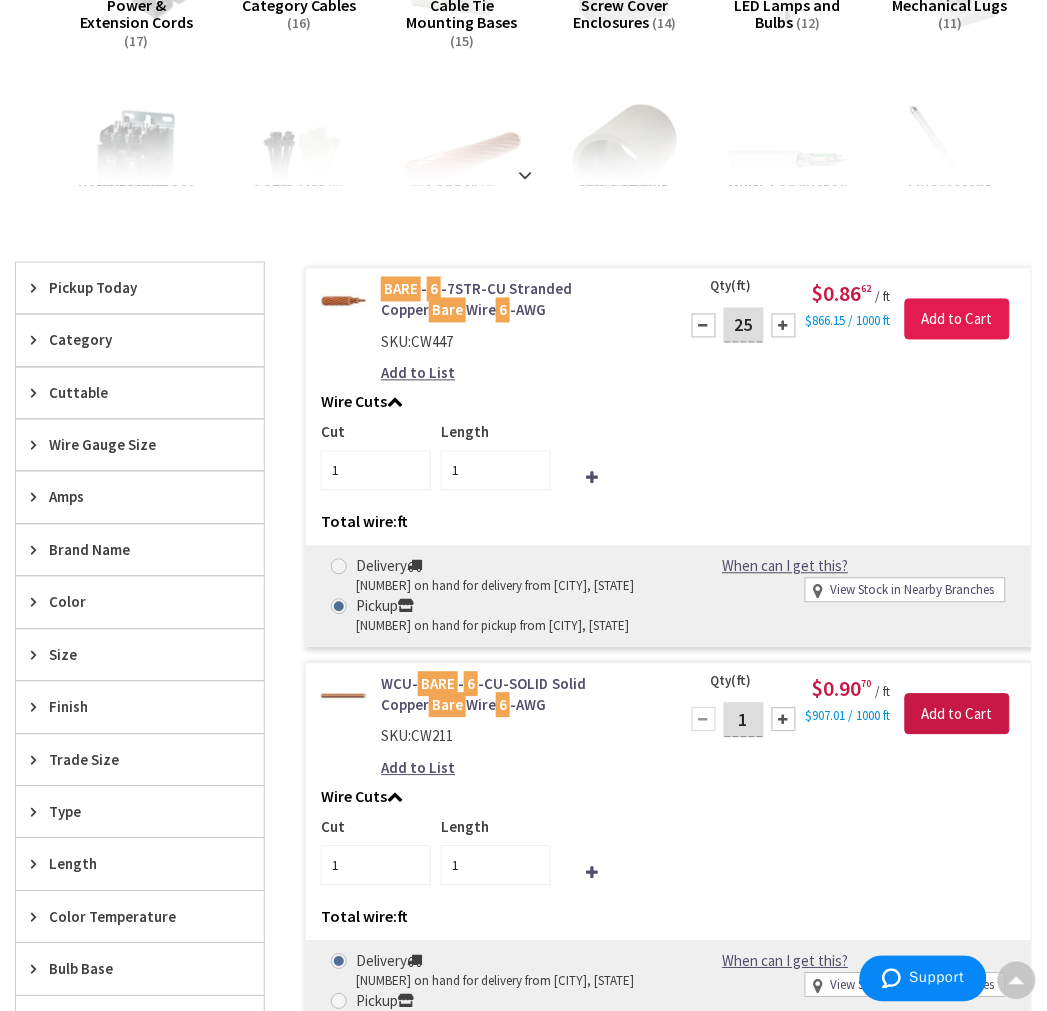 type on "25" 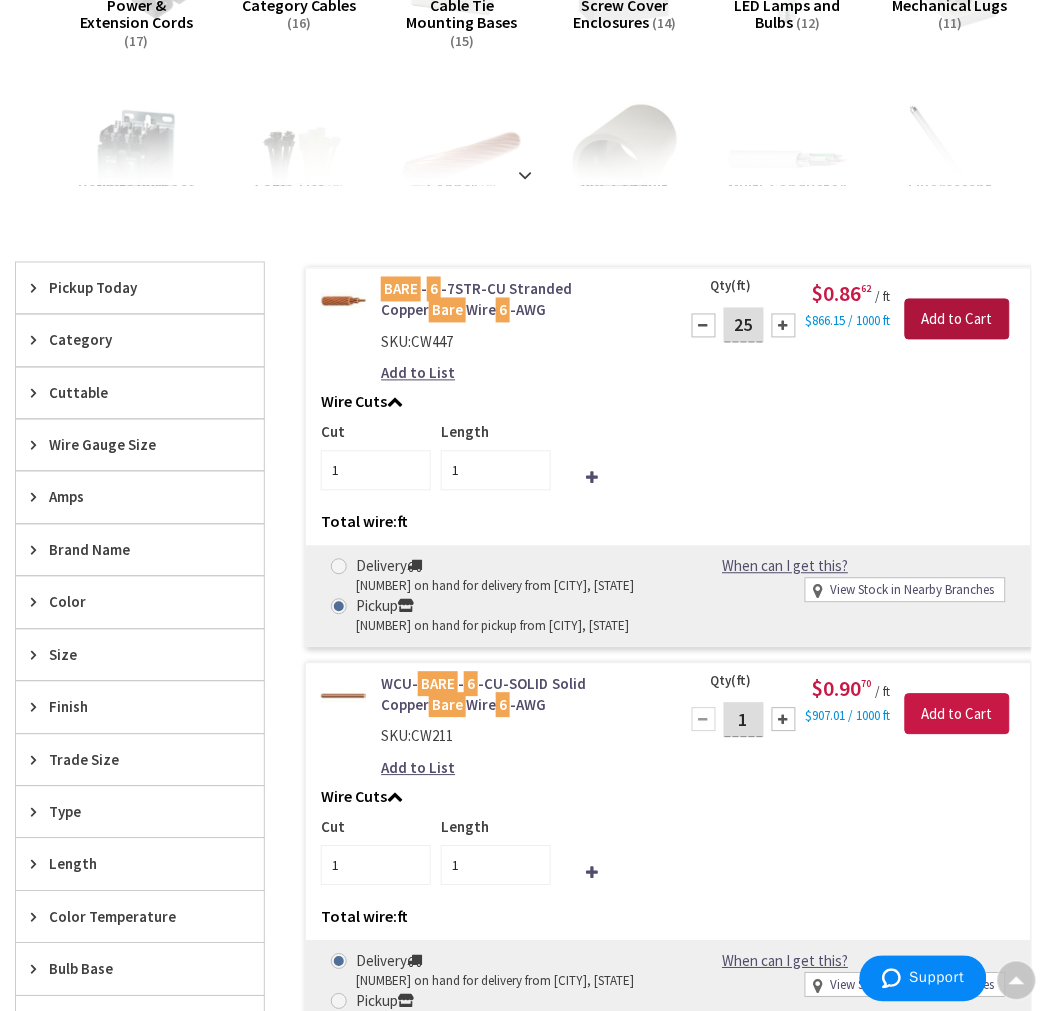 type on "25" 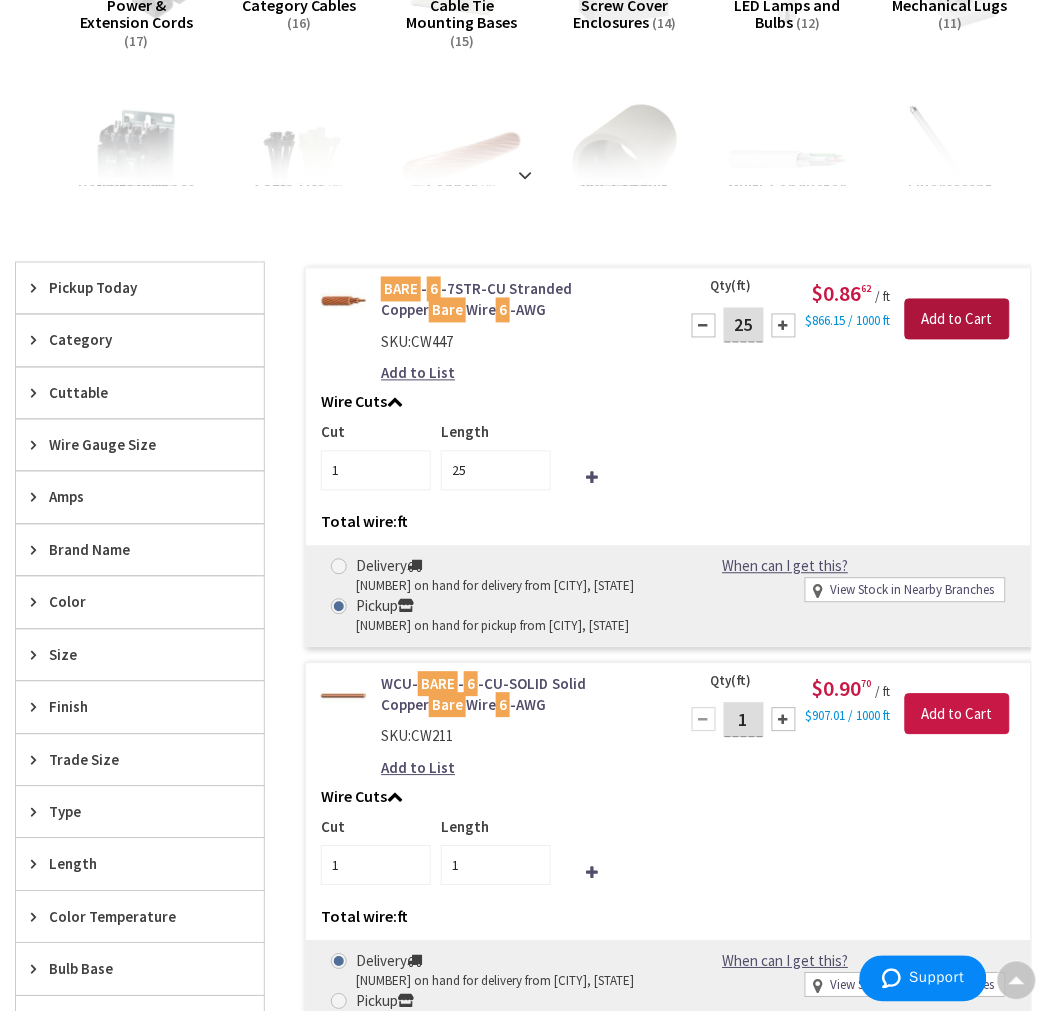 click on "Add to Cart" at bounding box center [957, 320] 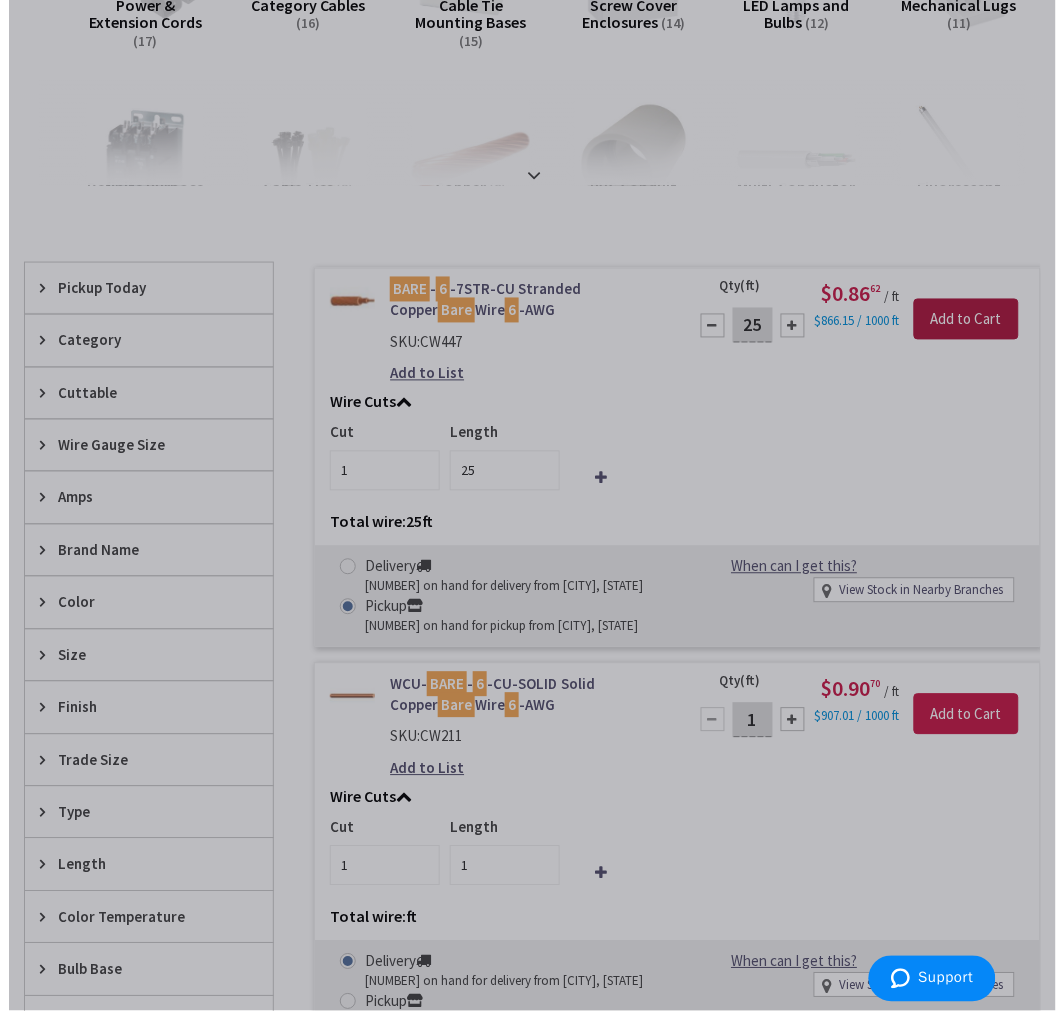 scroll, scrollTop: 442, scrollLeft: 0, axis: vertical 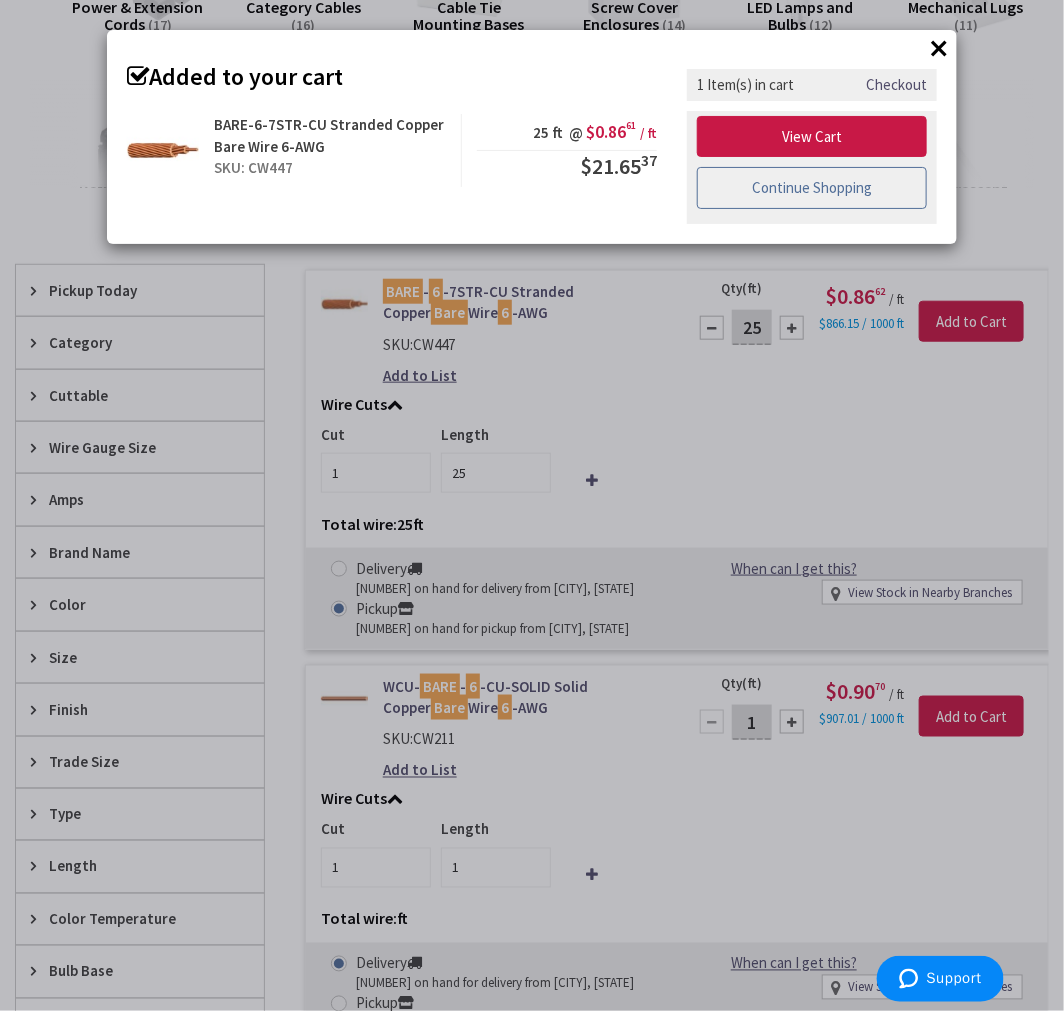 click on "Continue Shopping" at bounding box center [812, 188] 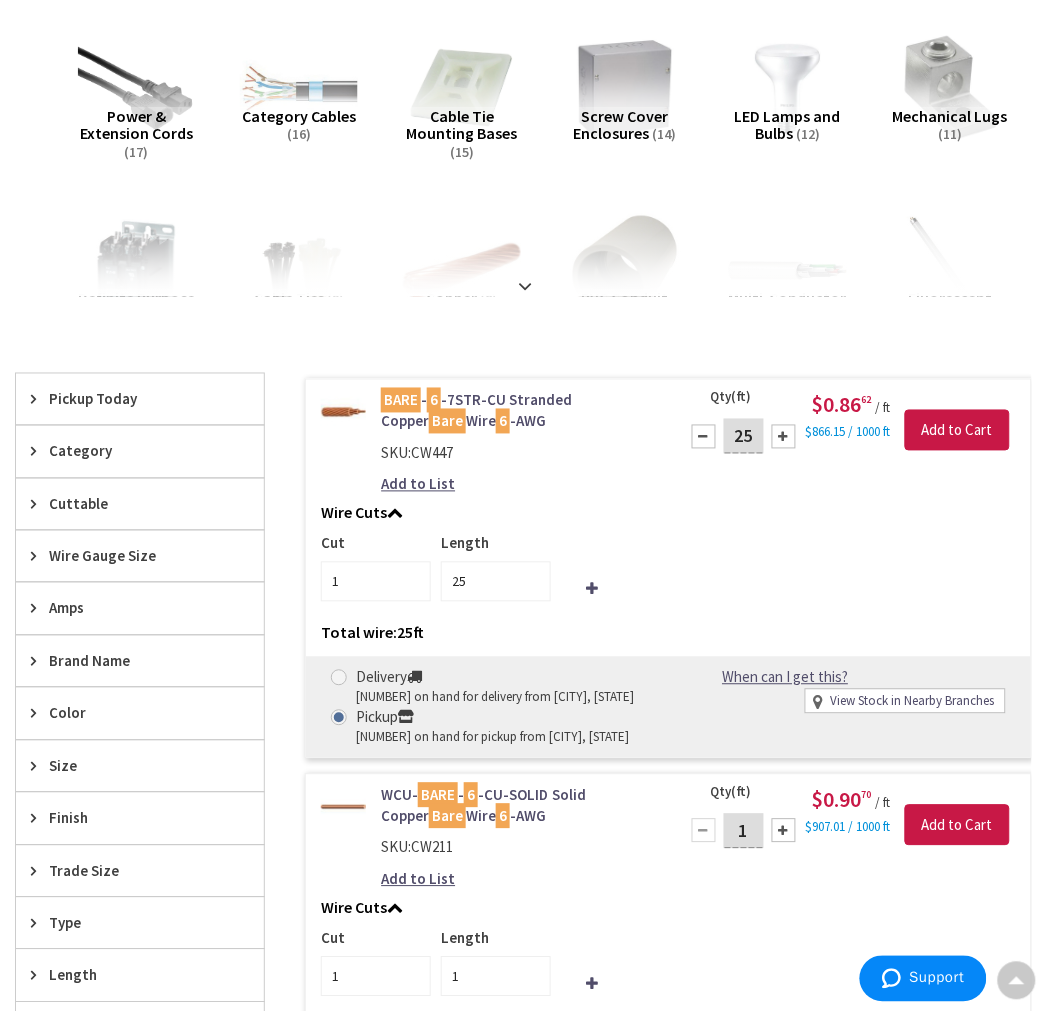 scroll, scrollTop: 0, scrollLeft: 0, axis: both 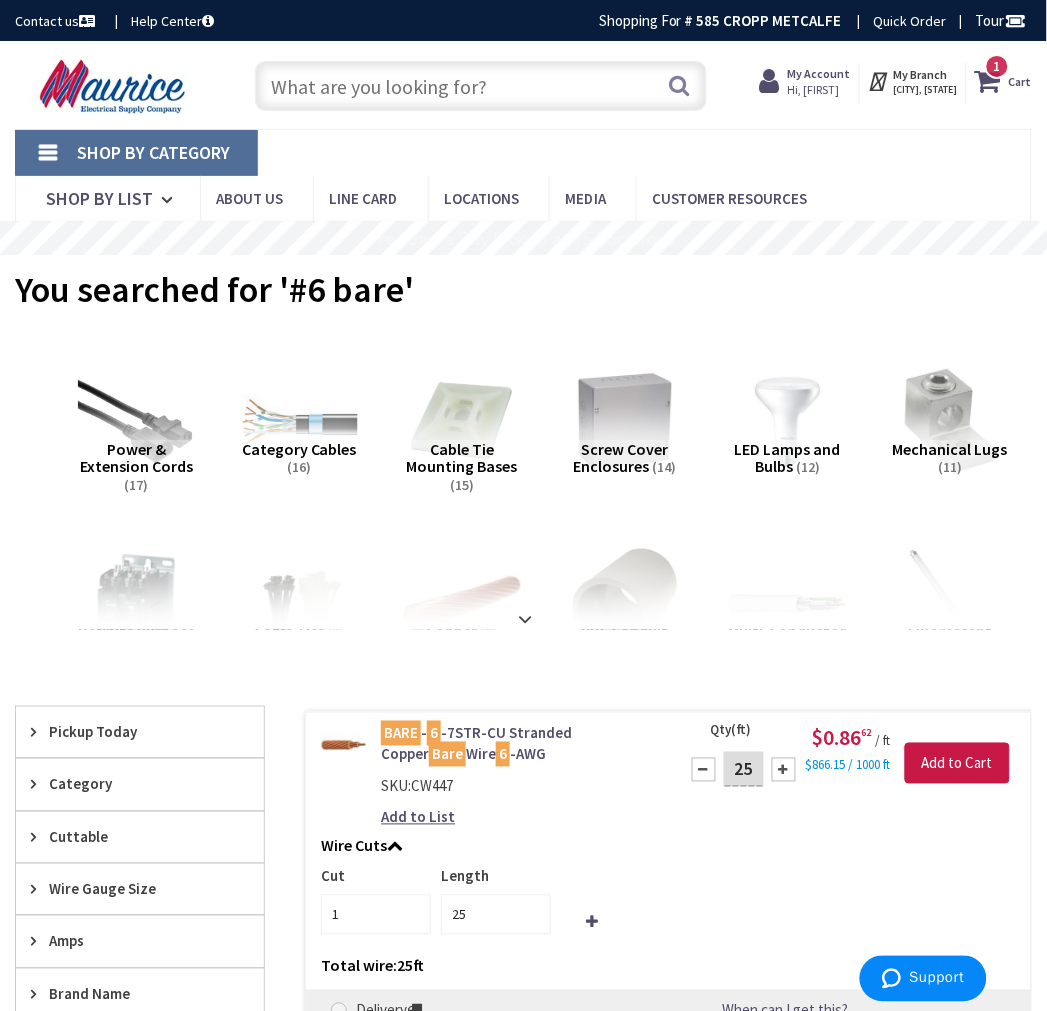 click at bounding box center [481, 86] 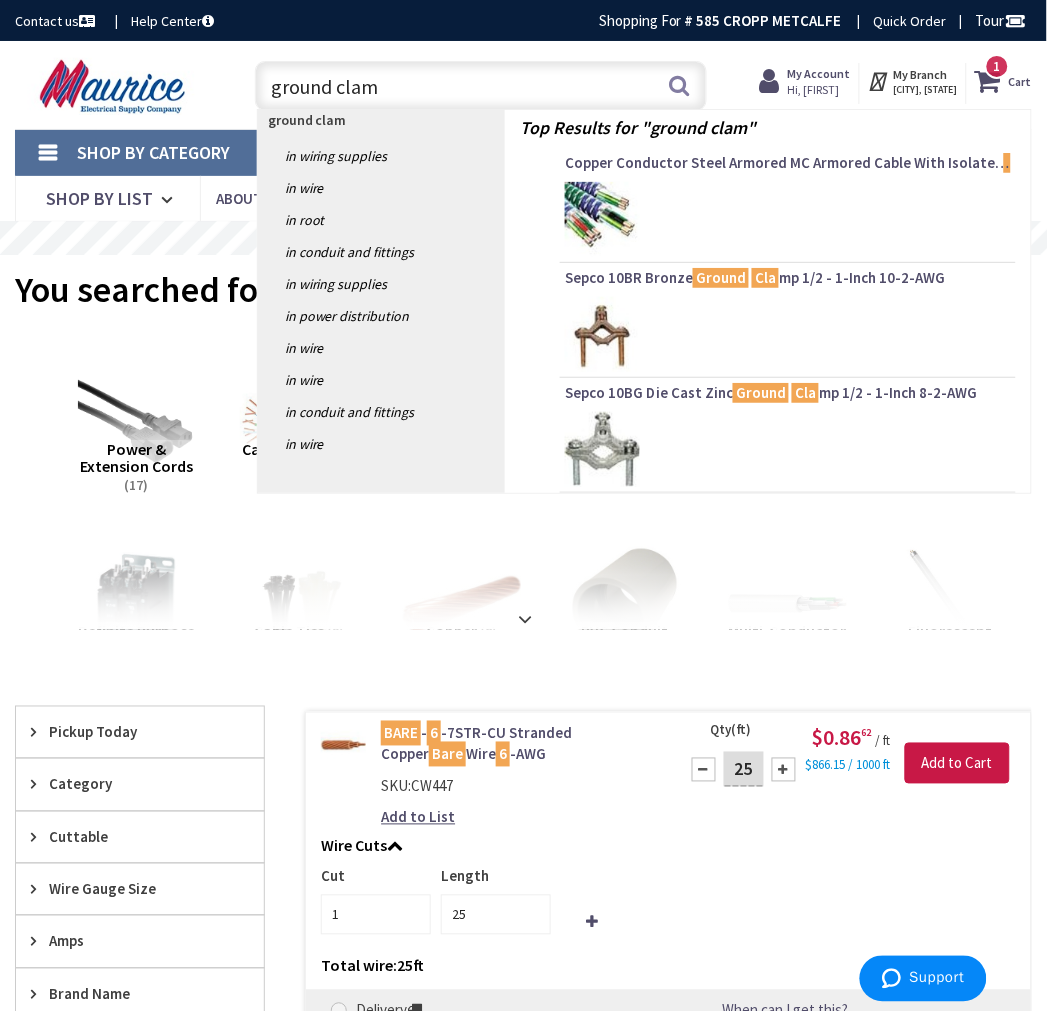 type on "ground clamp" 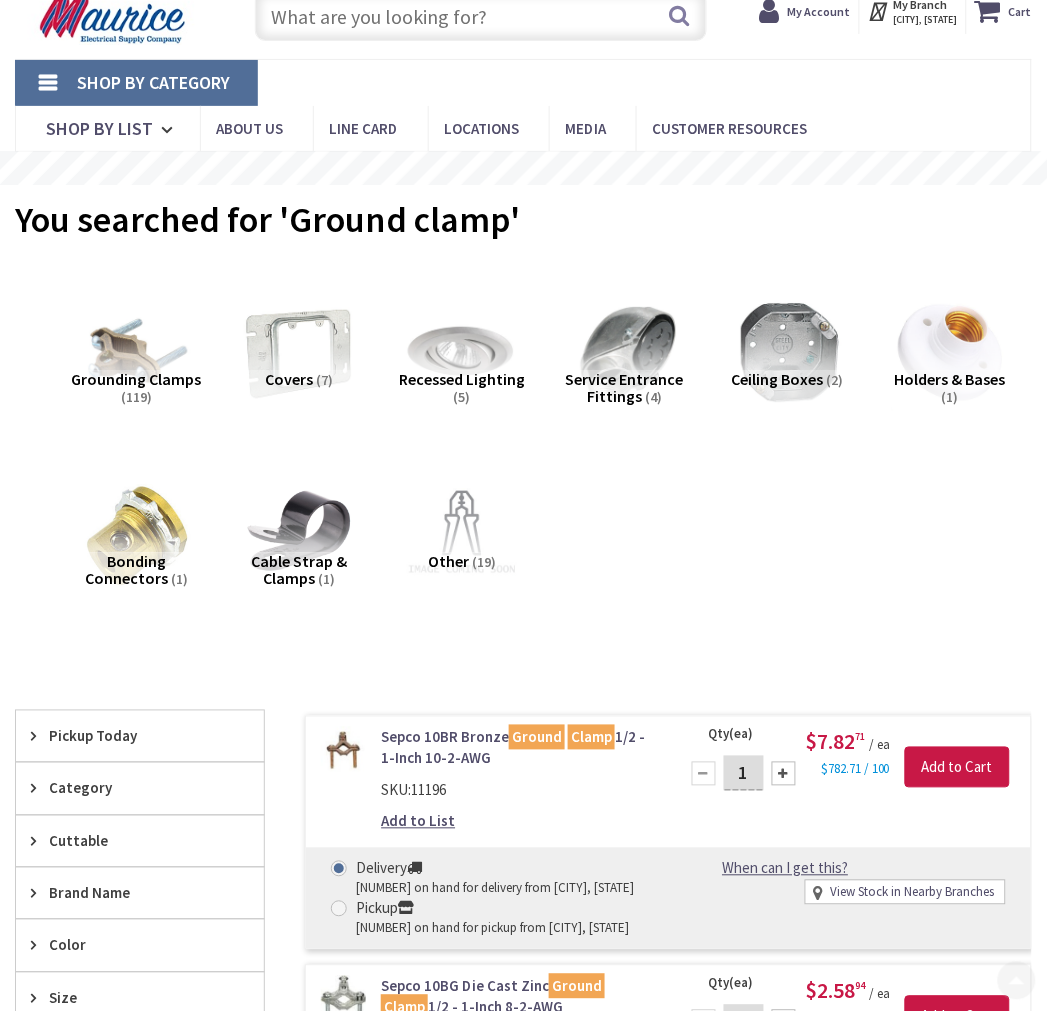 scroll, scrollTop: 333, scrollLeft: 0, axis: vertical 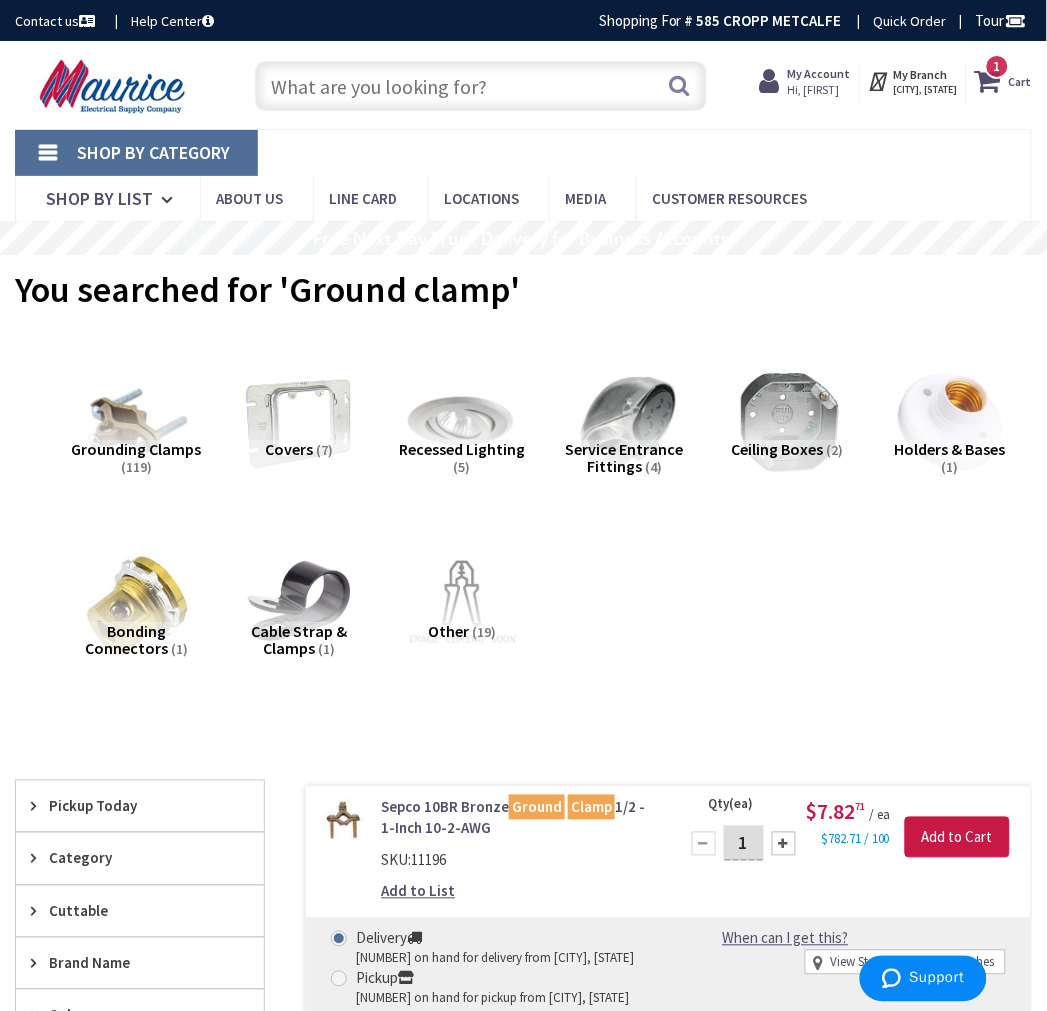 click at bounding box center [481, 86] 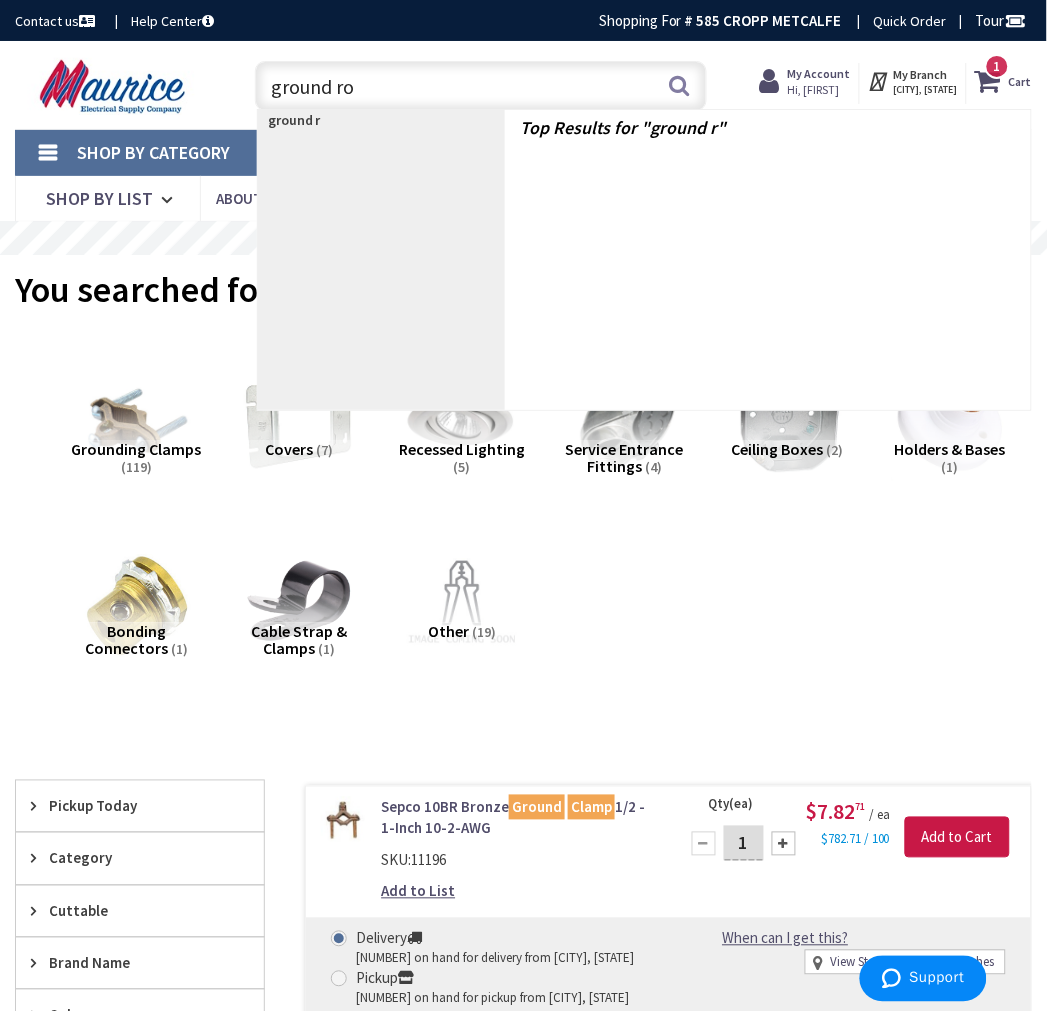 type on "ground rod" 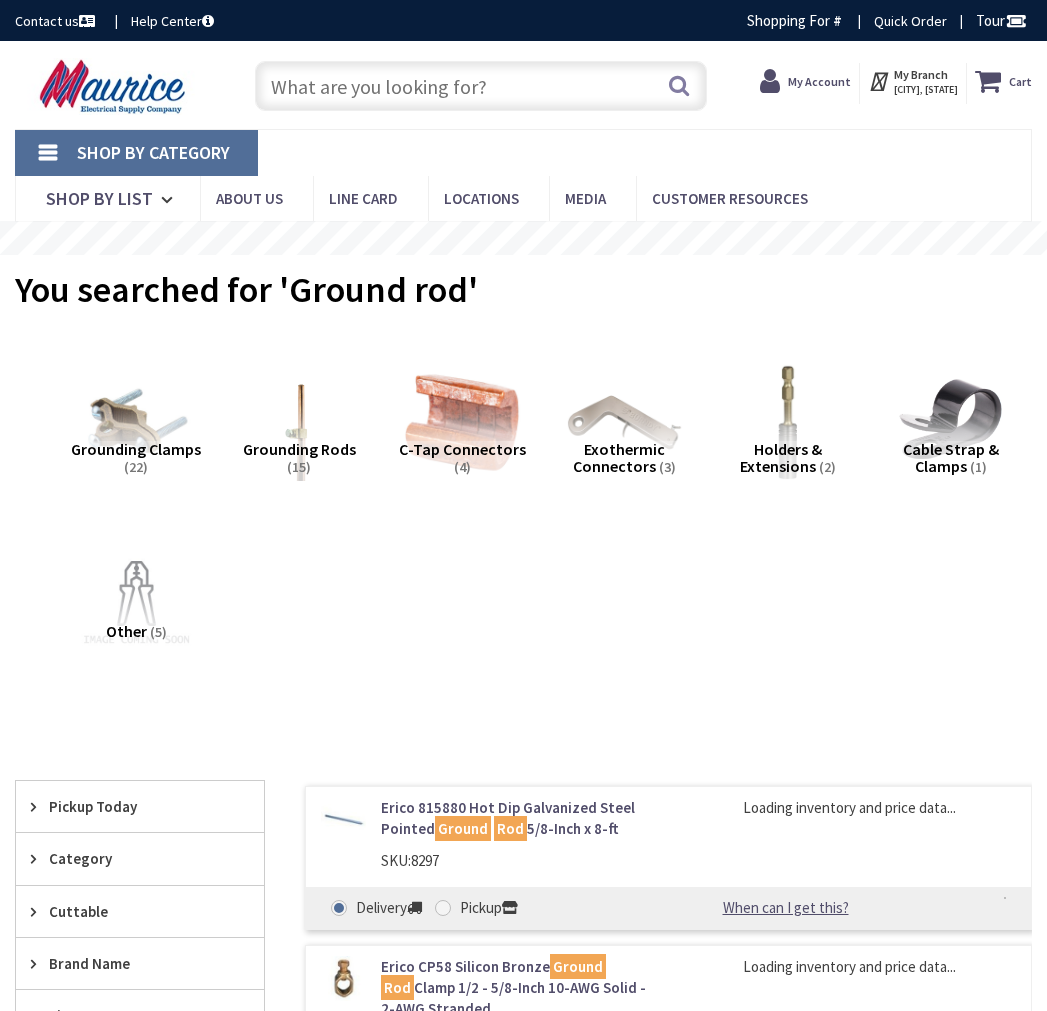 scroll, scrollTop: 0, scrollLeft: 0, axis: both 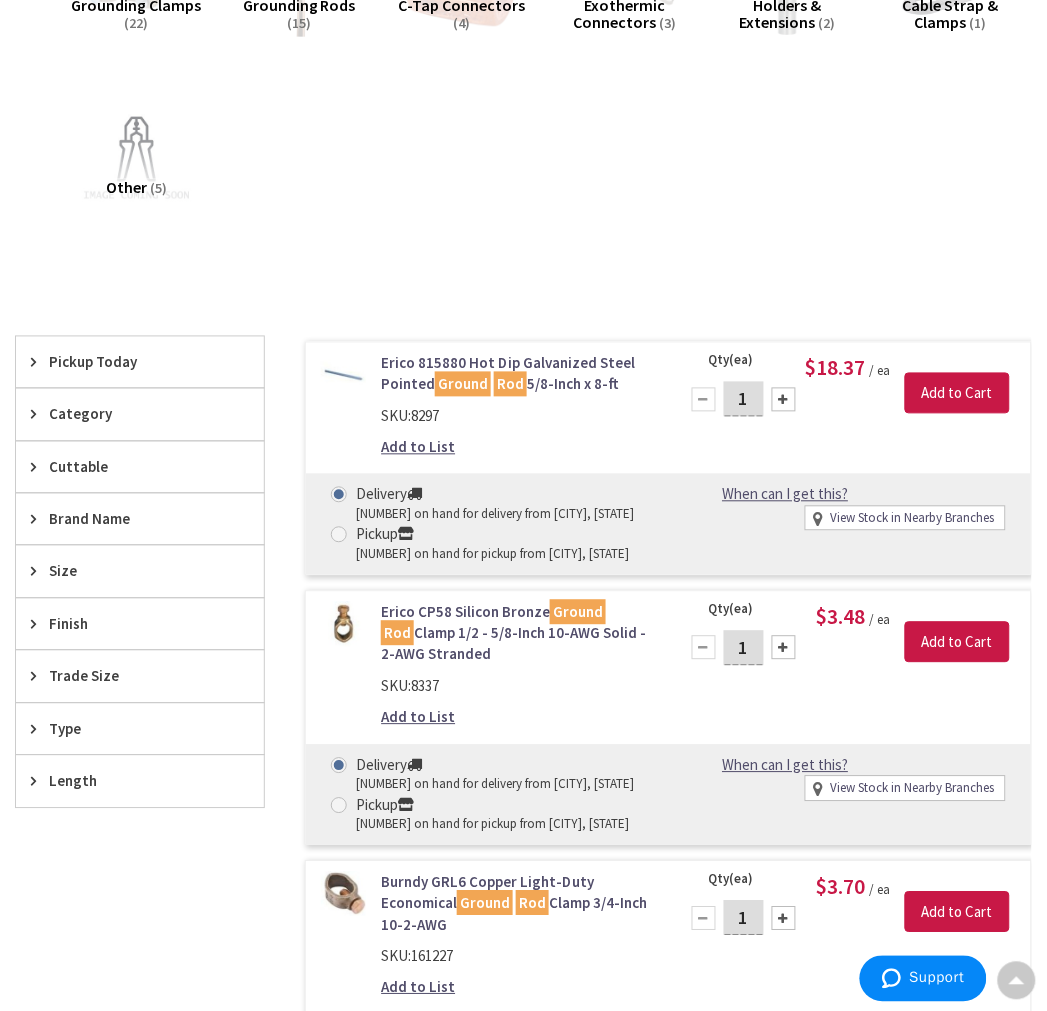 click at bounding box center (339, 535) 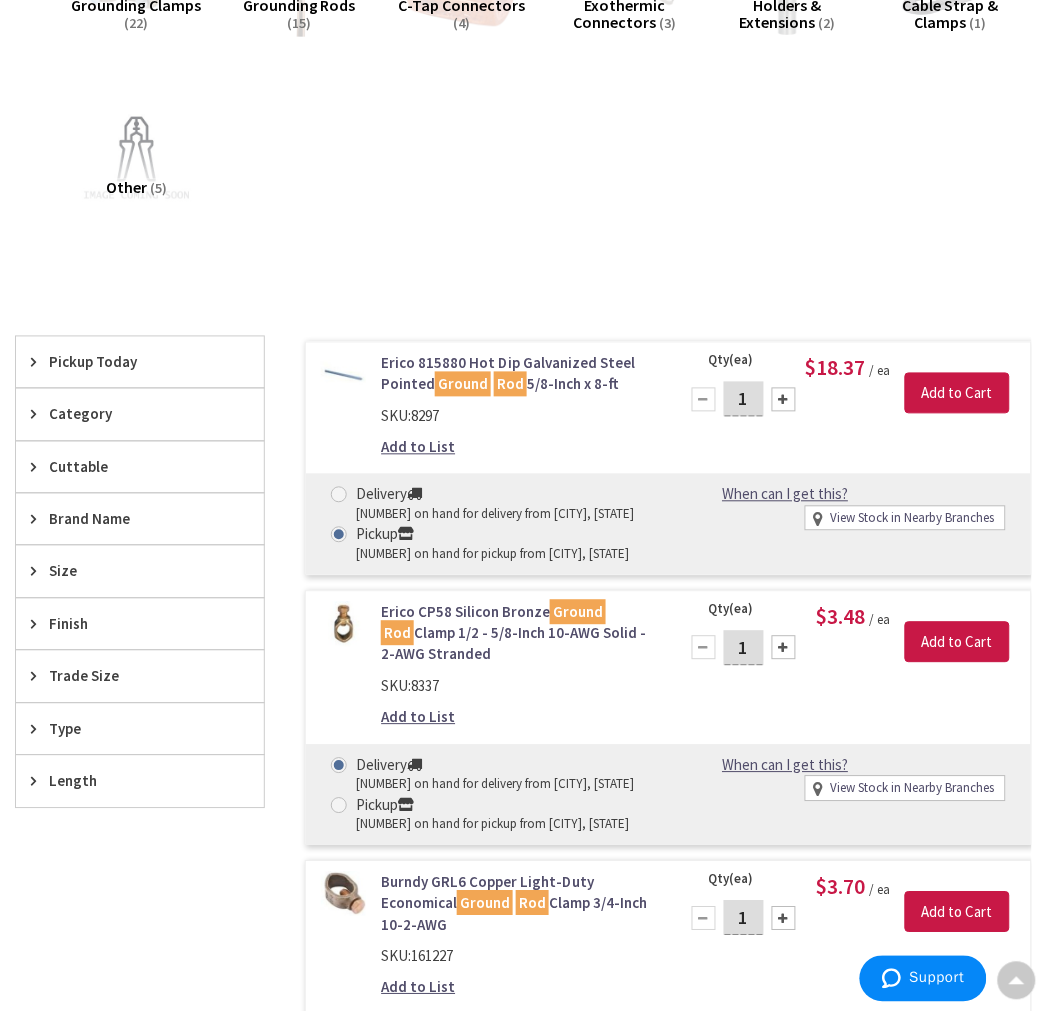 click at bounding box center [784, 400] 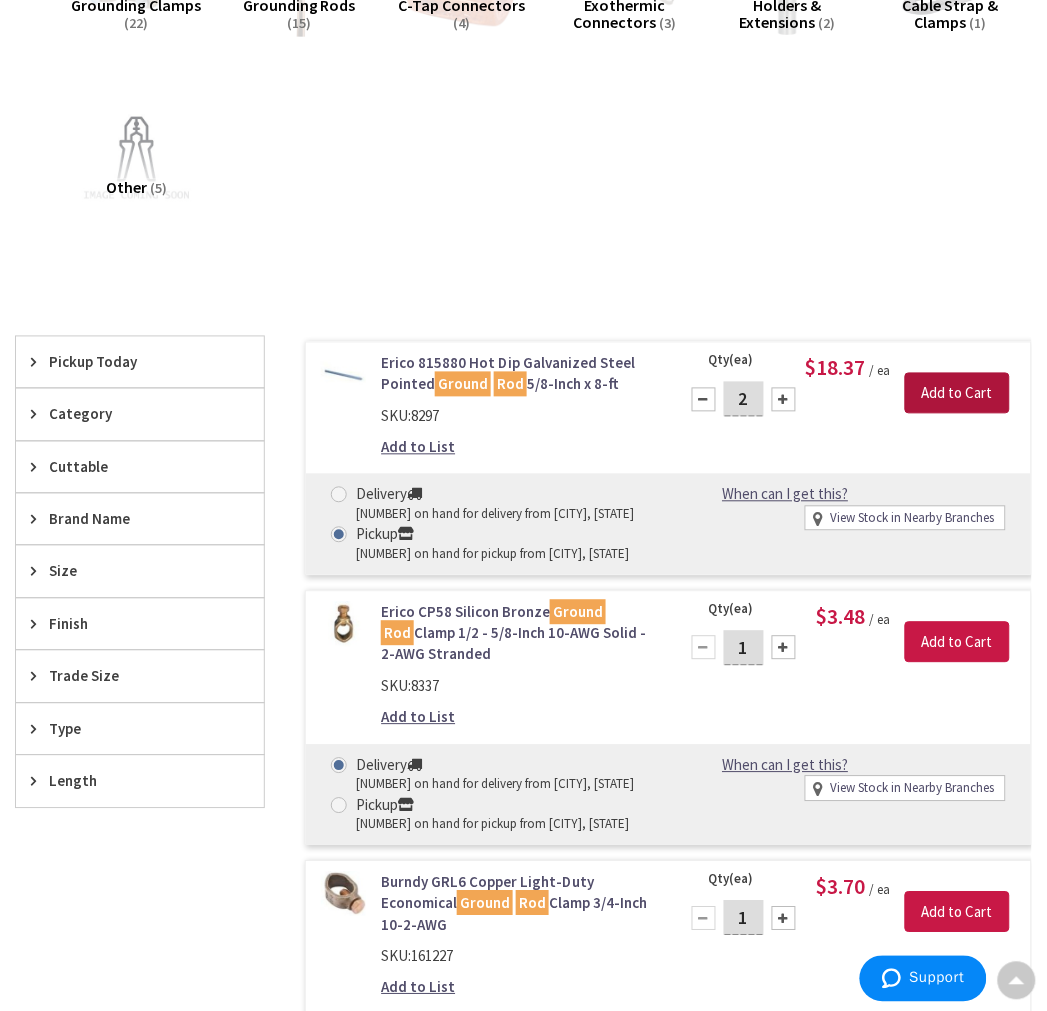 click on "Add to Cart" at bounding box center (957, 394) 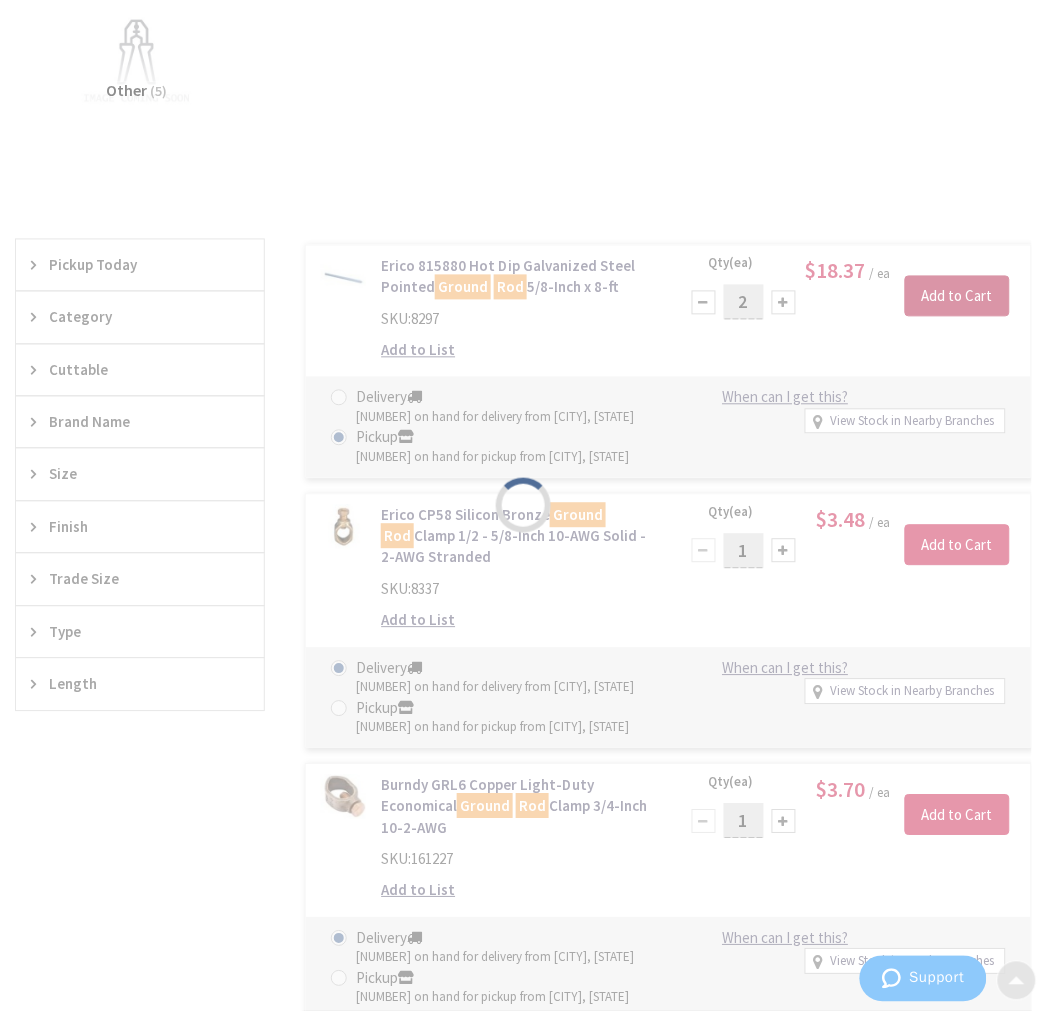 scroll, scrollTop: 666, scrollLeft: 0, axis: vertical 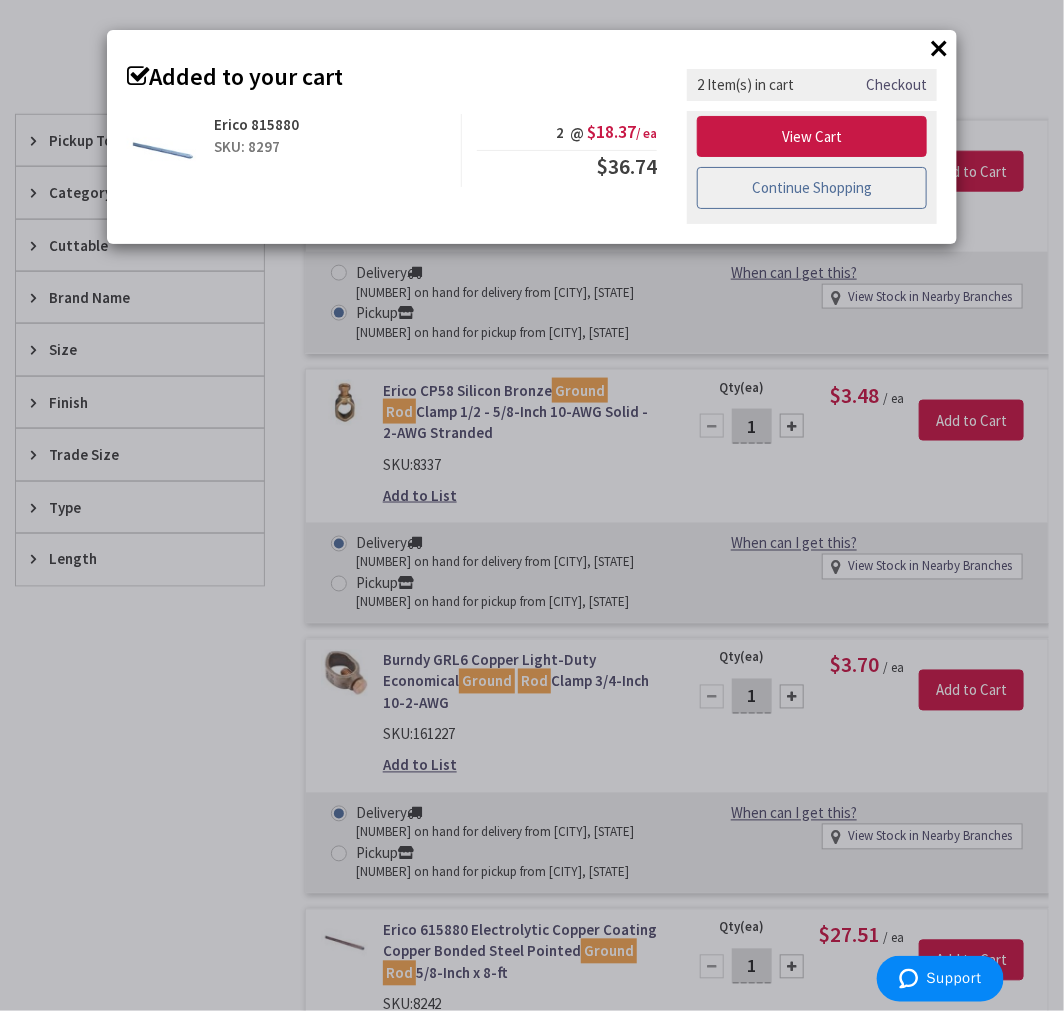 click on "Continue Shopping" at bounding box center [812, 188] 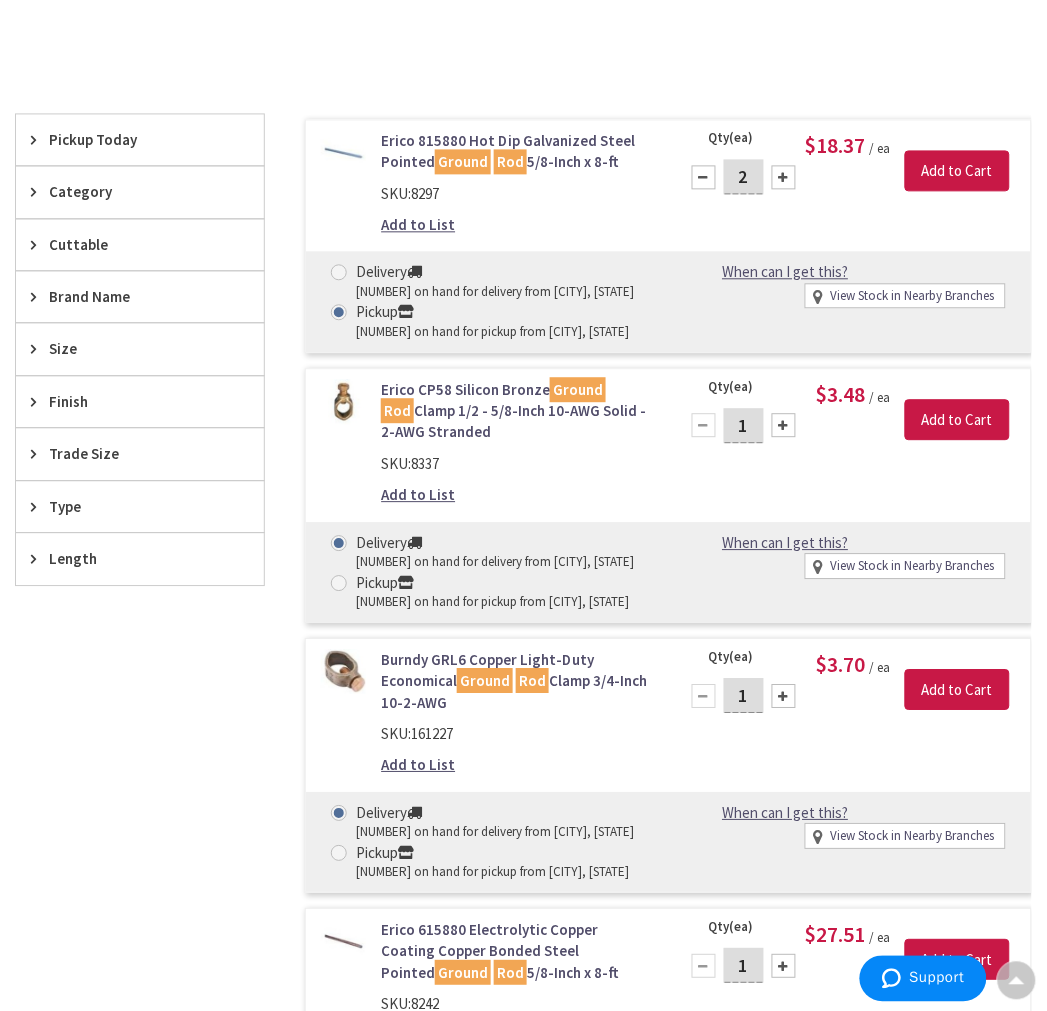 click at bounding box center [339, 584] 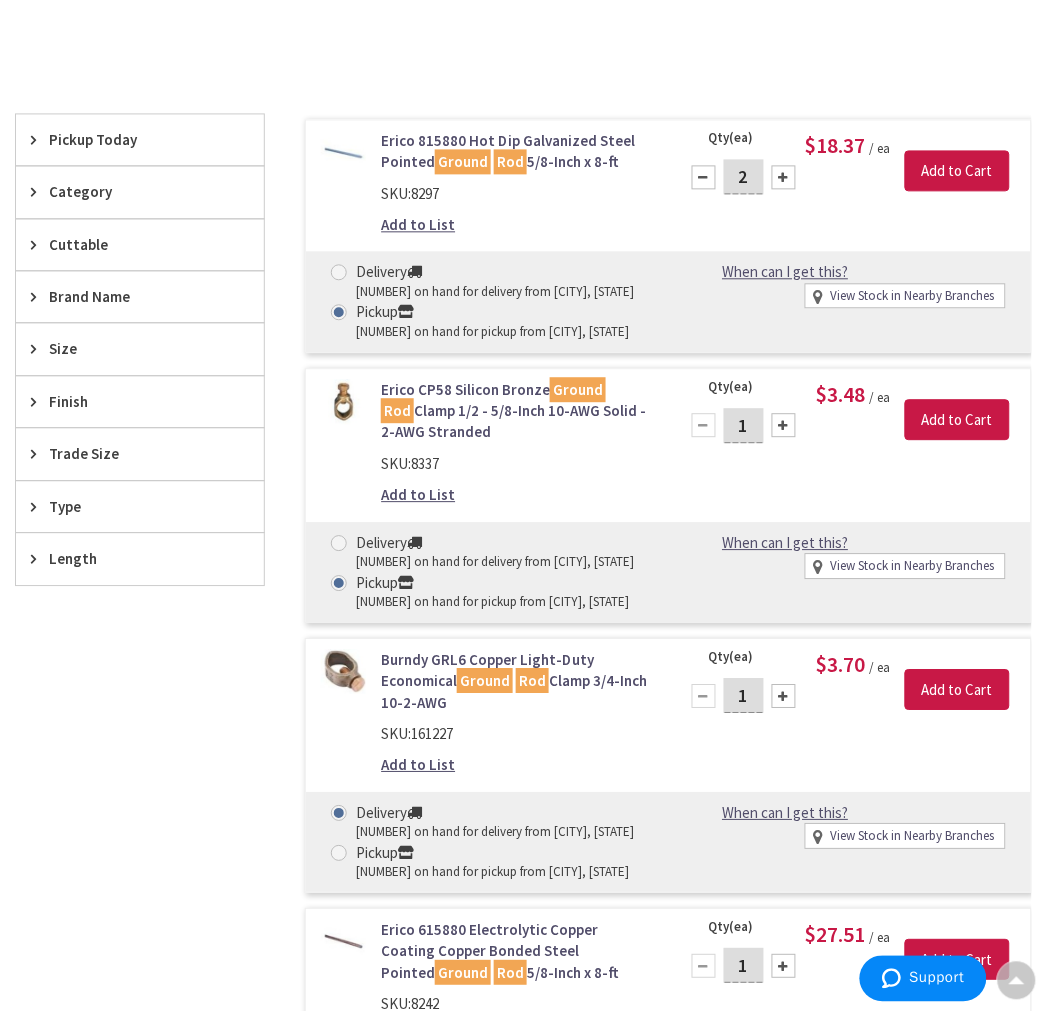 click at bounding box center (784, 426) 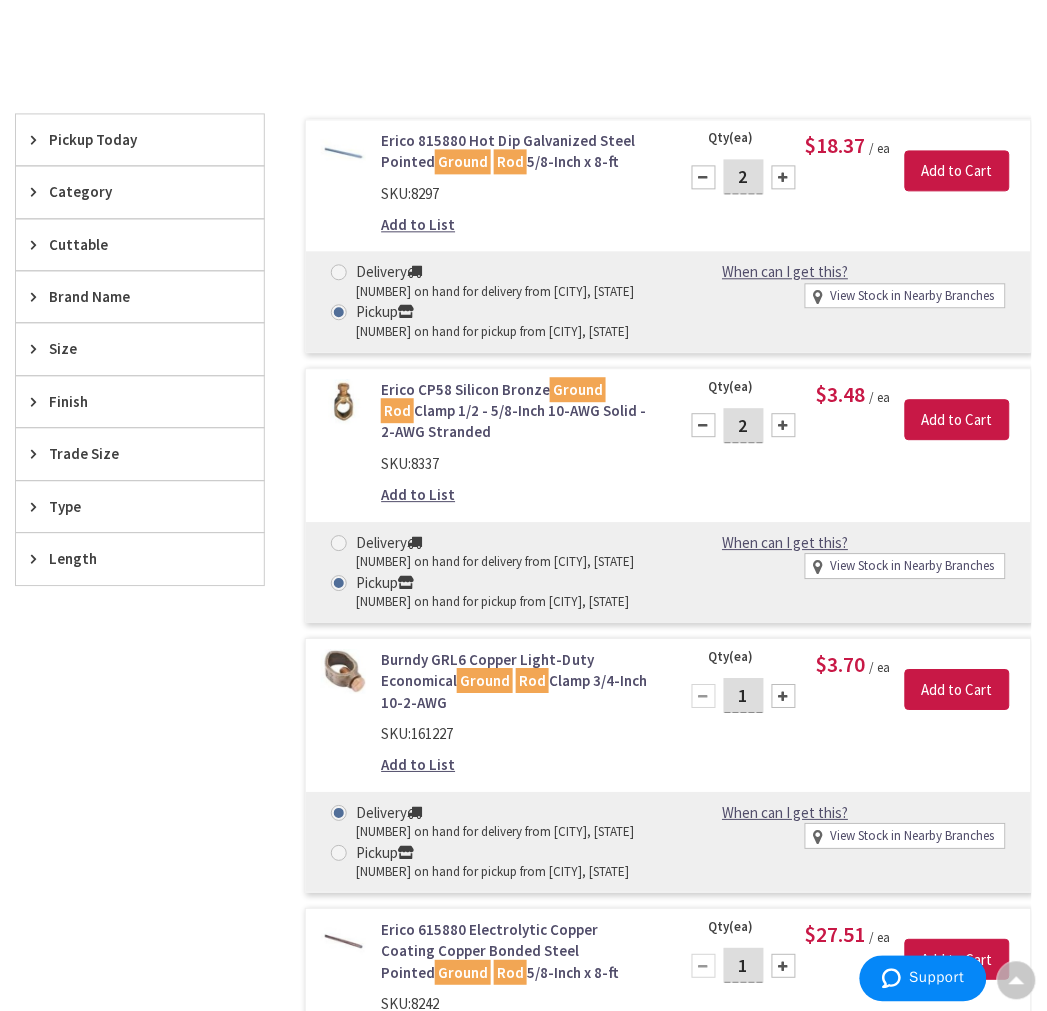 click on "Add to Cart" at bounding box center (960, 411) 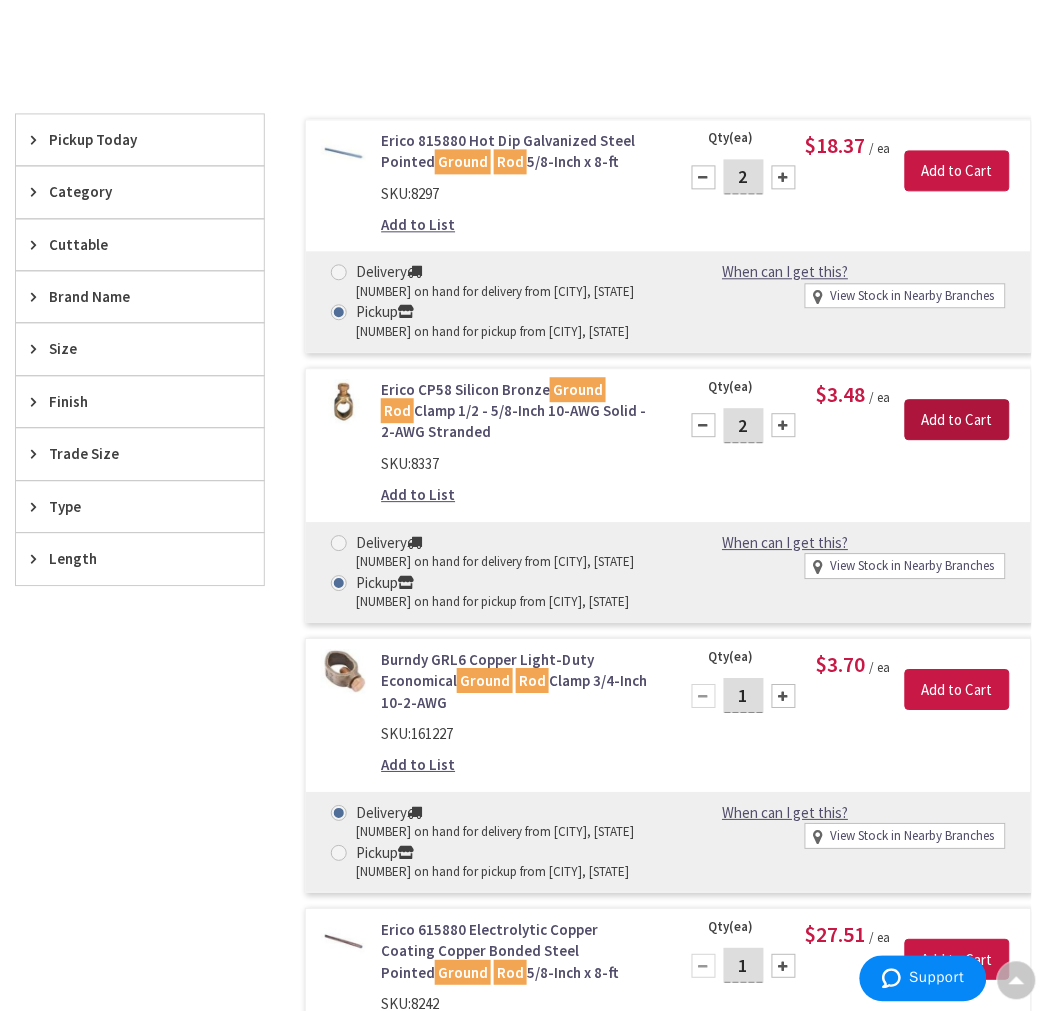 click on "Add to Cart" at bounding box center [957, 421] 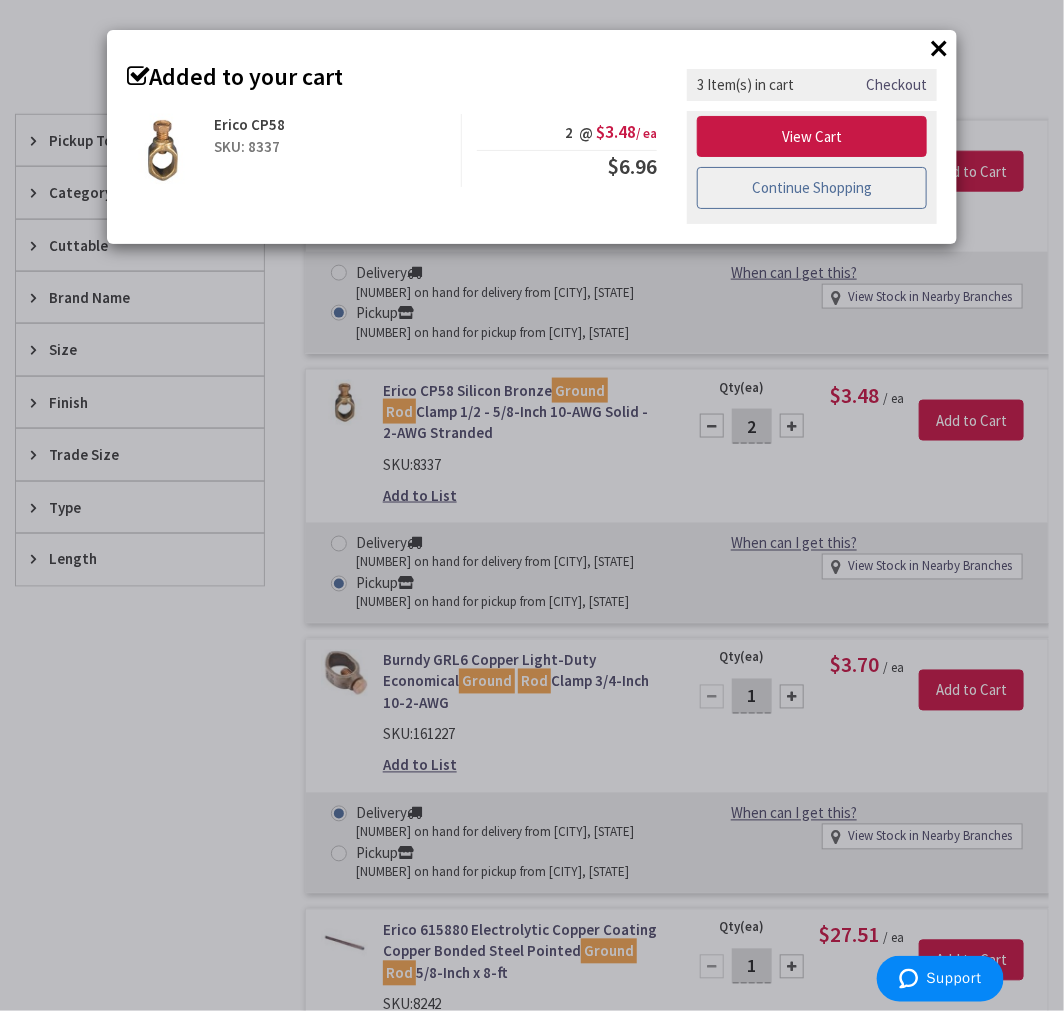 click on "Continue Shopping" at bounding box center (812, 188) 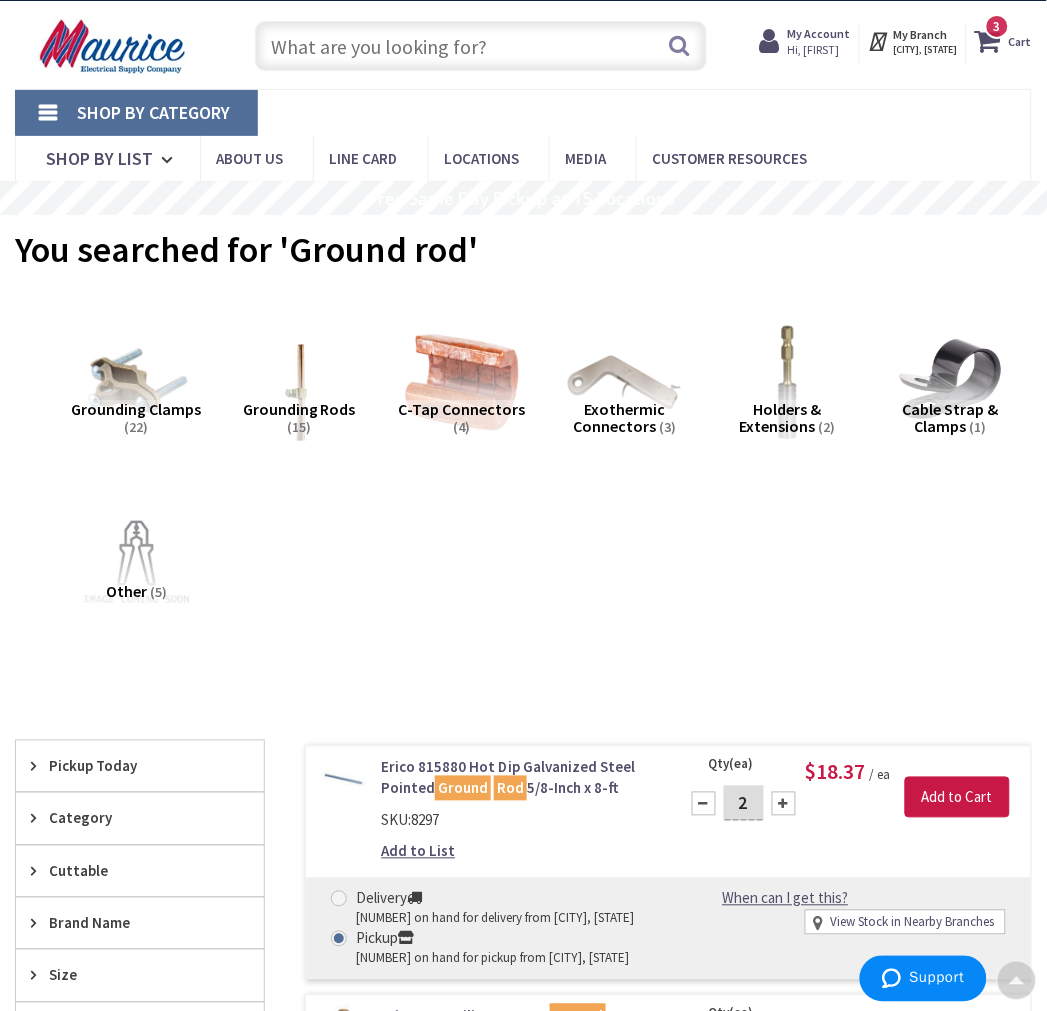 scroll, scrollTop: 0, scrollLeft: 0, axis: both 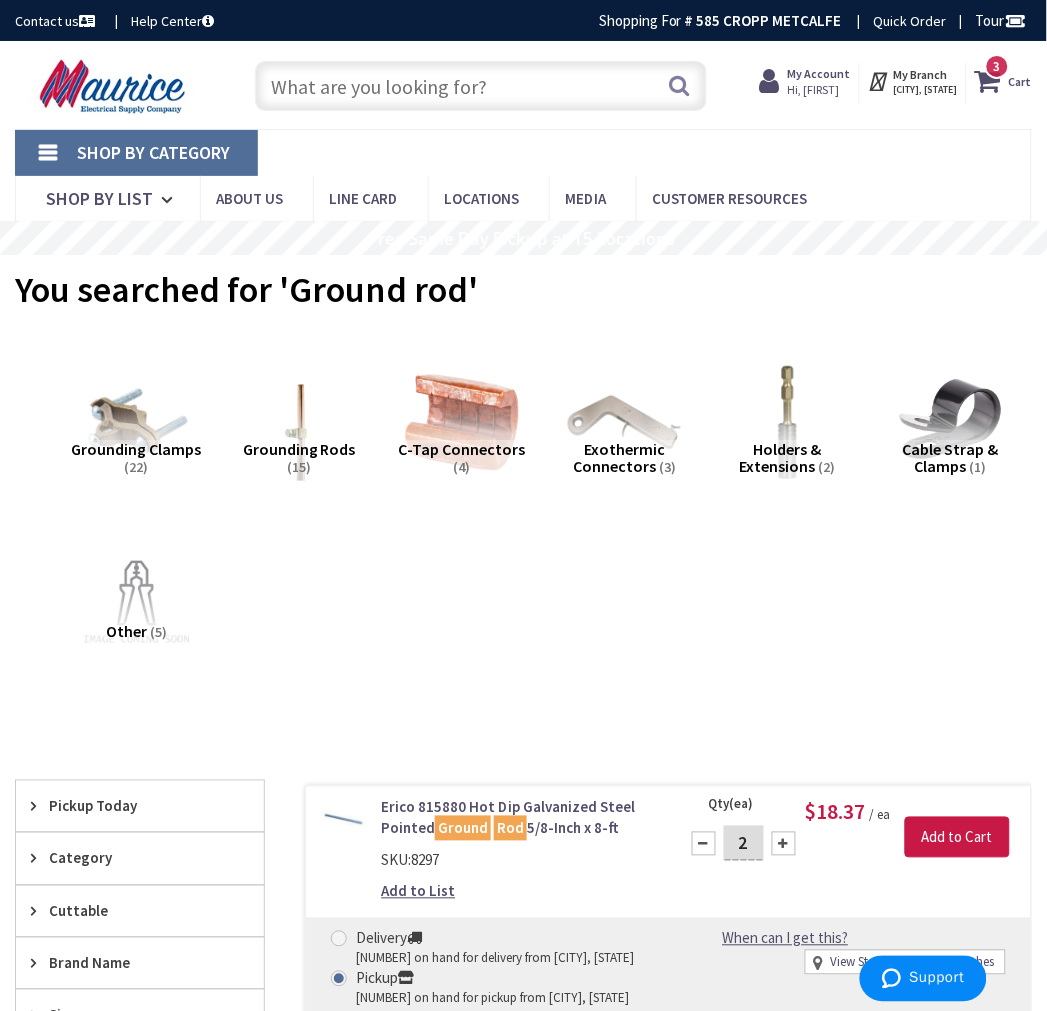 click at bounding box center (481, 86) 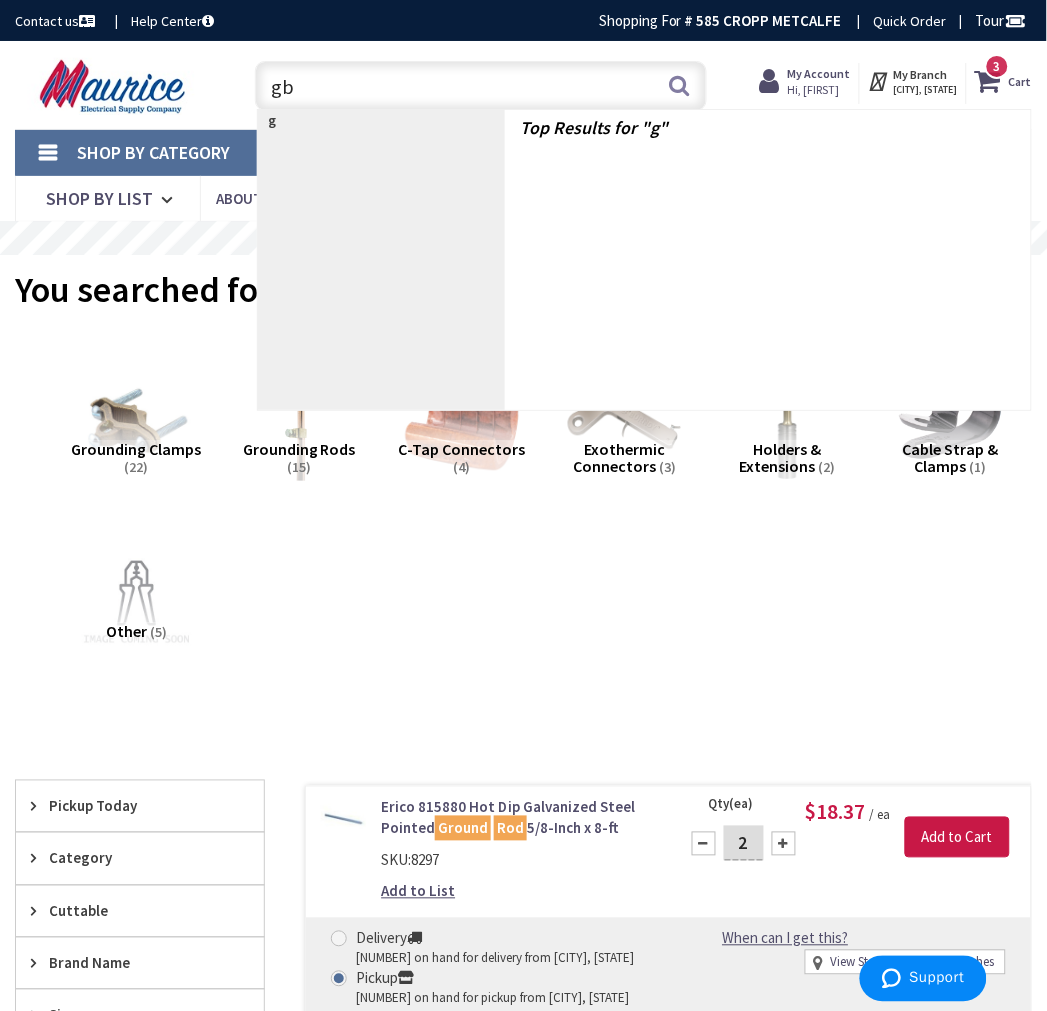 type on "gb5" 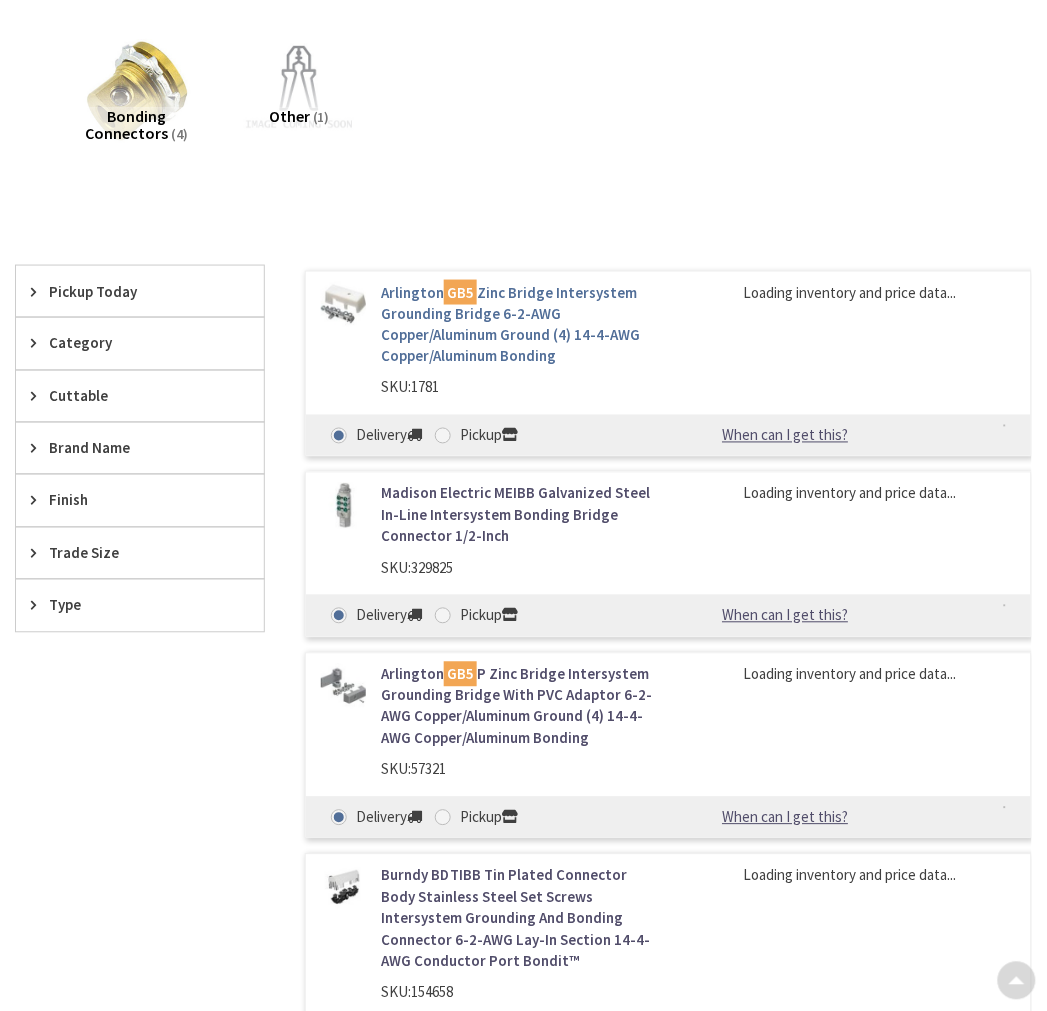 scroll, scrollTop: 333, scrollLeft: 0, axis: vertical 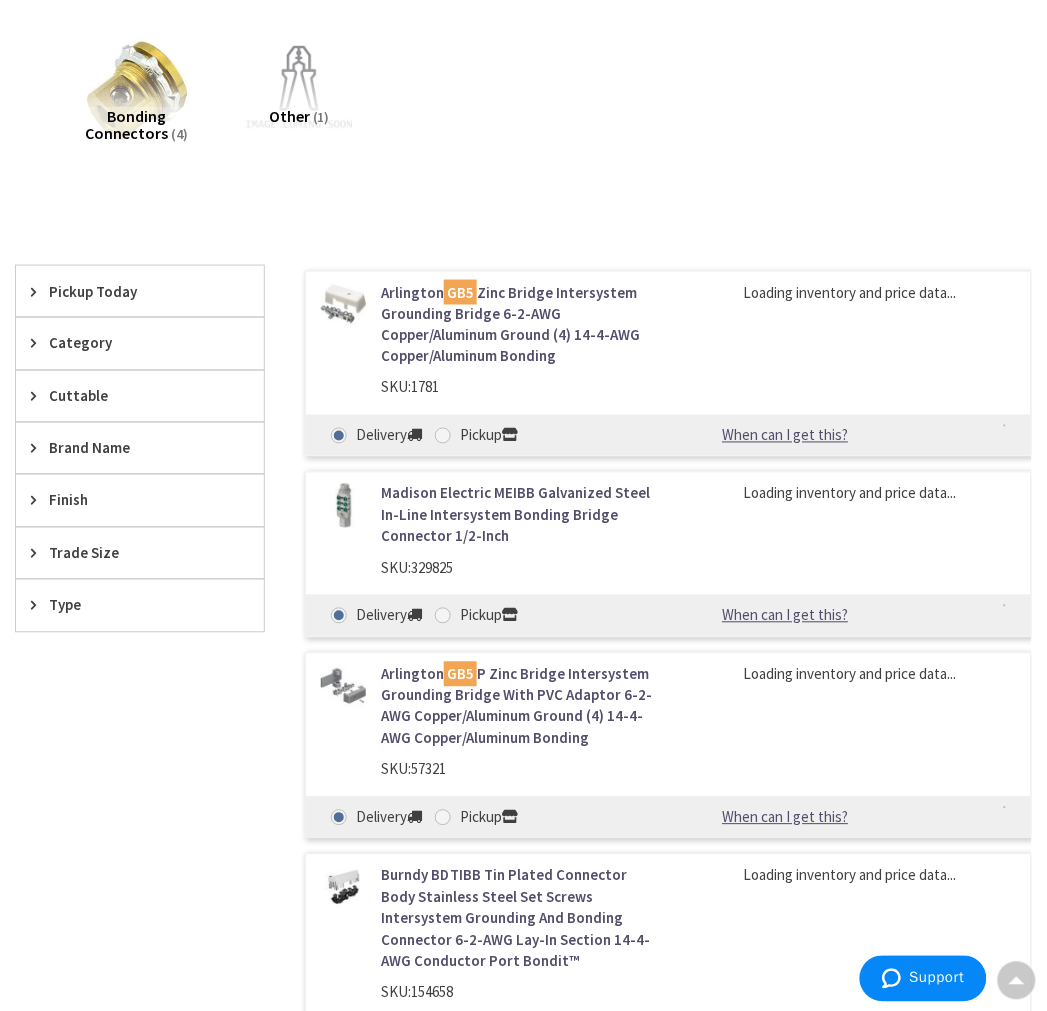 click on "Pickup" at bounding box center (446, 435) 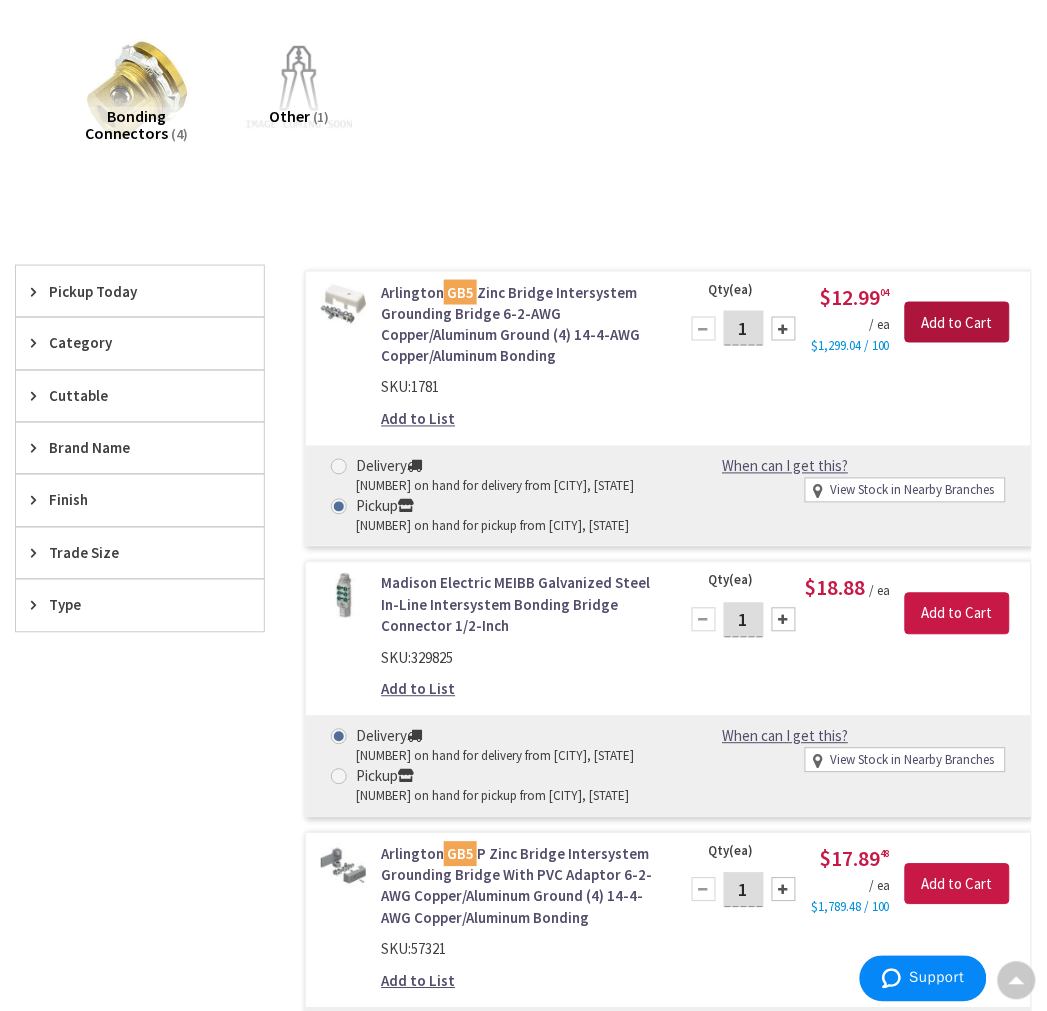 click on "Add to Cart" at bounding box center [957, 323] 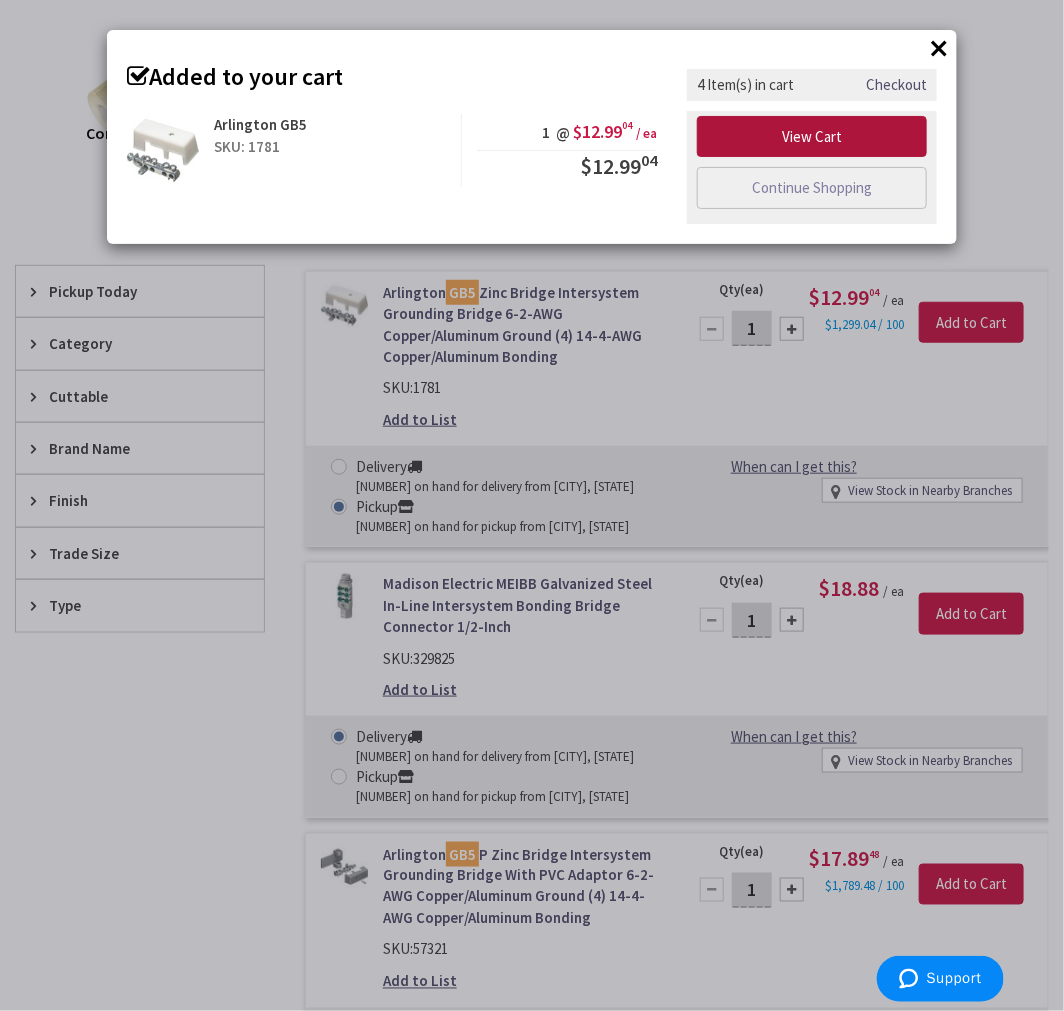 click on "View Cart" at bounding box center [812, 137] 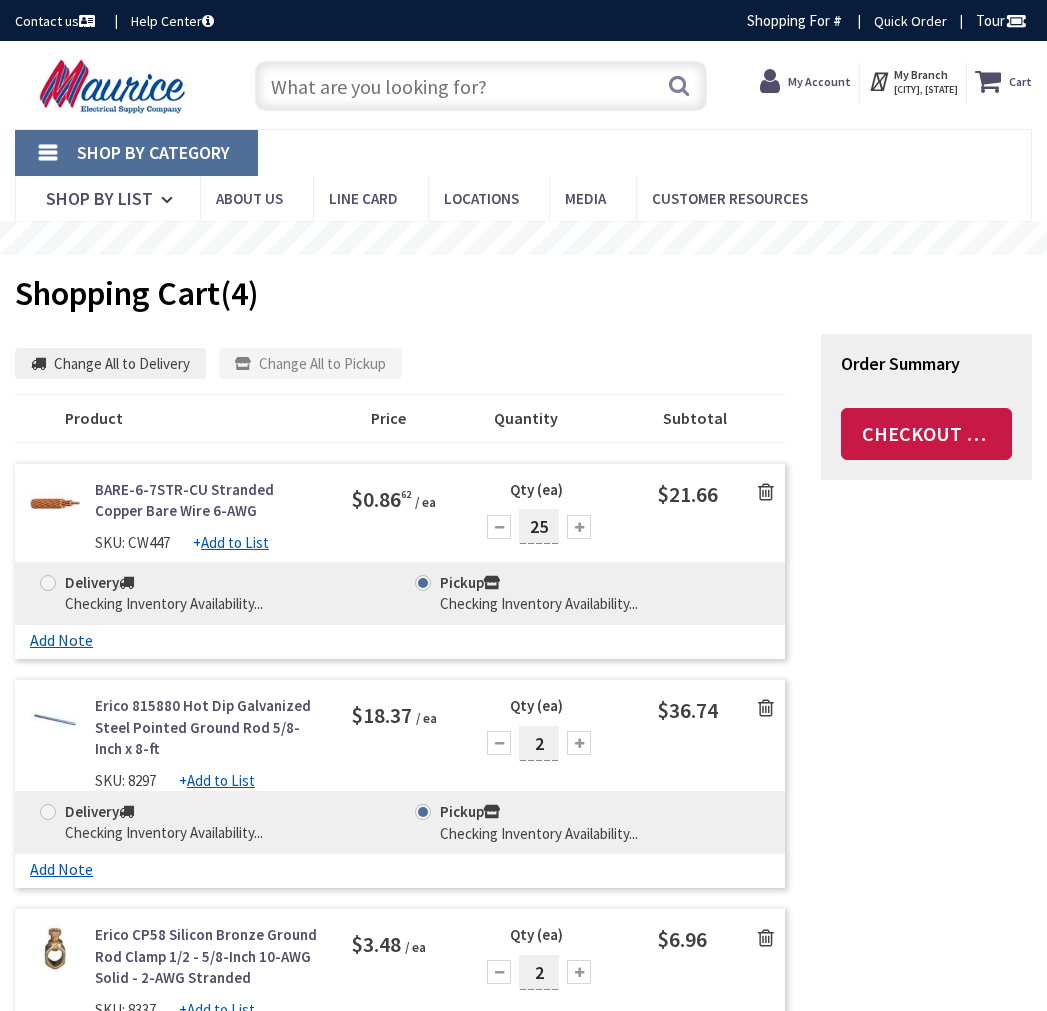 scroll, scrollTop: 0, scrollLeft: 0, axis: both 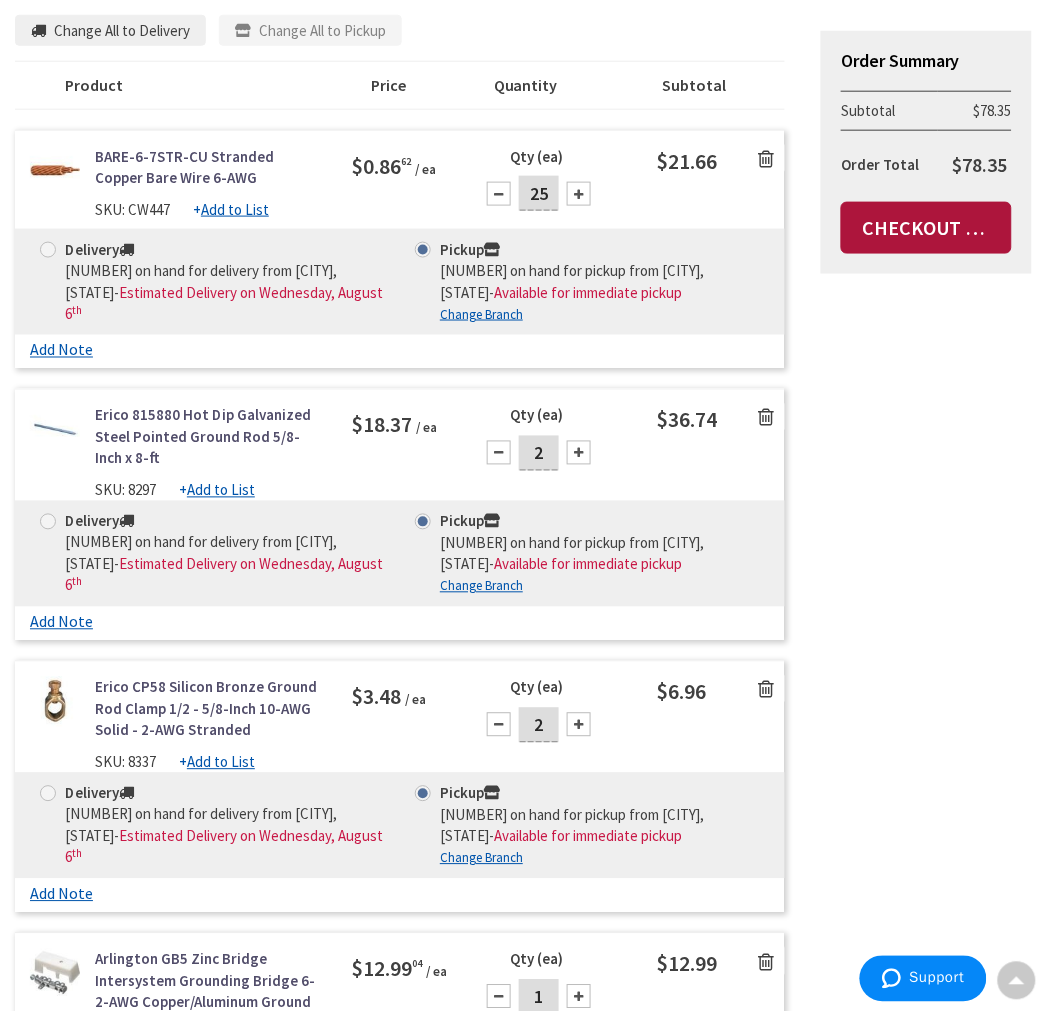 click on "Checkout Now" at bounding box center [926, 228] 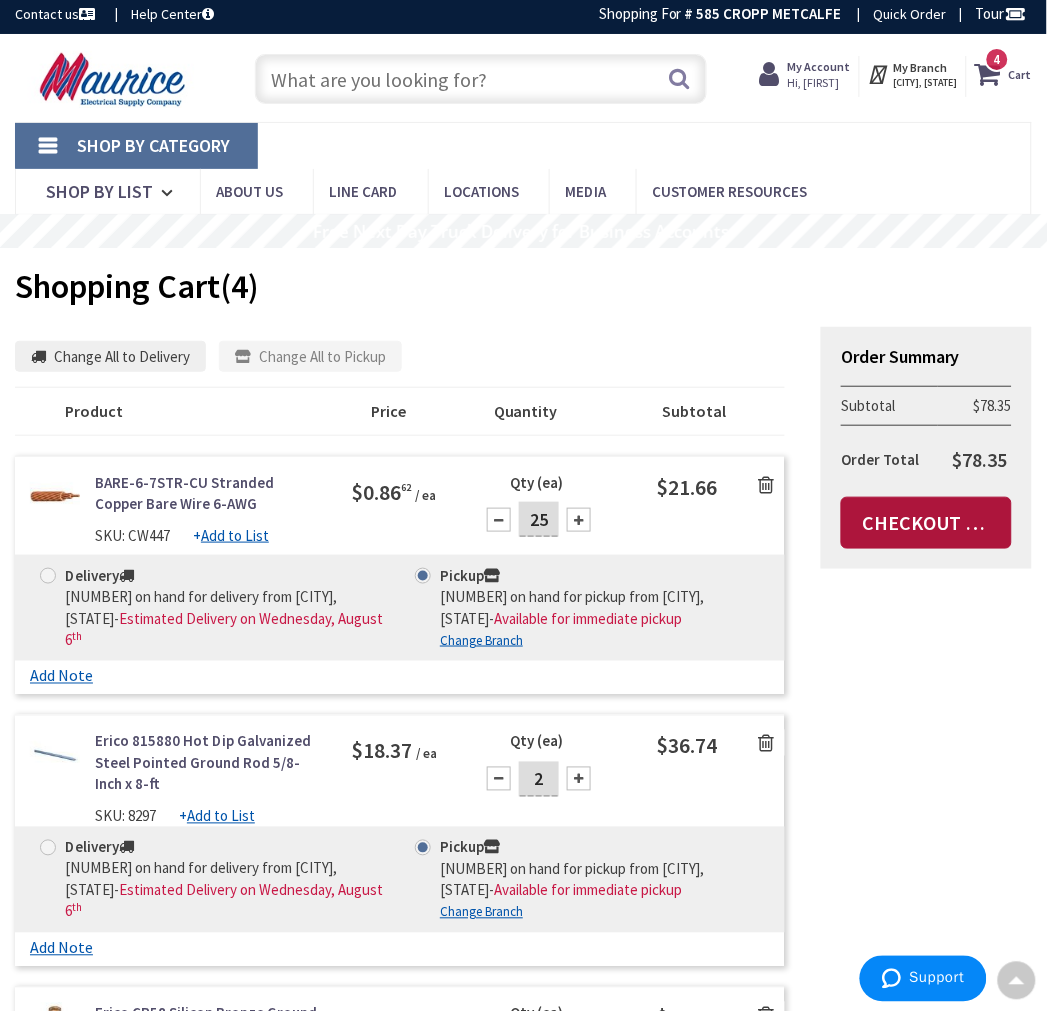 scroll, scrollTop: 0, scrollLeft: 0, axis: both 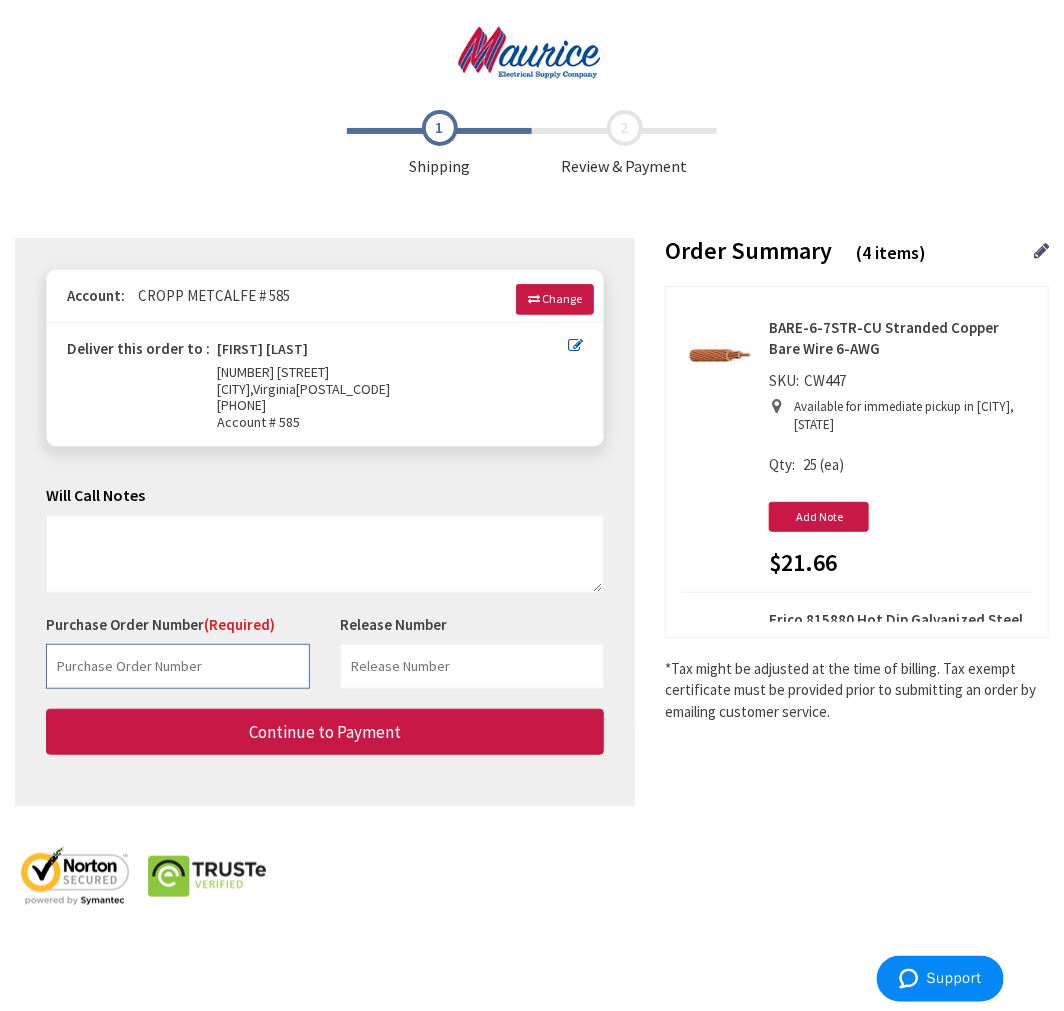 click at bounding box center (178, 666) 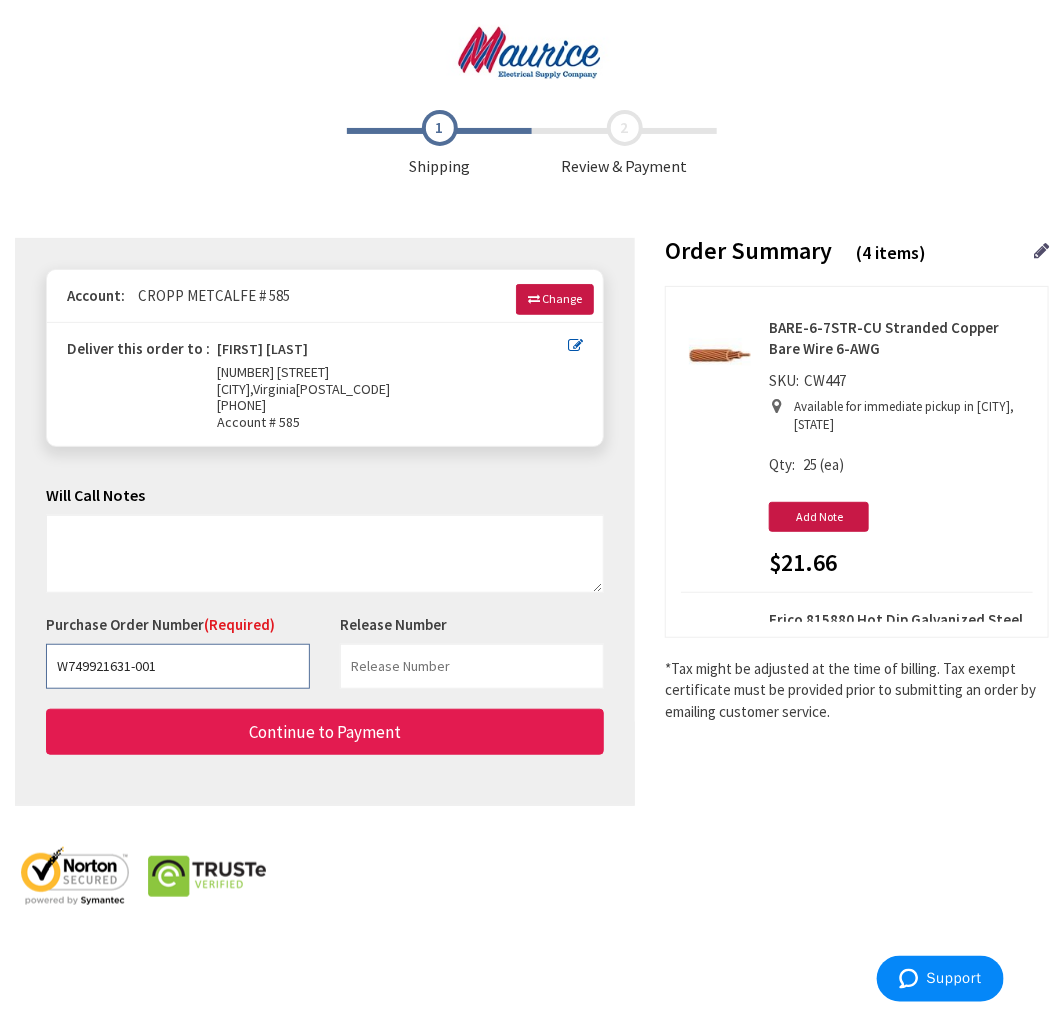 type on "W749921631-001" 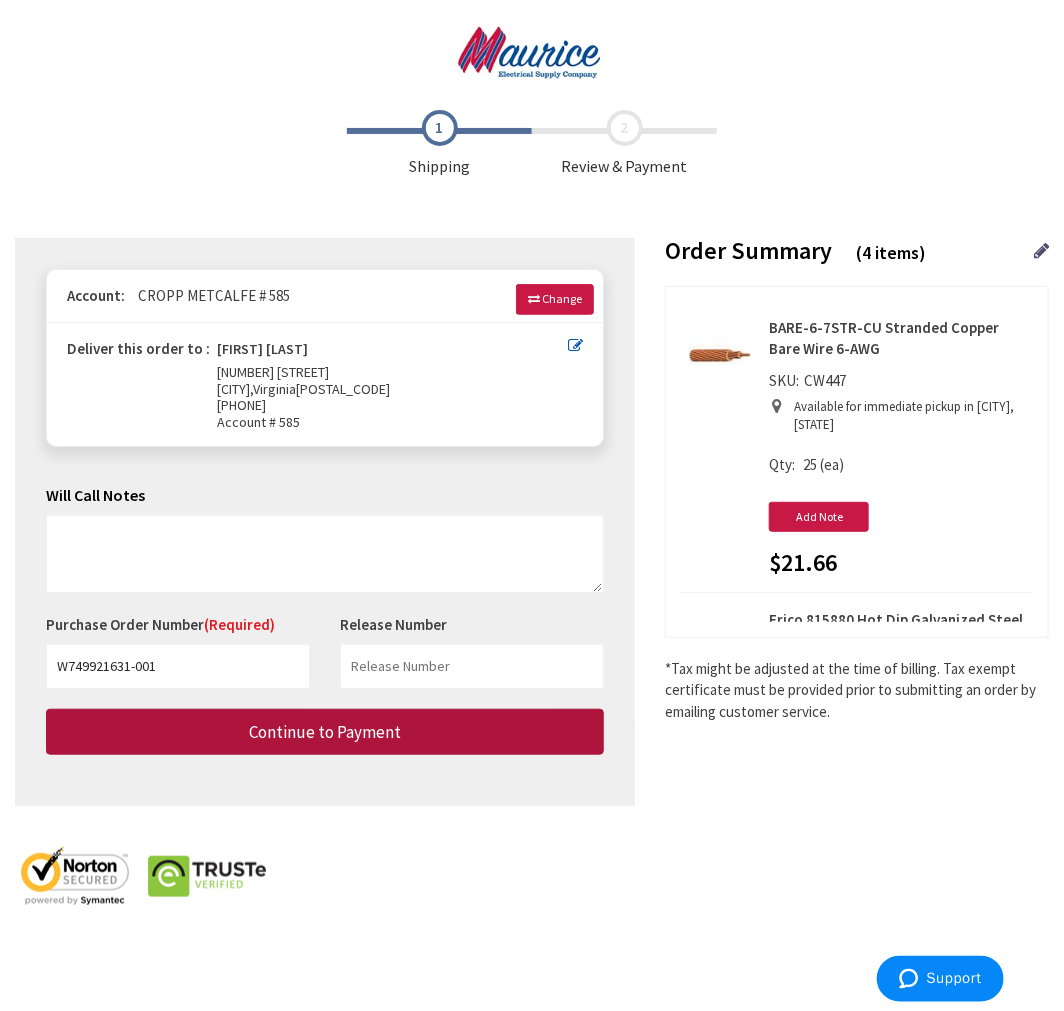 click on "Continue to Payment" at bounding box center [325, 732] 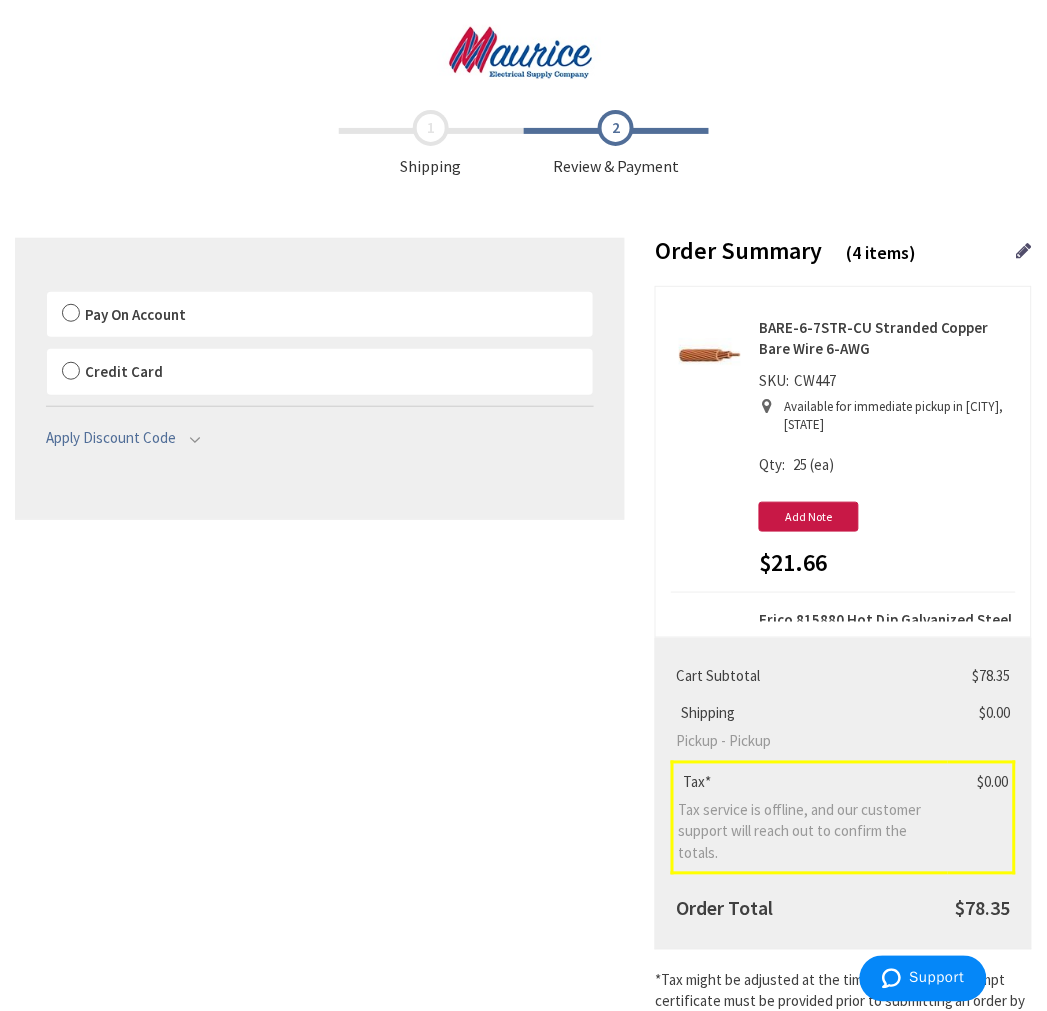 click on "Credit Card" at bounding box center [124, 371] 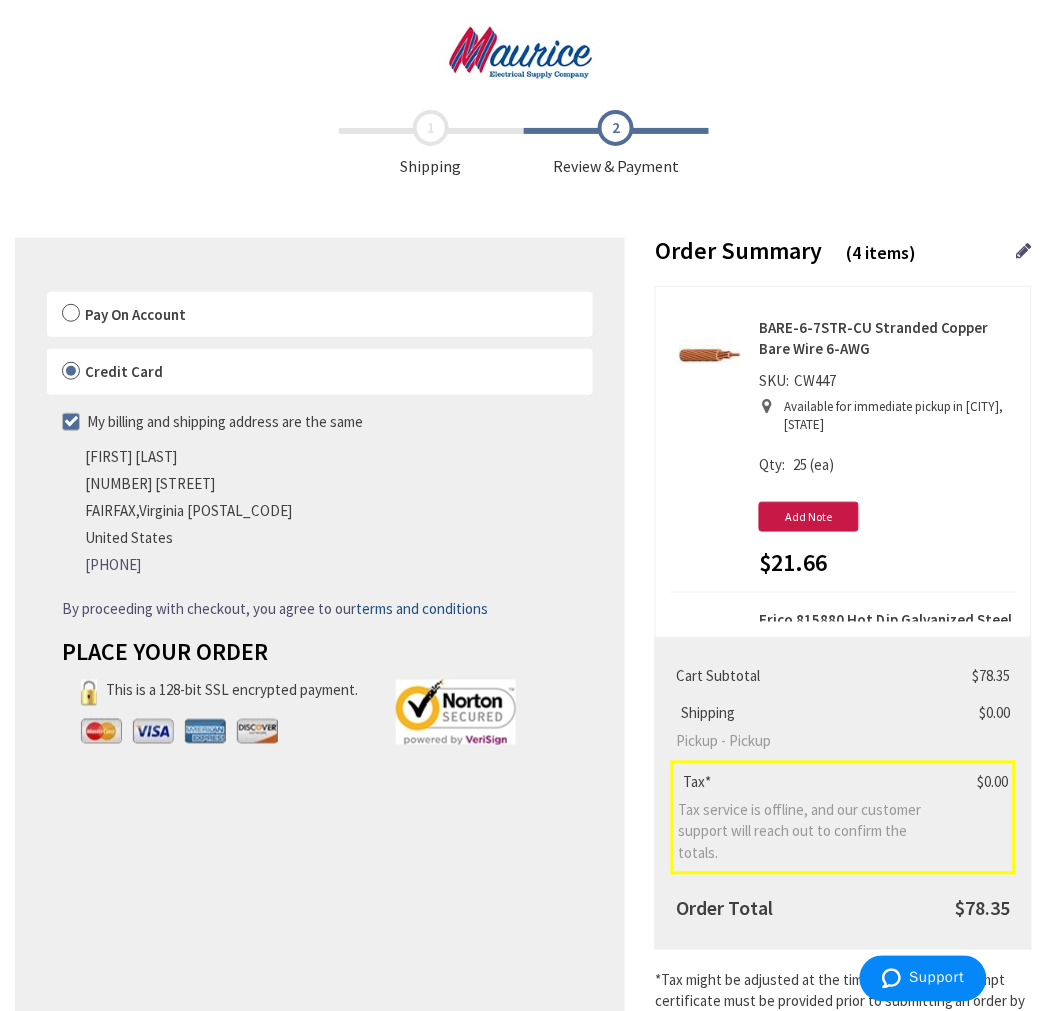 click on "Pay On Account" at bounding box center [135, 314] 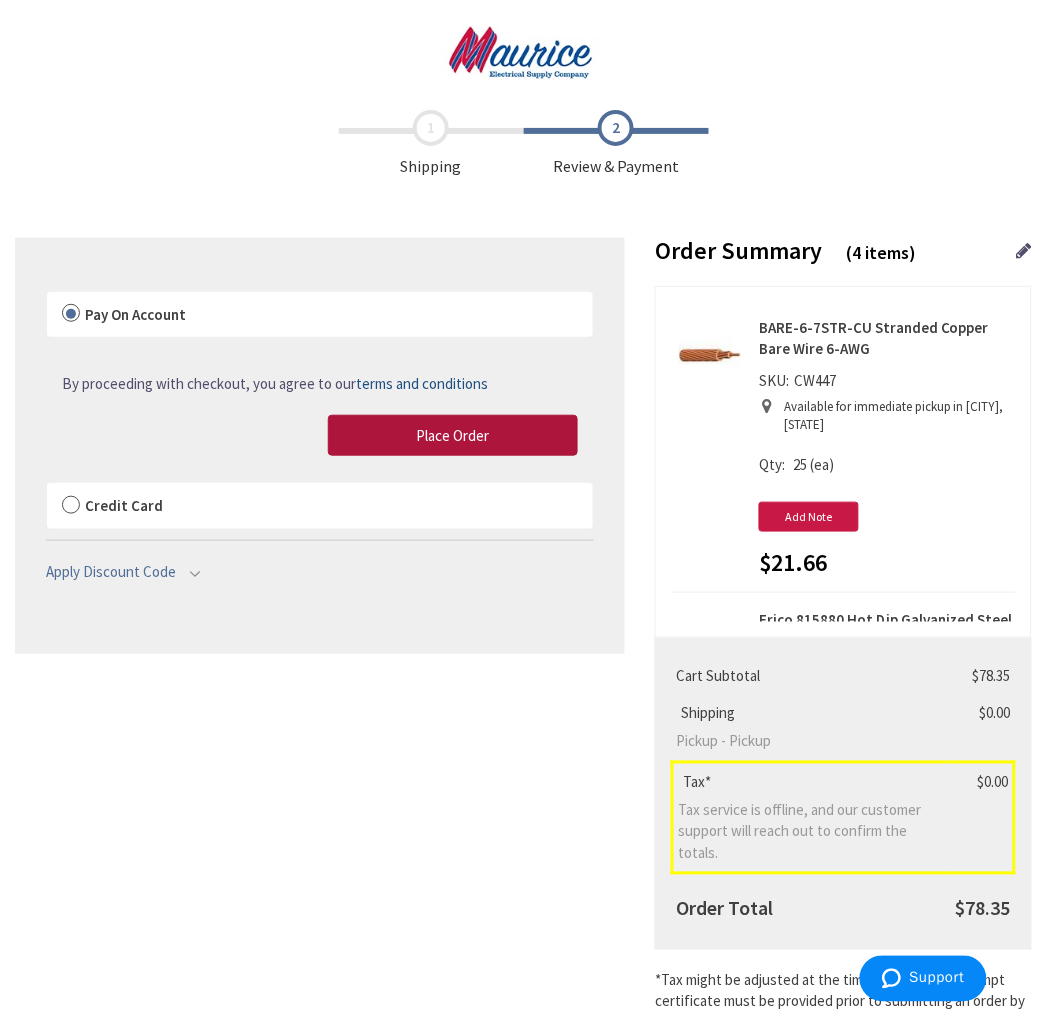 drag, startPoint x: 467, startPoint y: 440, endPoint x: 41, endPoint y: 518, distance: 433.08197 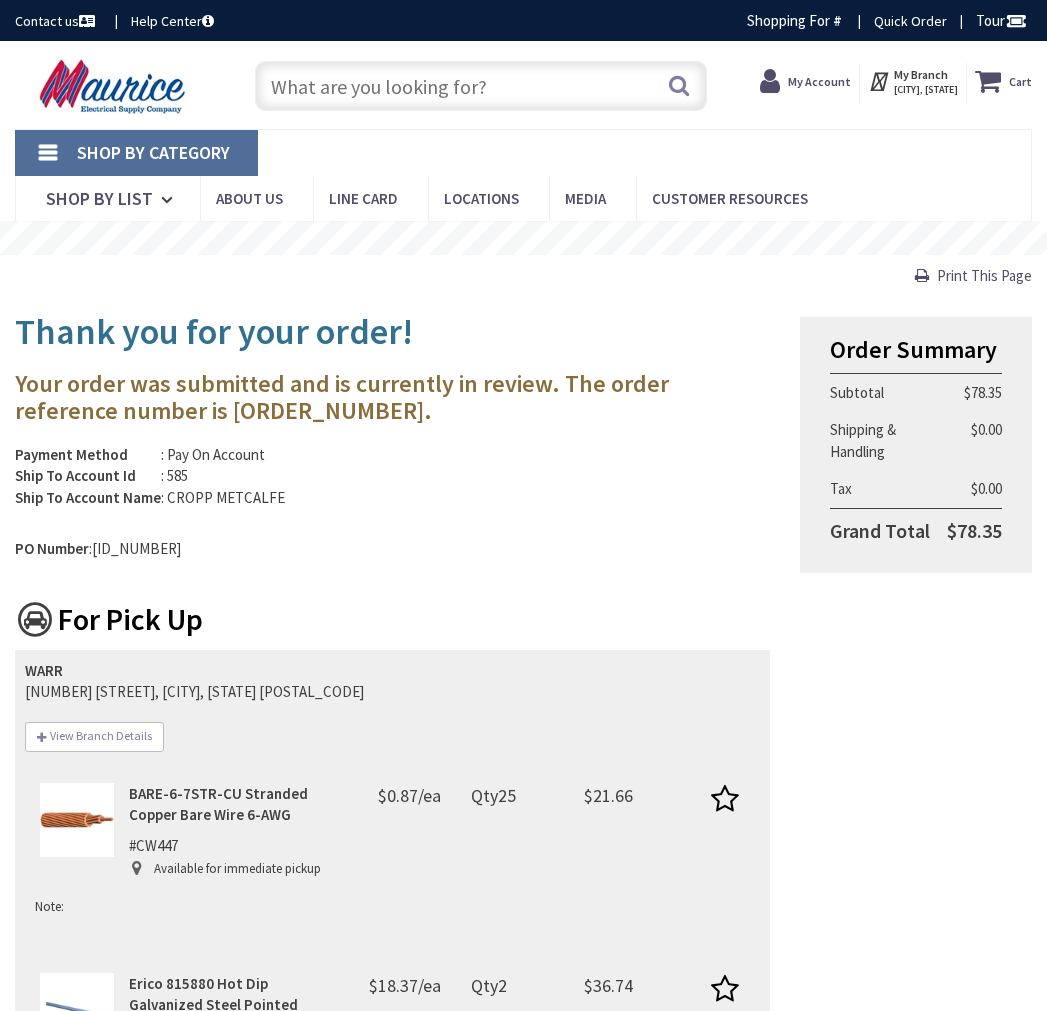 scroll, scrollTop: 0, scrollLeft: 0, axis: both 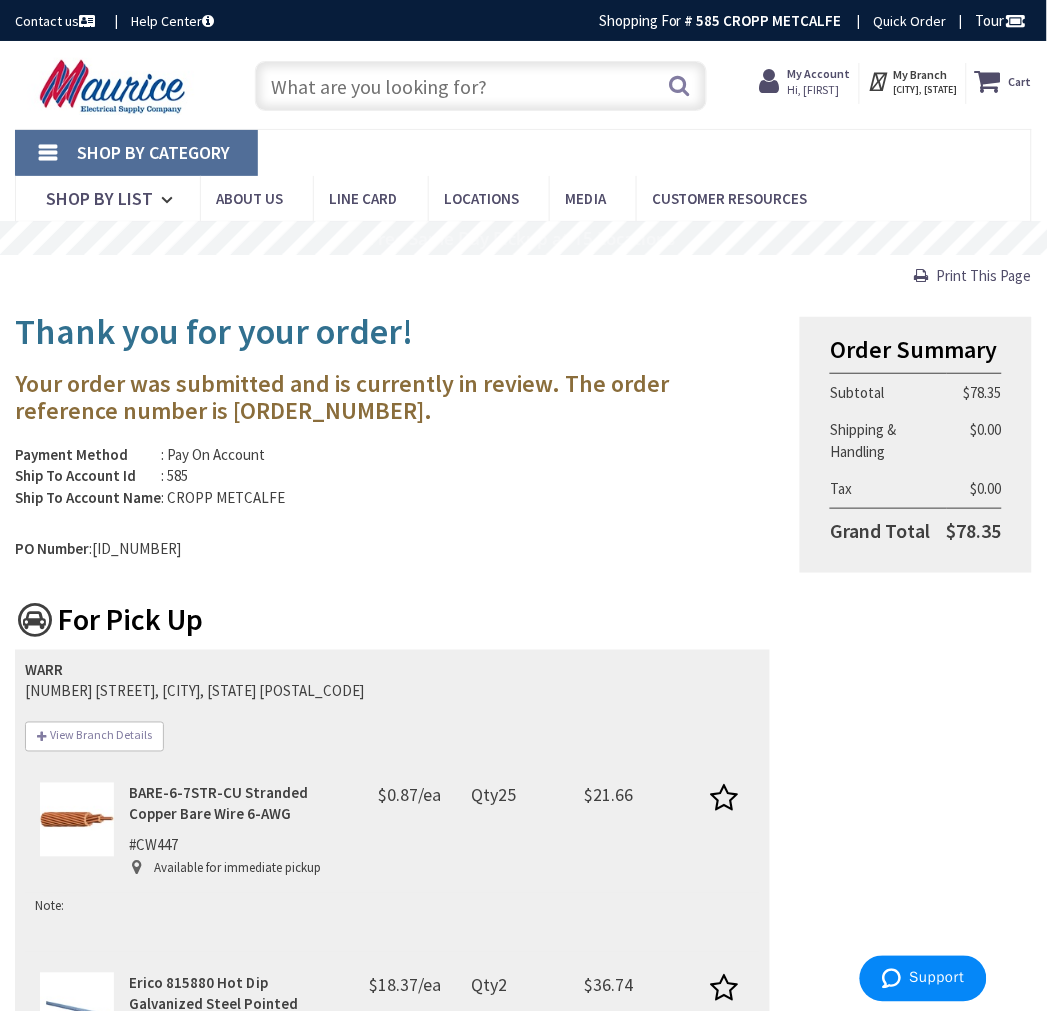 click on "Your order was submitted and is currently in review. The order reference number is [ORDER_NUMBER]." at bounding box center (392, 397) 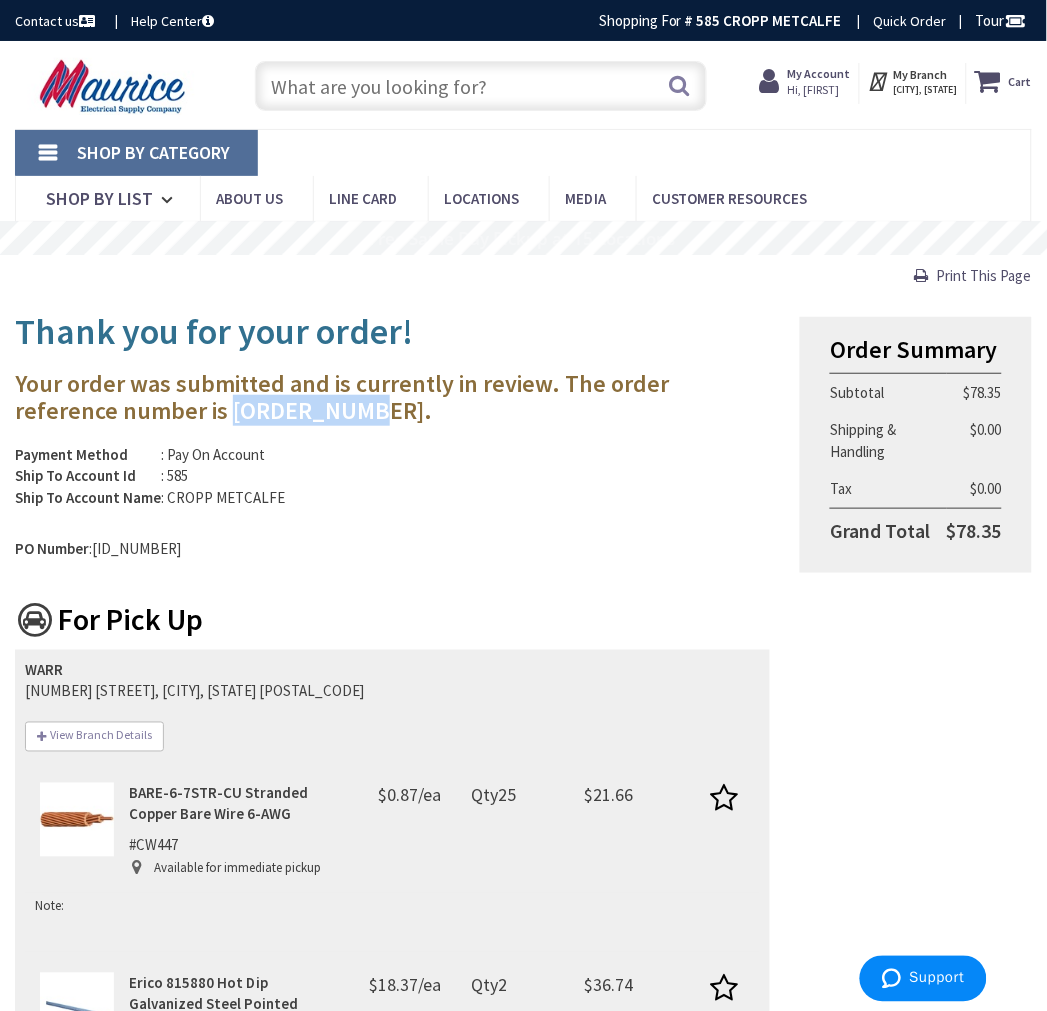click on "Your order was submitted and is currently in review. The order reference number is [ORDER_NUMBER]." at bounding box center (392, 397) 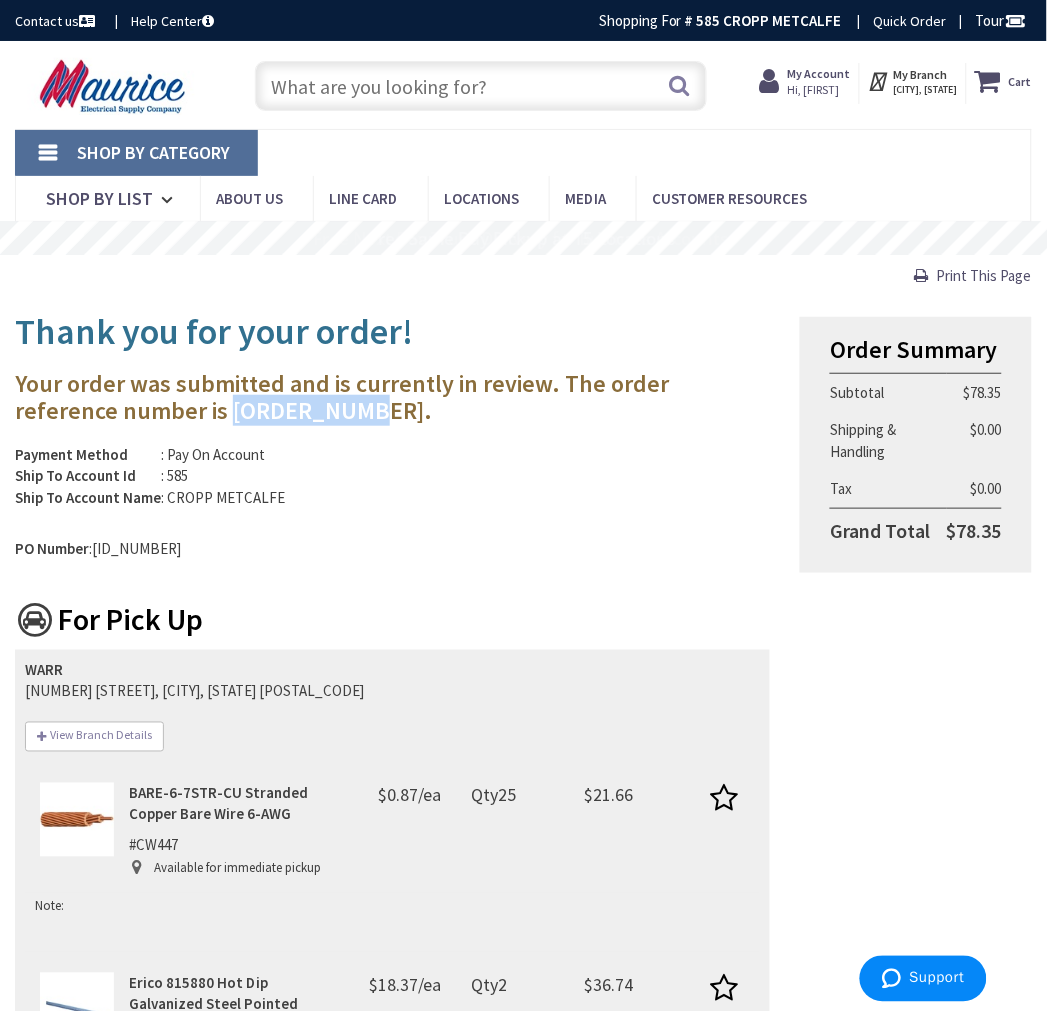 copy on "[ORDER_NUMBER]" 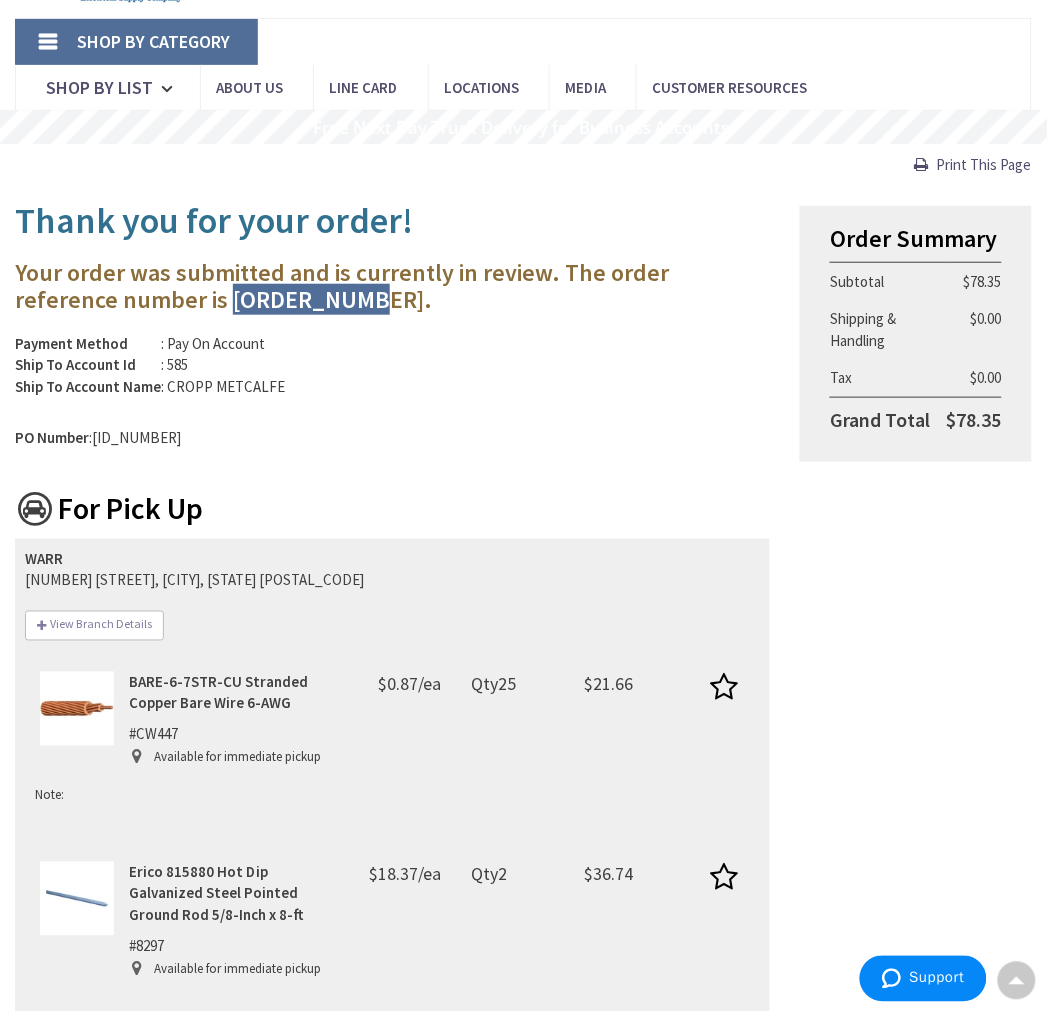 scroll, scrollTop: 0, scrollLeft: 0, axis: both 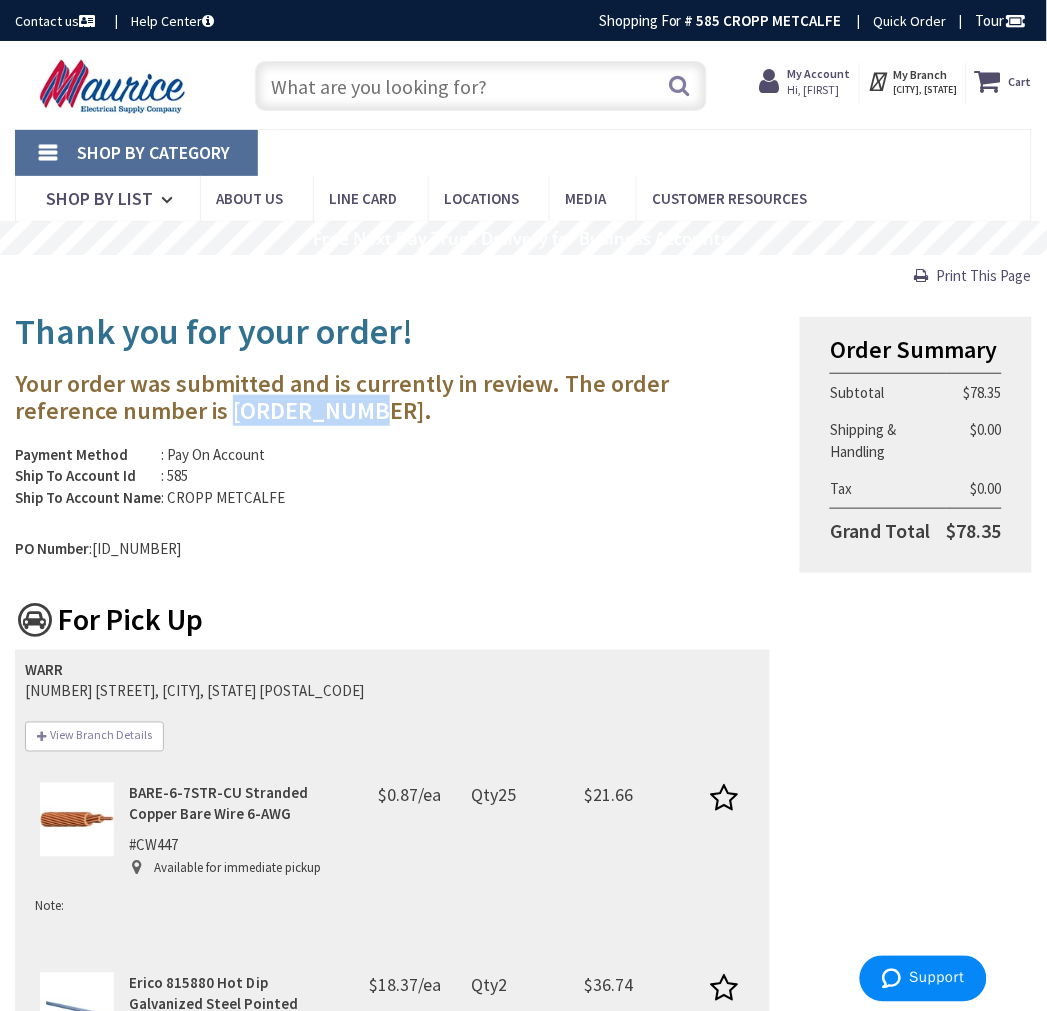 click on "Print This Page" at bounding box center (984, 275) 